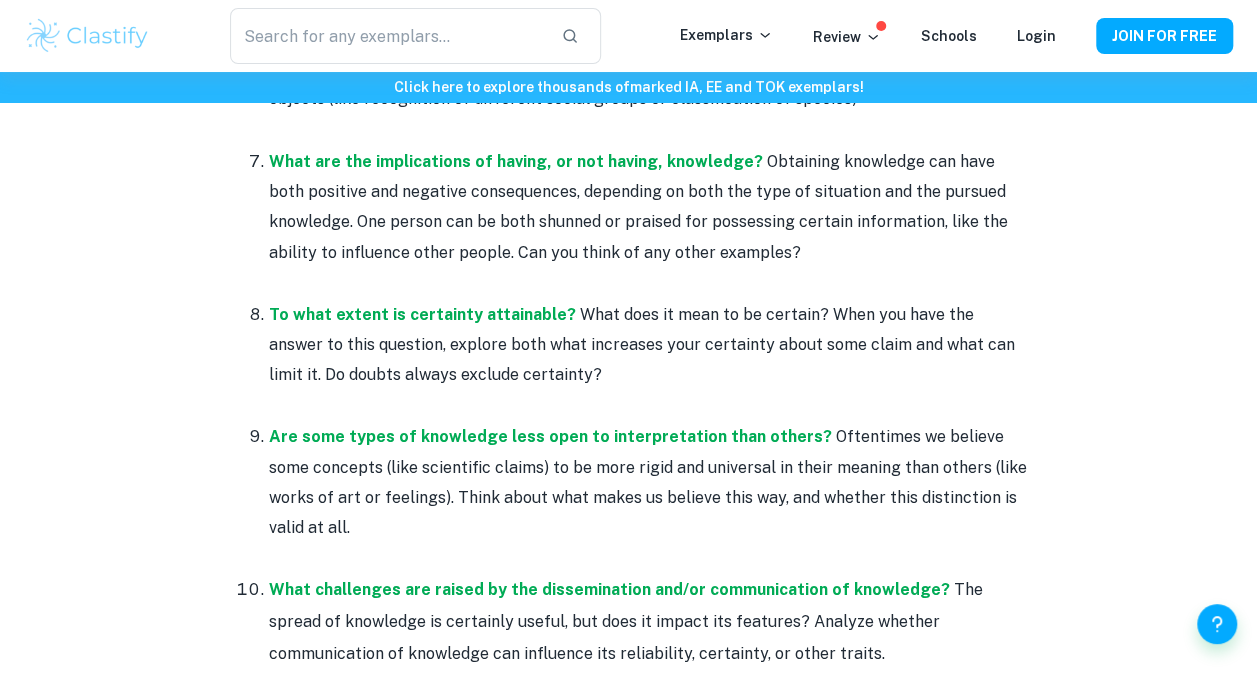 scroll, scrollTop: 2000, scrollLeft: 0, axis: vertical 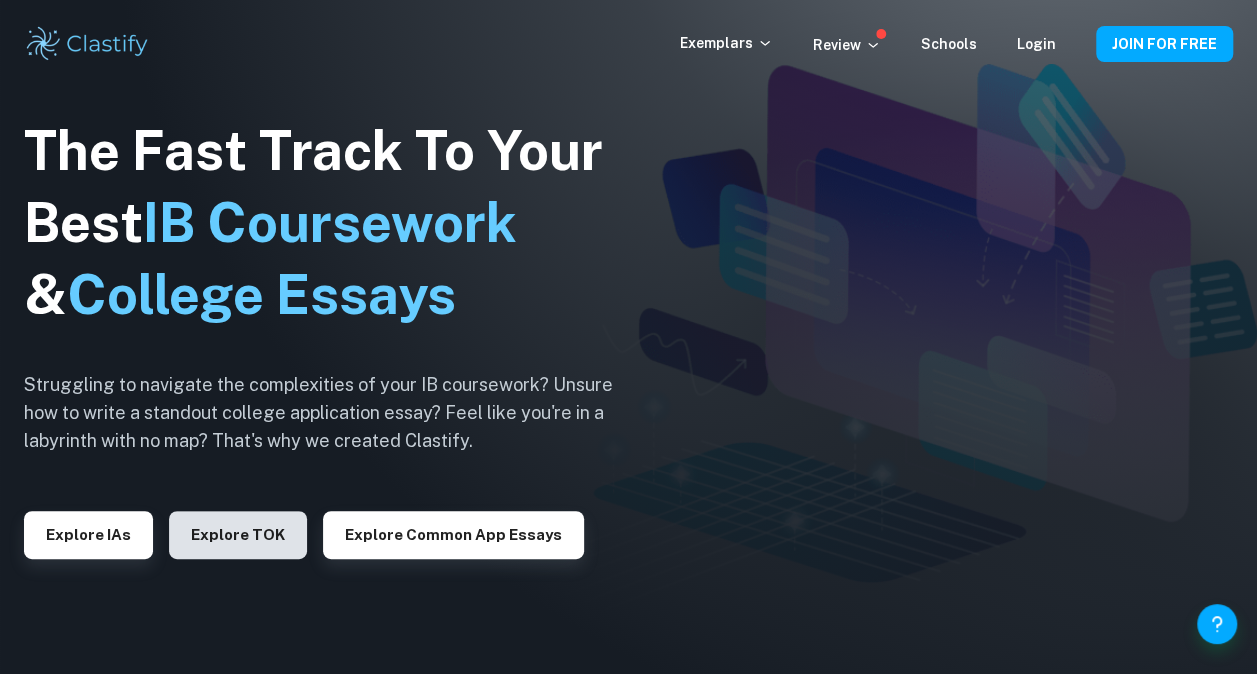 click on "Explore TOK" at bounding box center [238, 535] 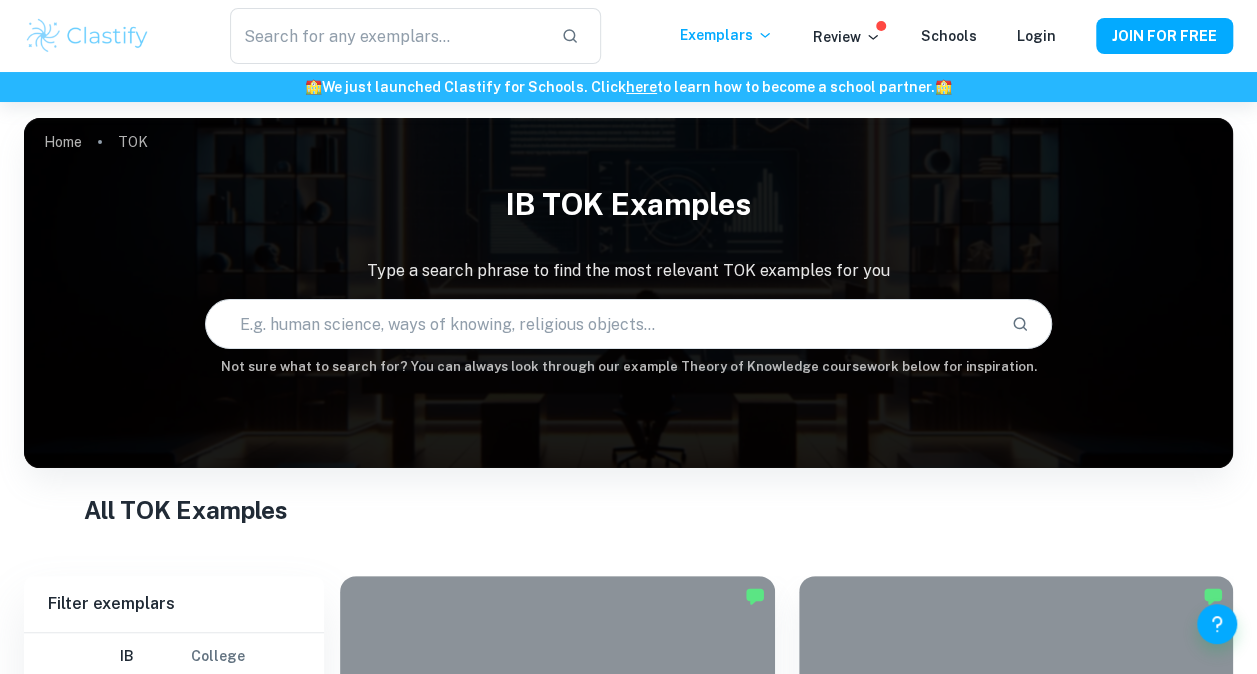 click at bounding box center (600, 324) 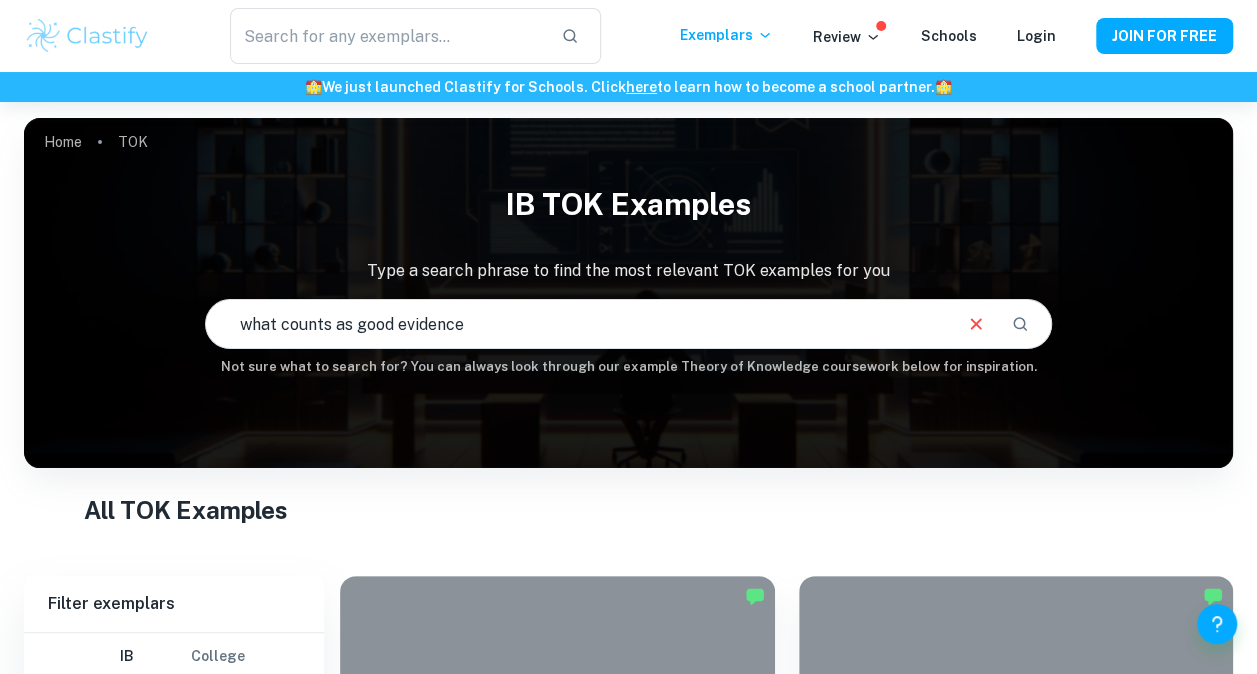 type on "what counts as good evidence" 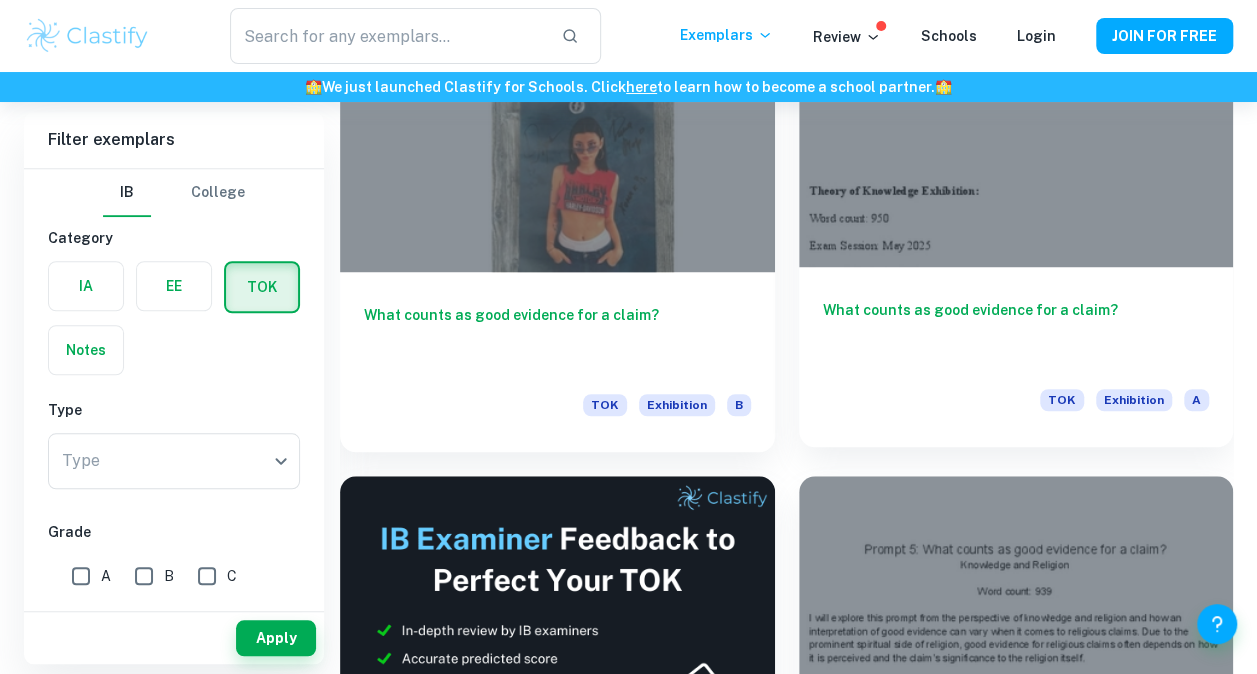 scroll, scrollTop: 502, scrollLeft: 0, axis: vertical 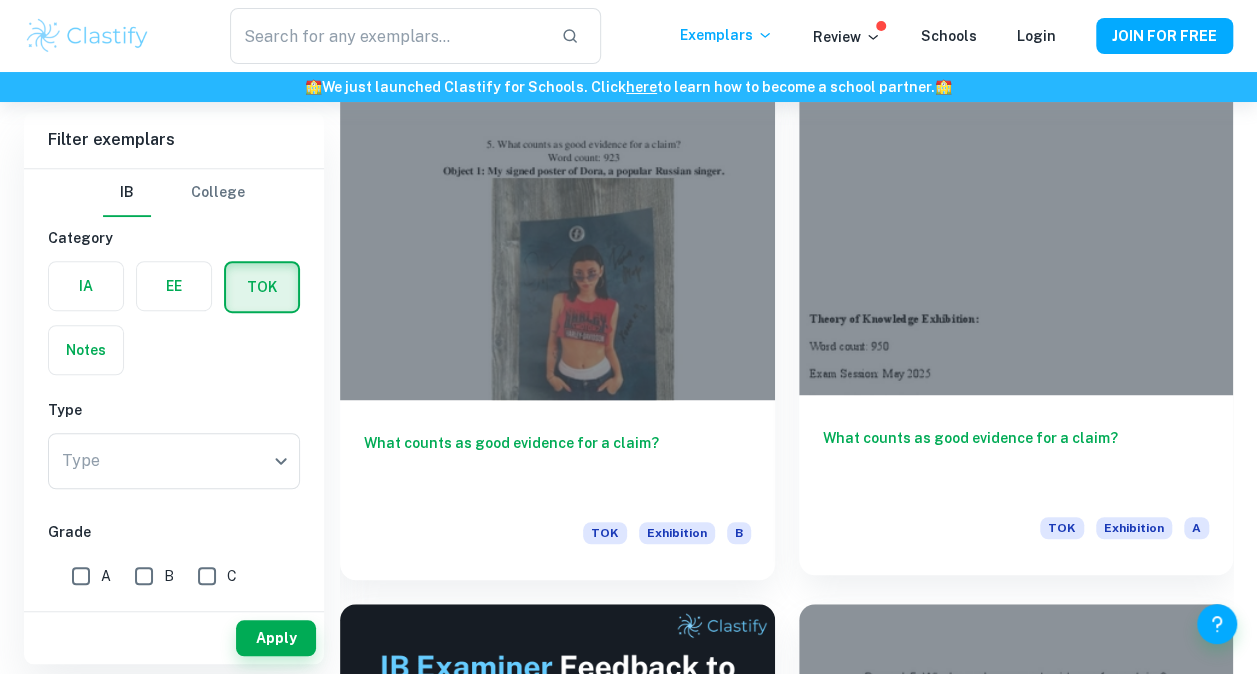 click at bounding box center (1016, 232) 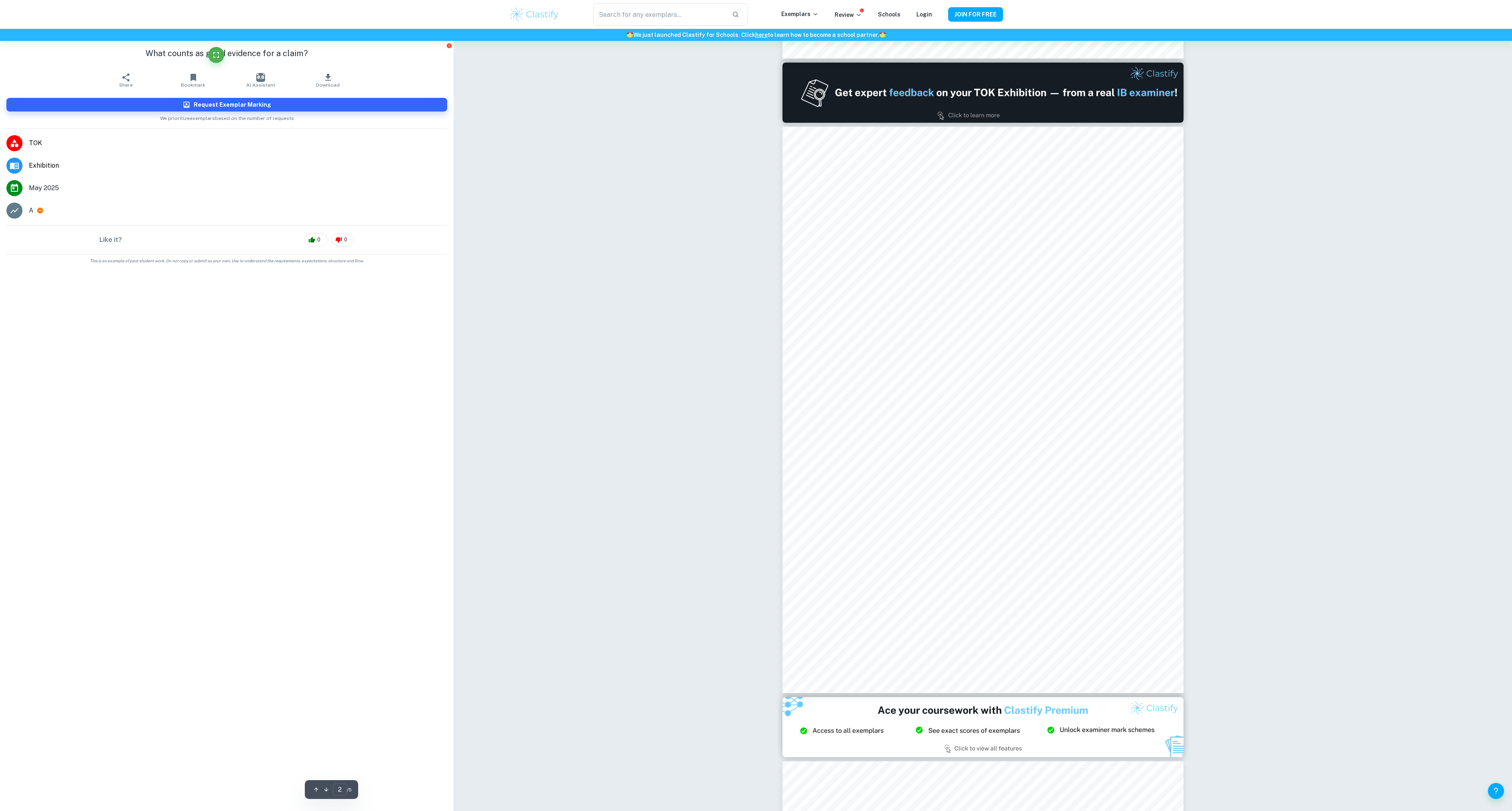 scroll, scrollTop: 519, scrollLeft: 0, axis: vertical 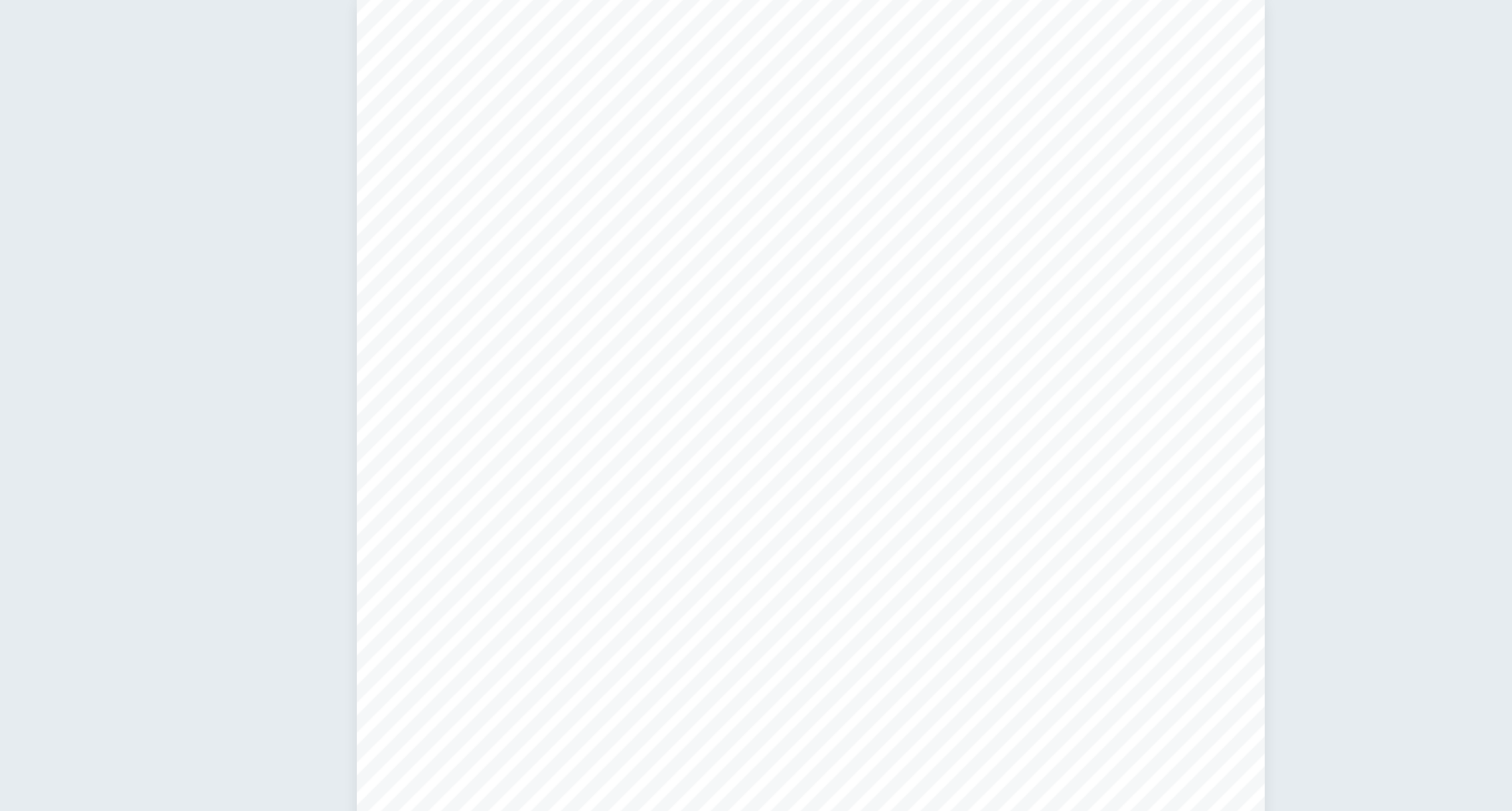 type on "3" 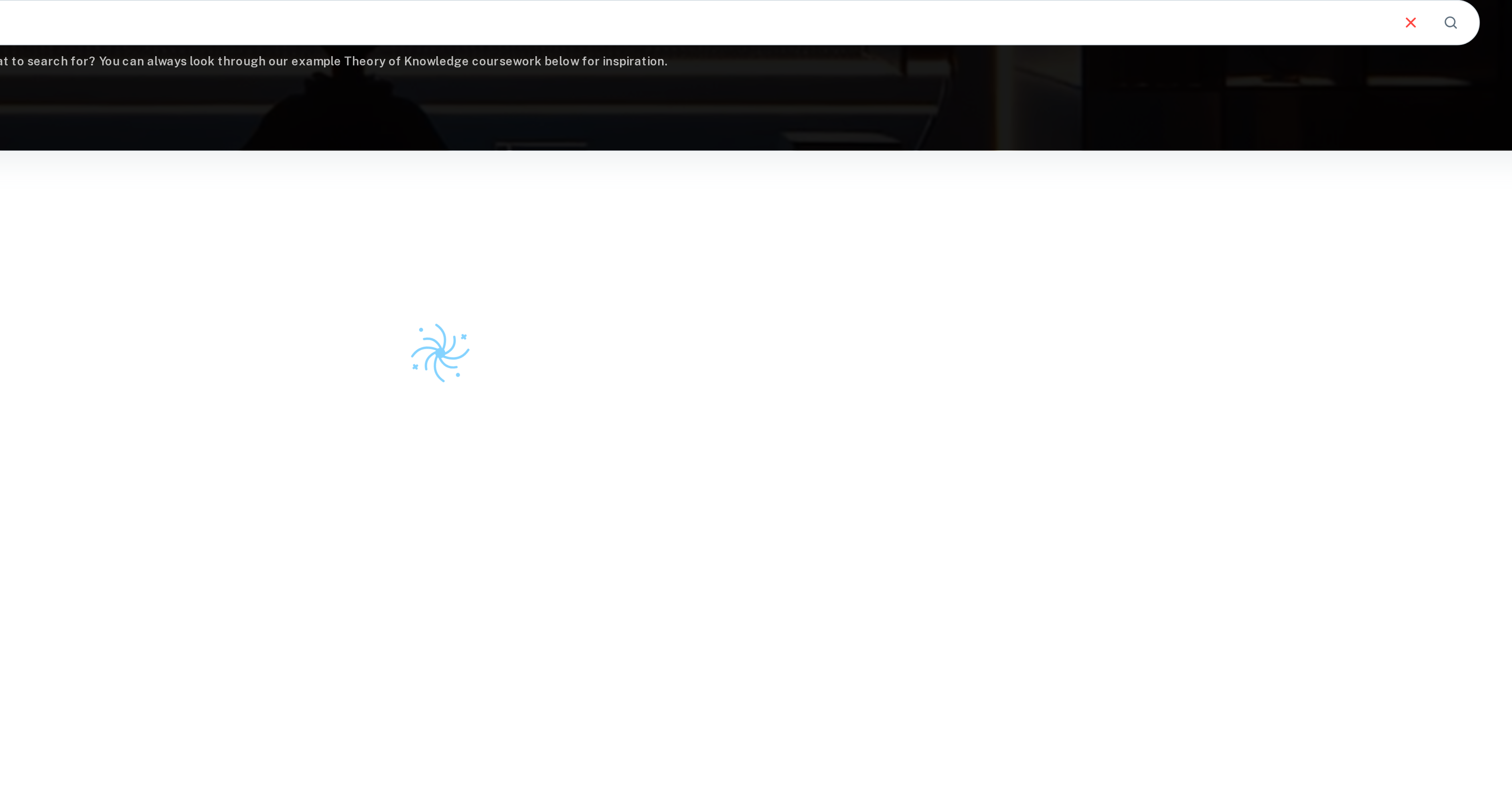 scroll, scrollTop: 41, scrollLeft: 0, axis: vertical 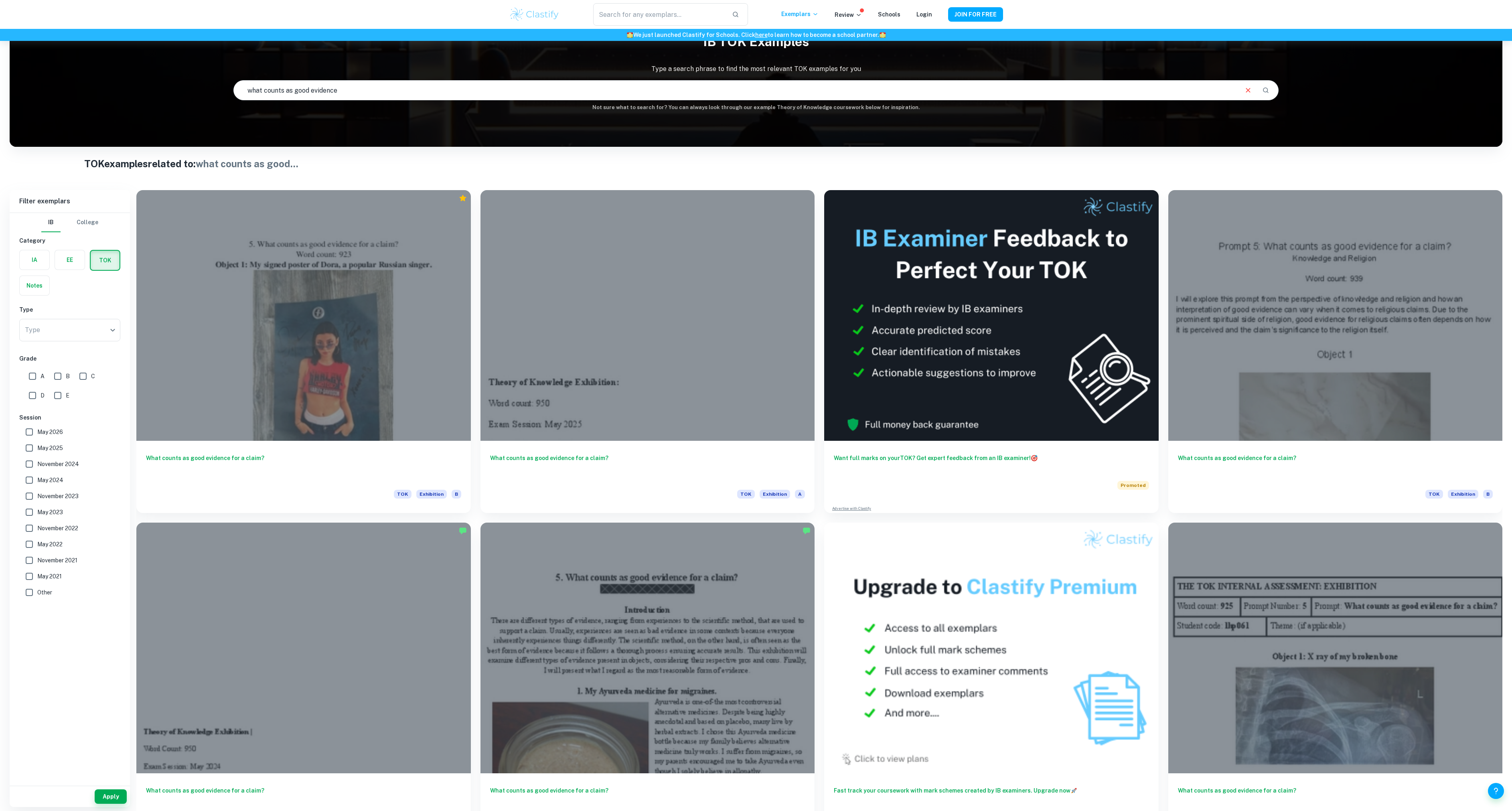 drag, startPoint x: 24, startPoint y: 377, endPoint x: 33, endPoint y: 371, distance: 10.816654 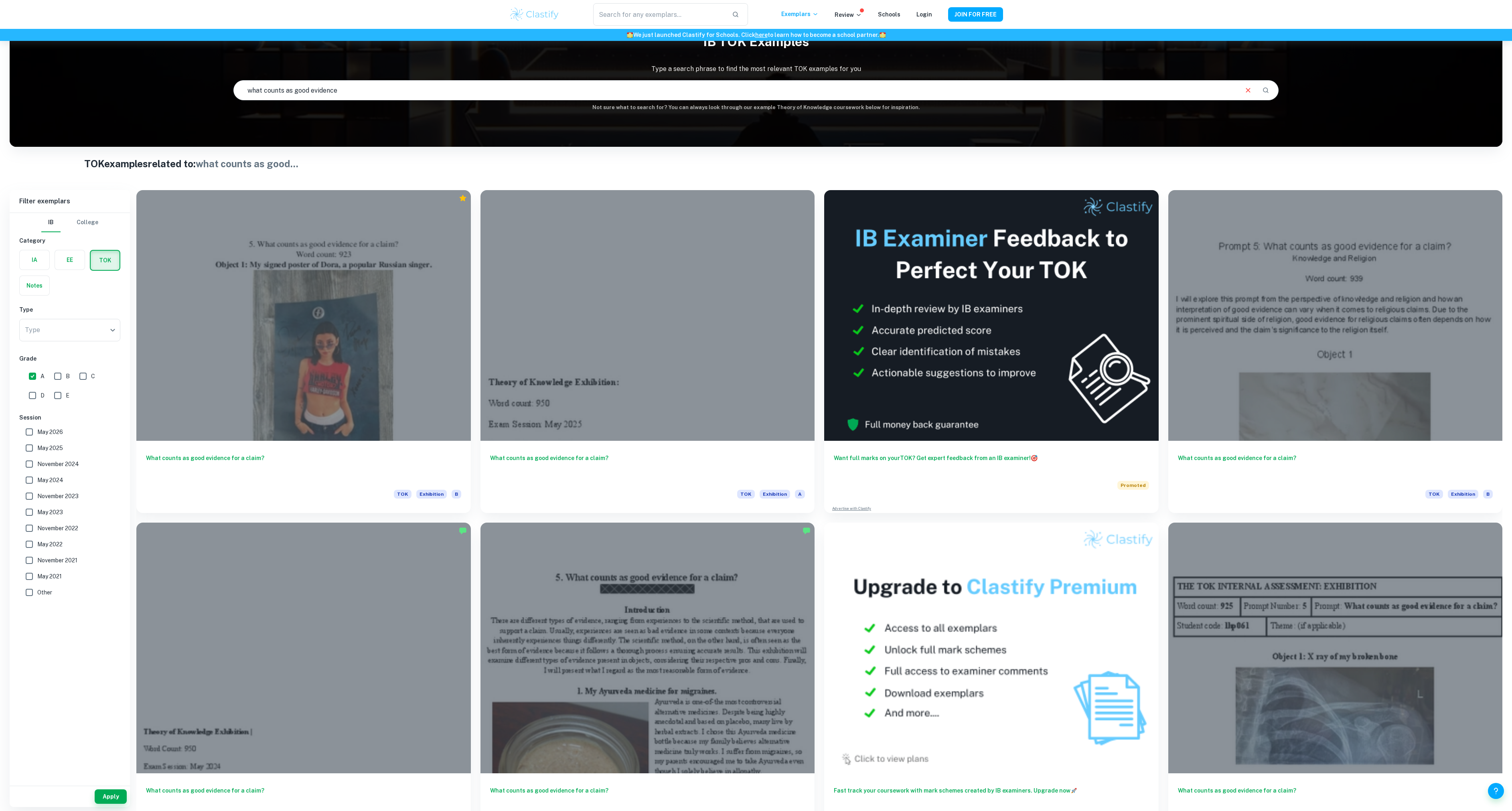 click on "what counts as good evidence" at bounding box center (735, 90) 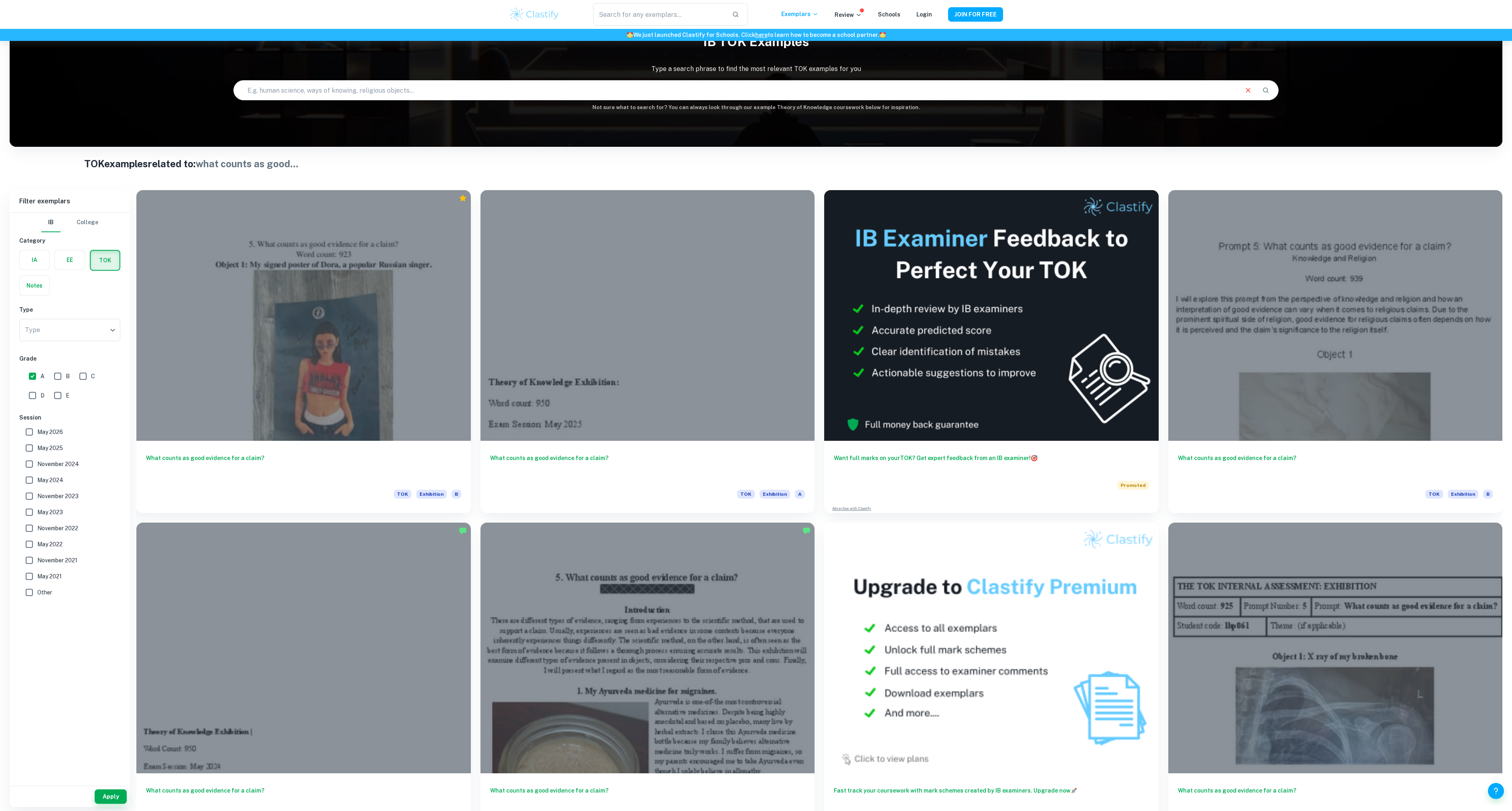 type 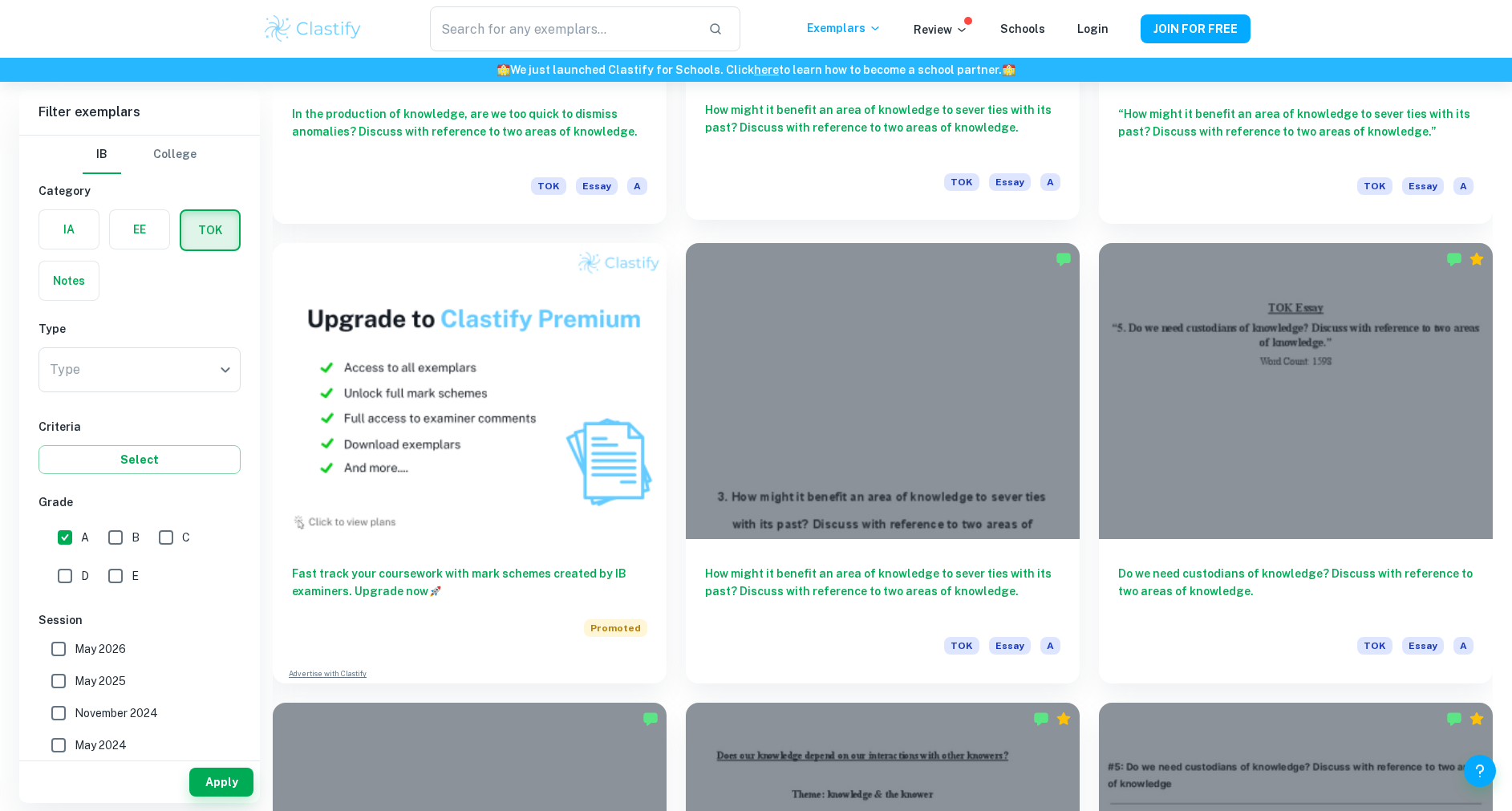 scroll, scrollTop: 1564, scrollLeft: 0, axis: vertical 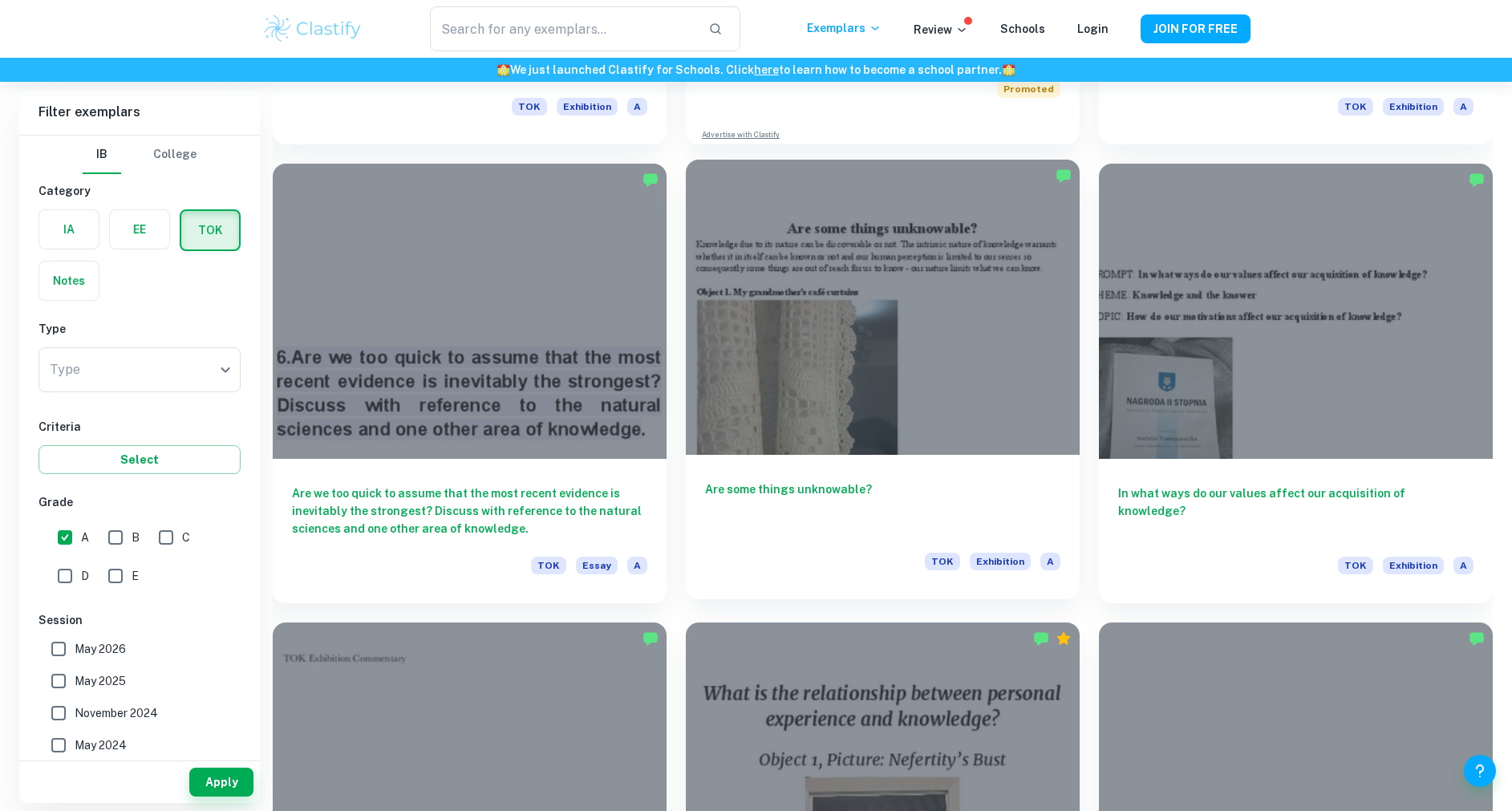 click at bounding box center (882, 307) 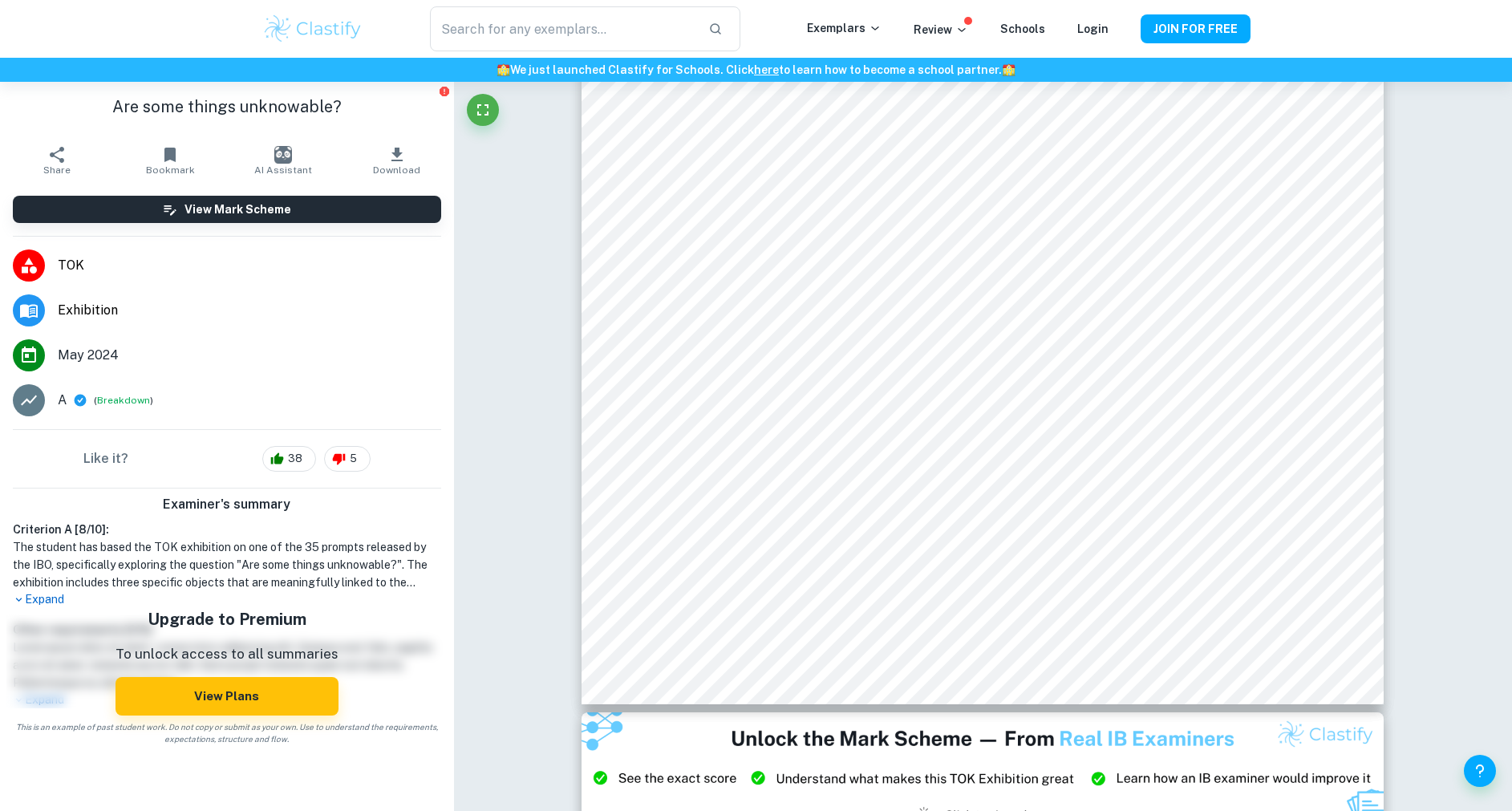 scroll, scrollTop: 2046, scrollLeft: 0, axis: vertical 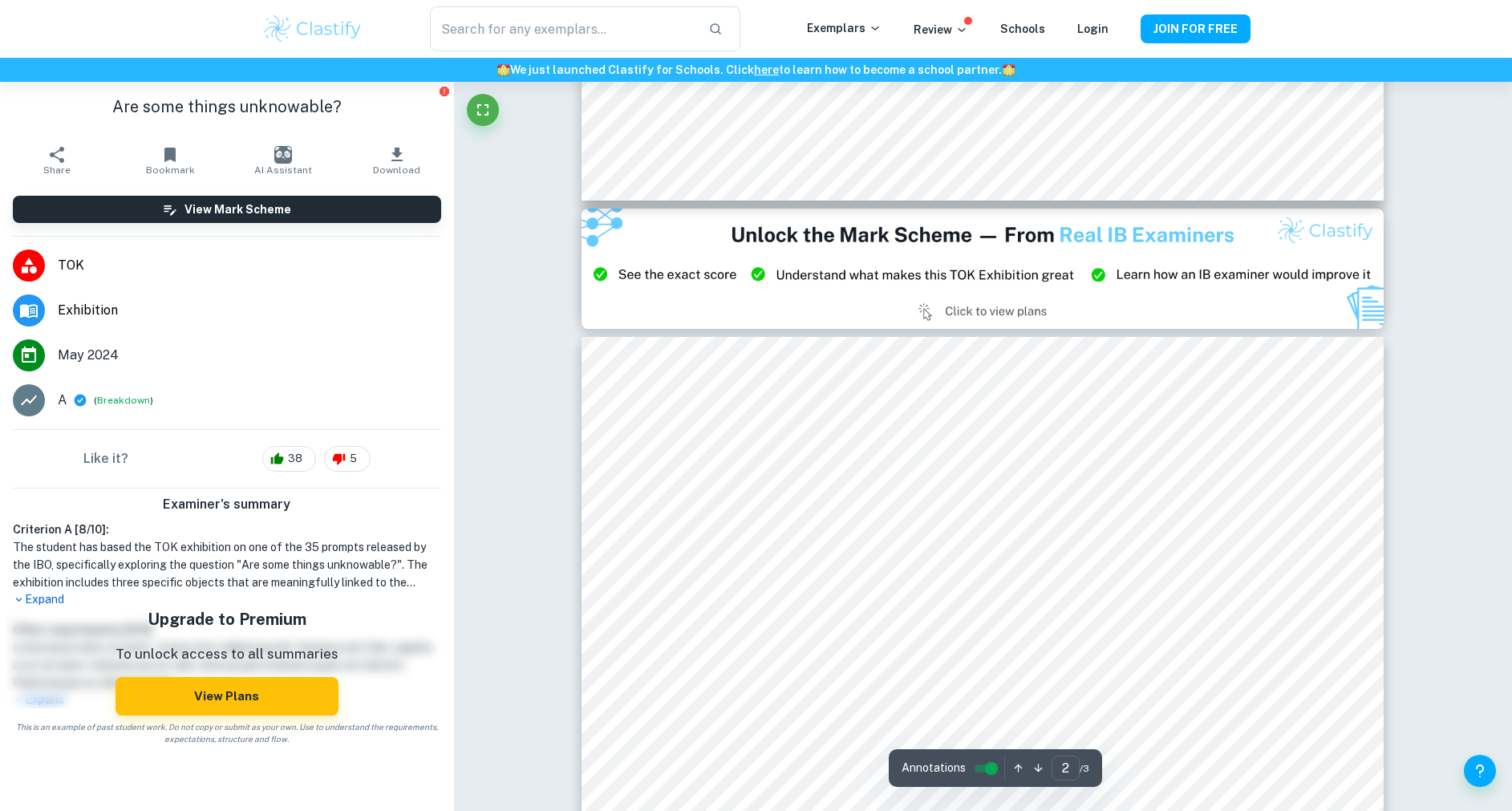 type on "3" 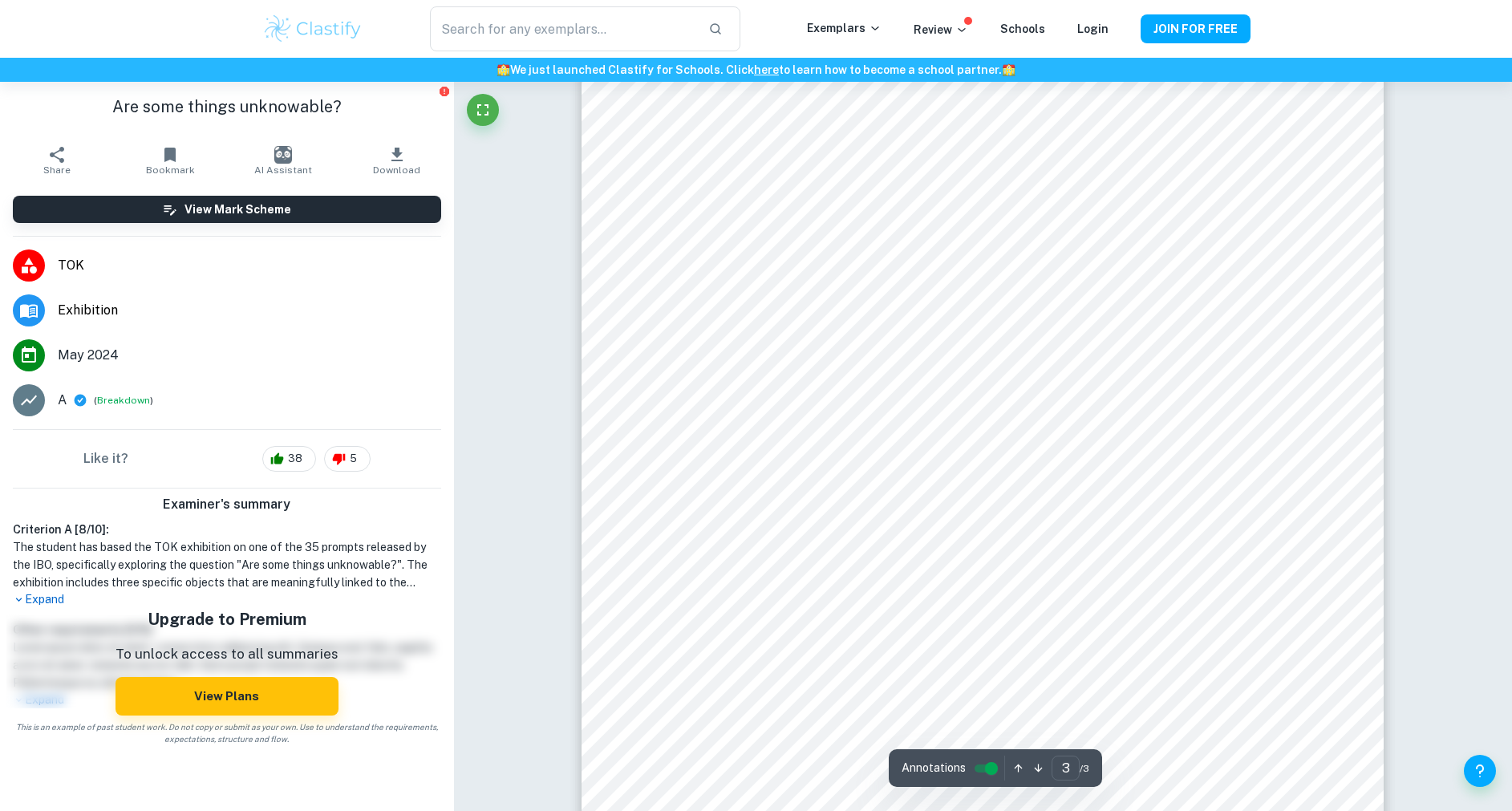 scroll, scrollTop: 2974, scrollLeft: 0, axis: vertical 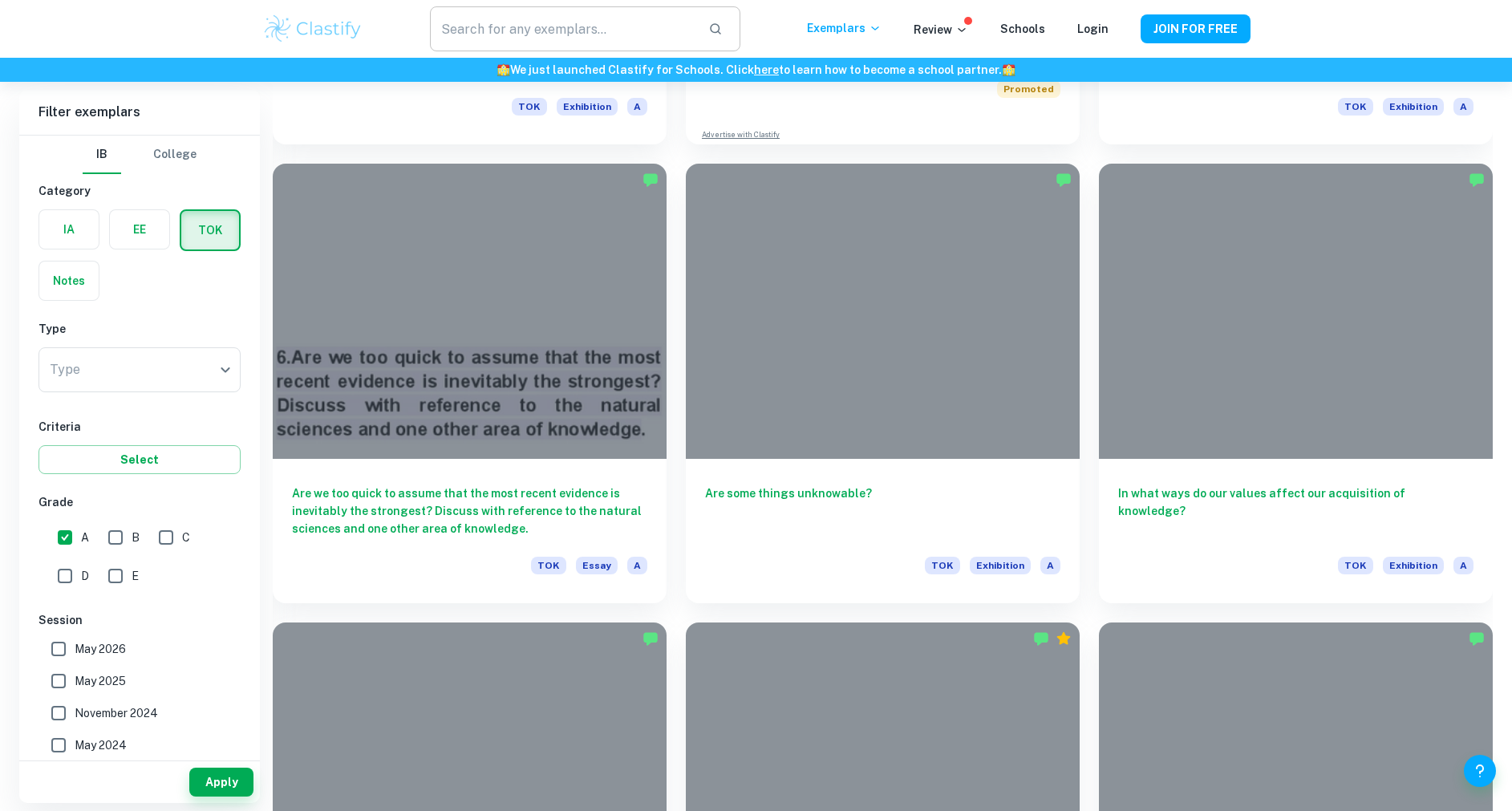 click at bounding box center (562, 29) 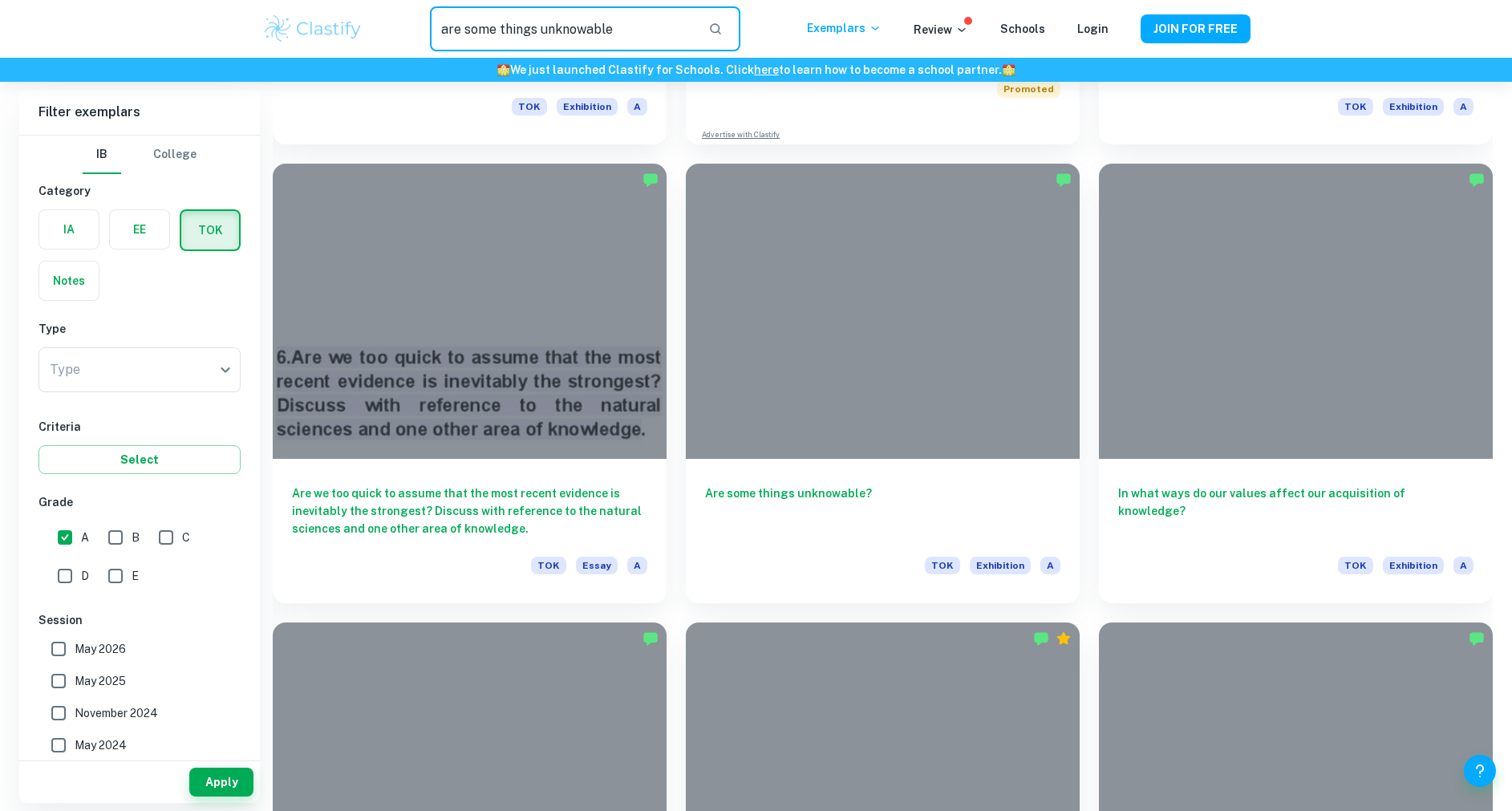 type on "are some things unknowable" 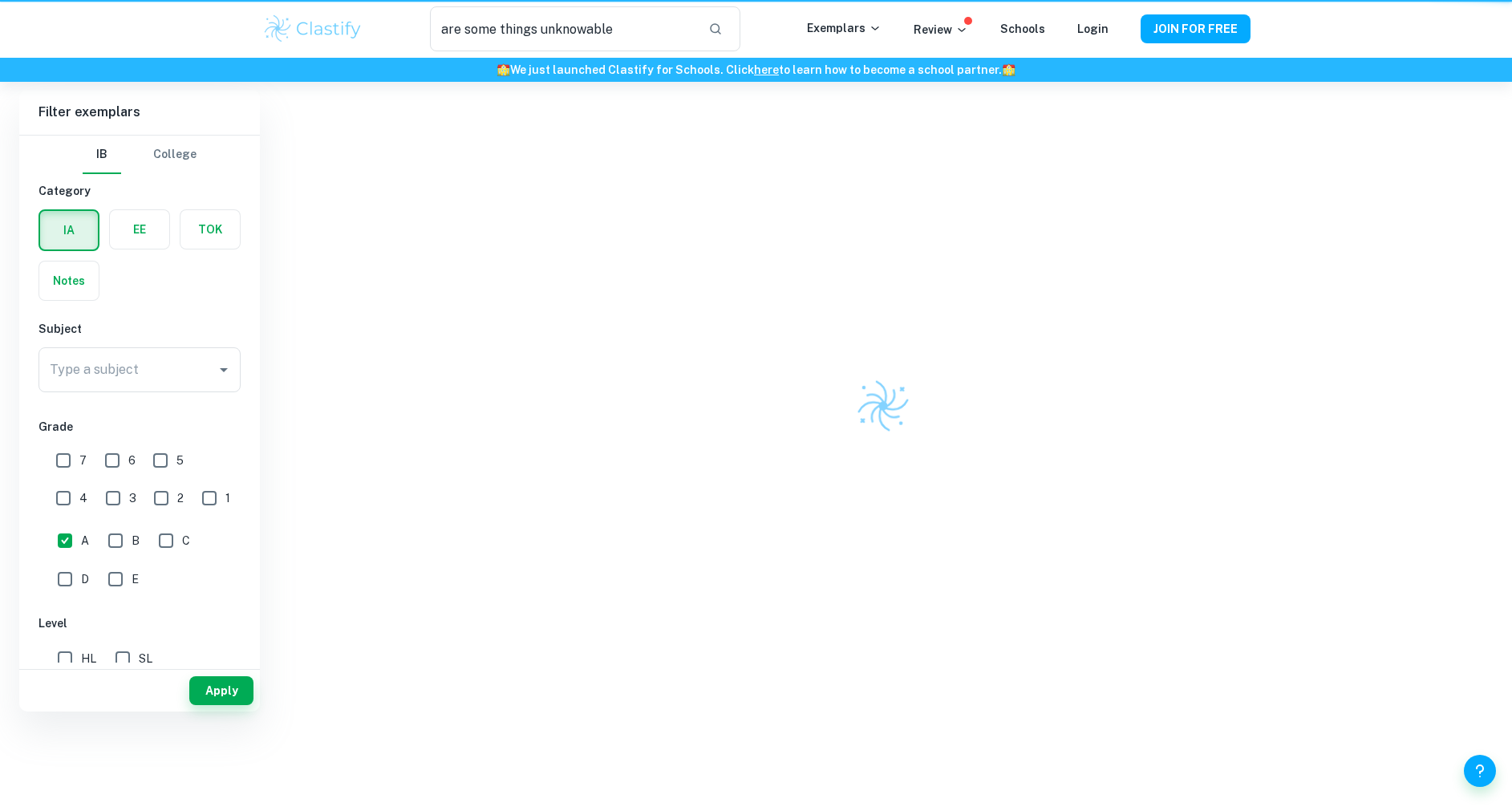 scroll, scrollTop: 0, scrollLeft: 0, axis: both 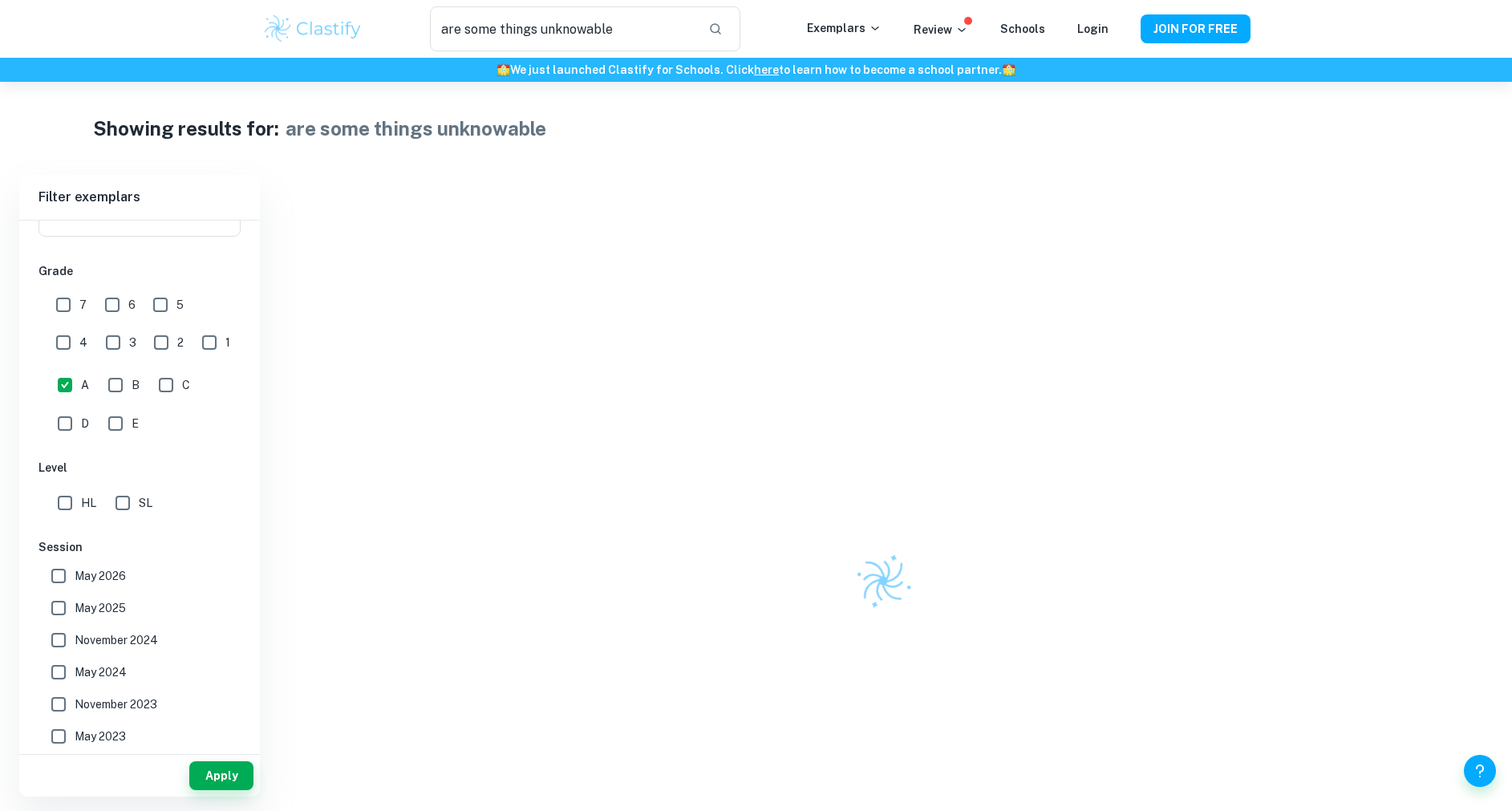 click on "B" at bounding box center (116, 385) 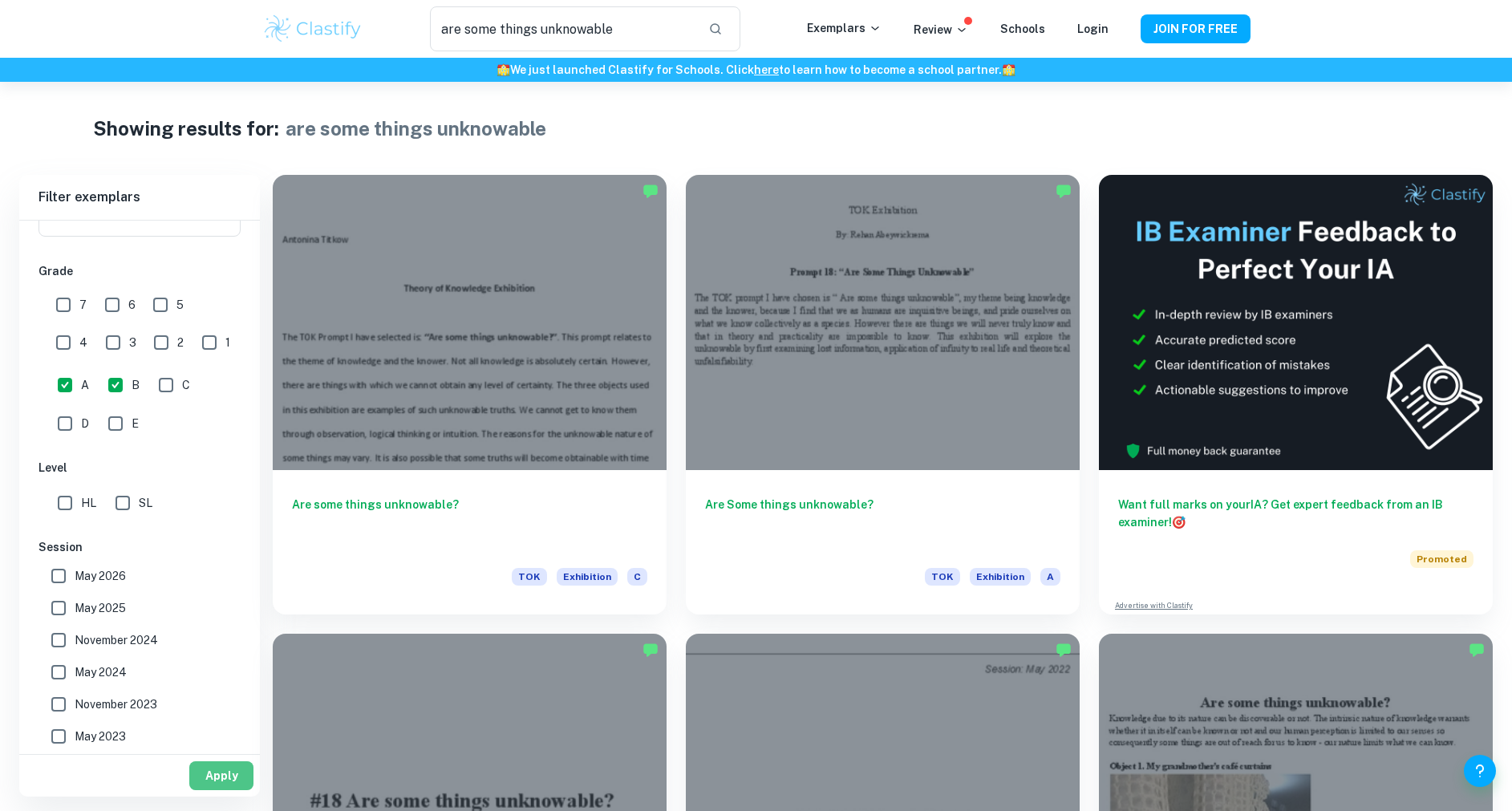 click on "Apply" at bounding box center [221, 776] 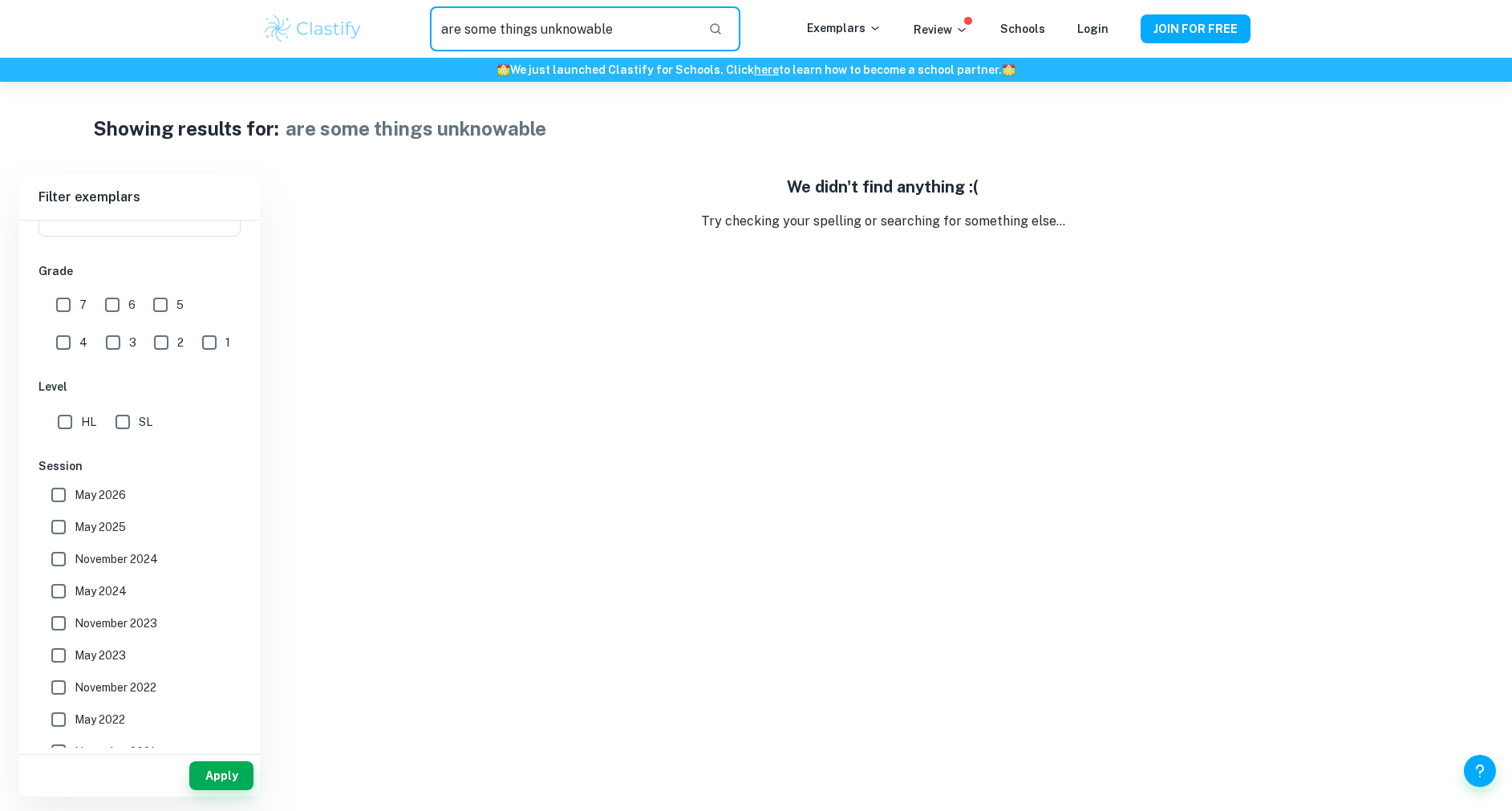 click on "are some things unknowable" at bounding box center (562, 29) 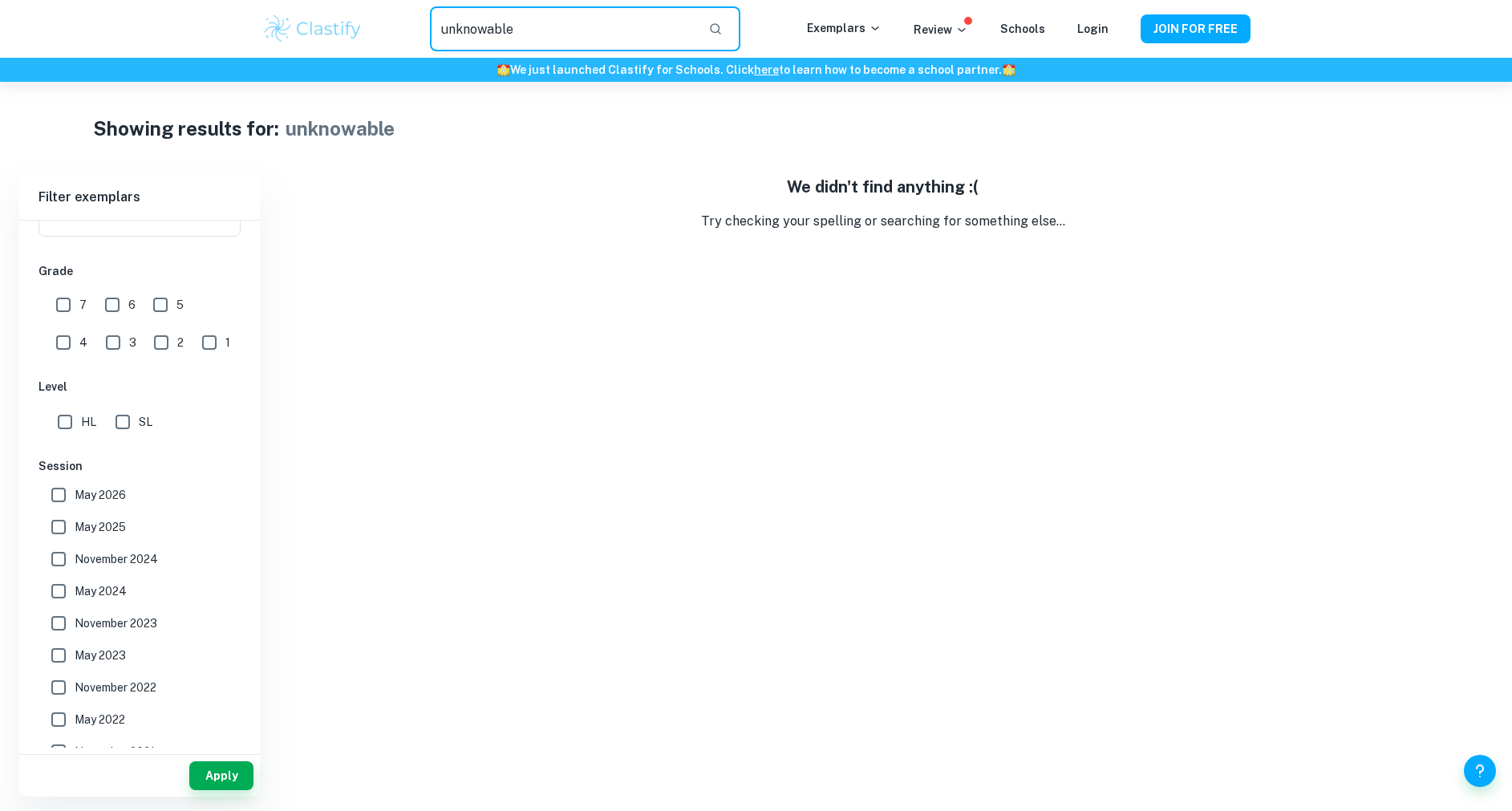 click on "unknowable" at bounding box center [562, 29] 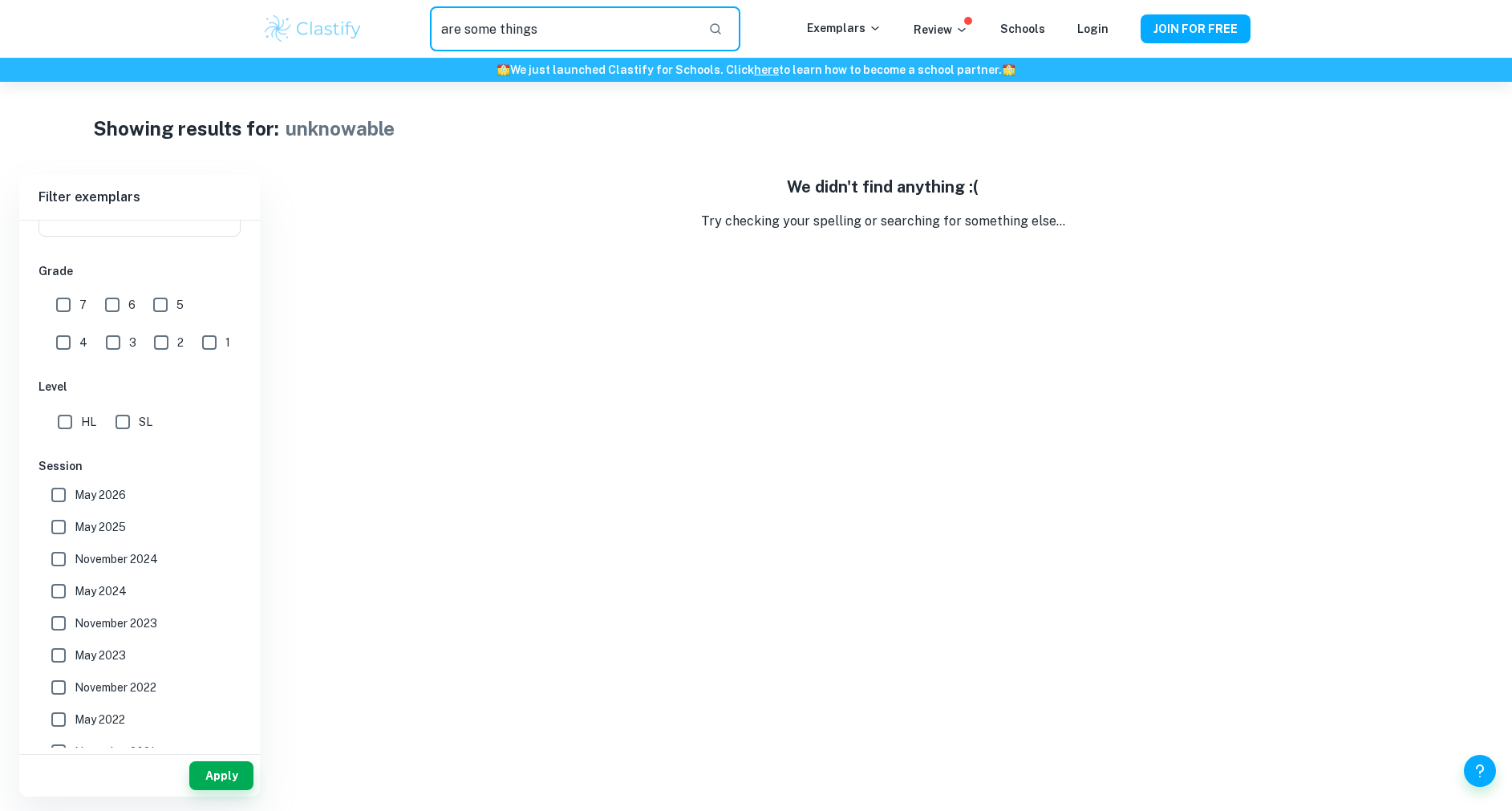 type on "are some things" 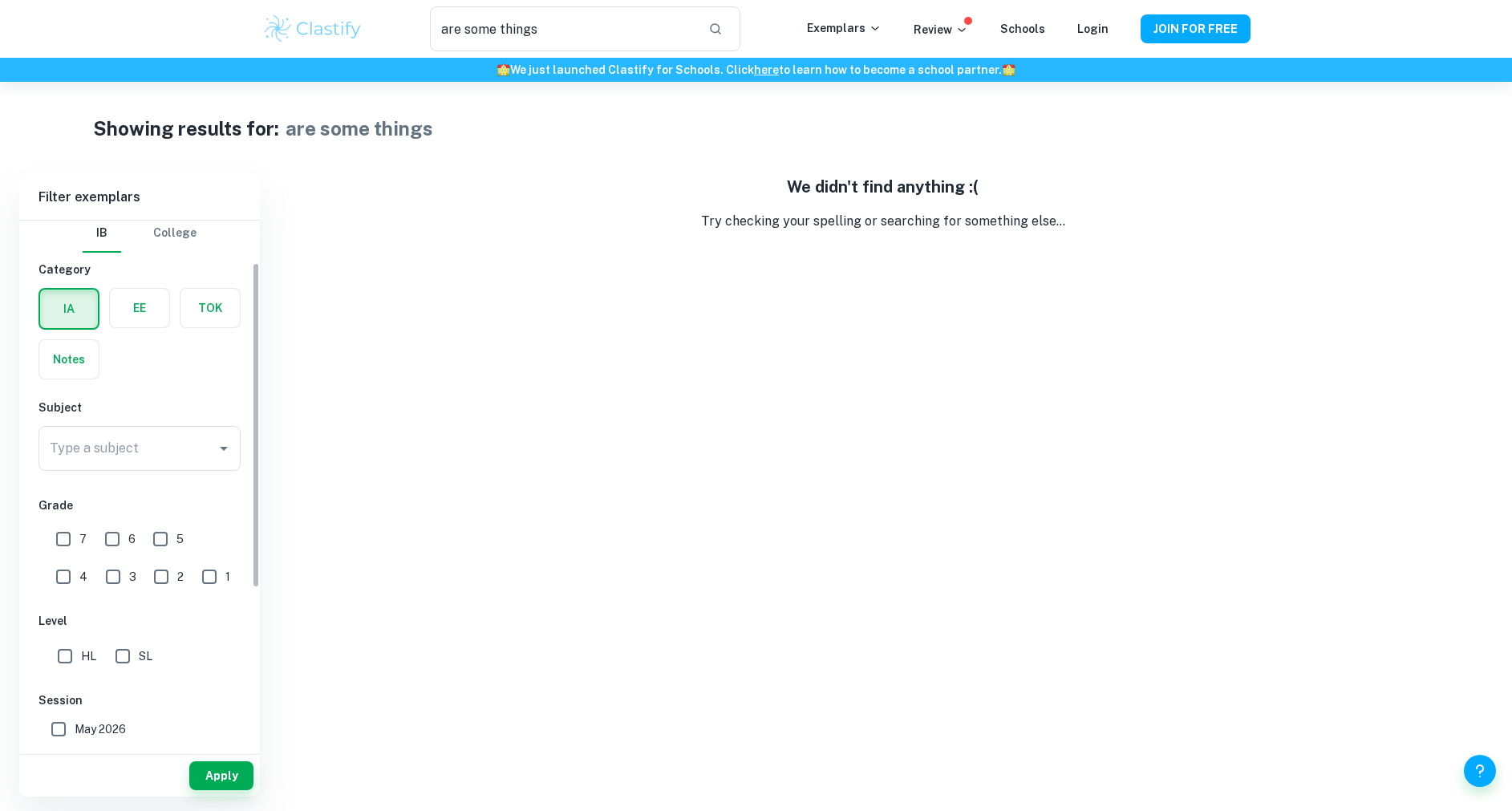 scroll, scrollTop: 0, scrollLeft: 0, axis: both 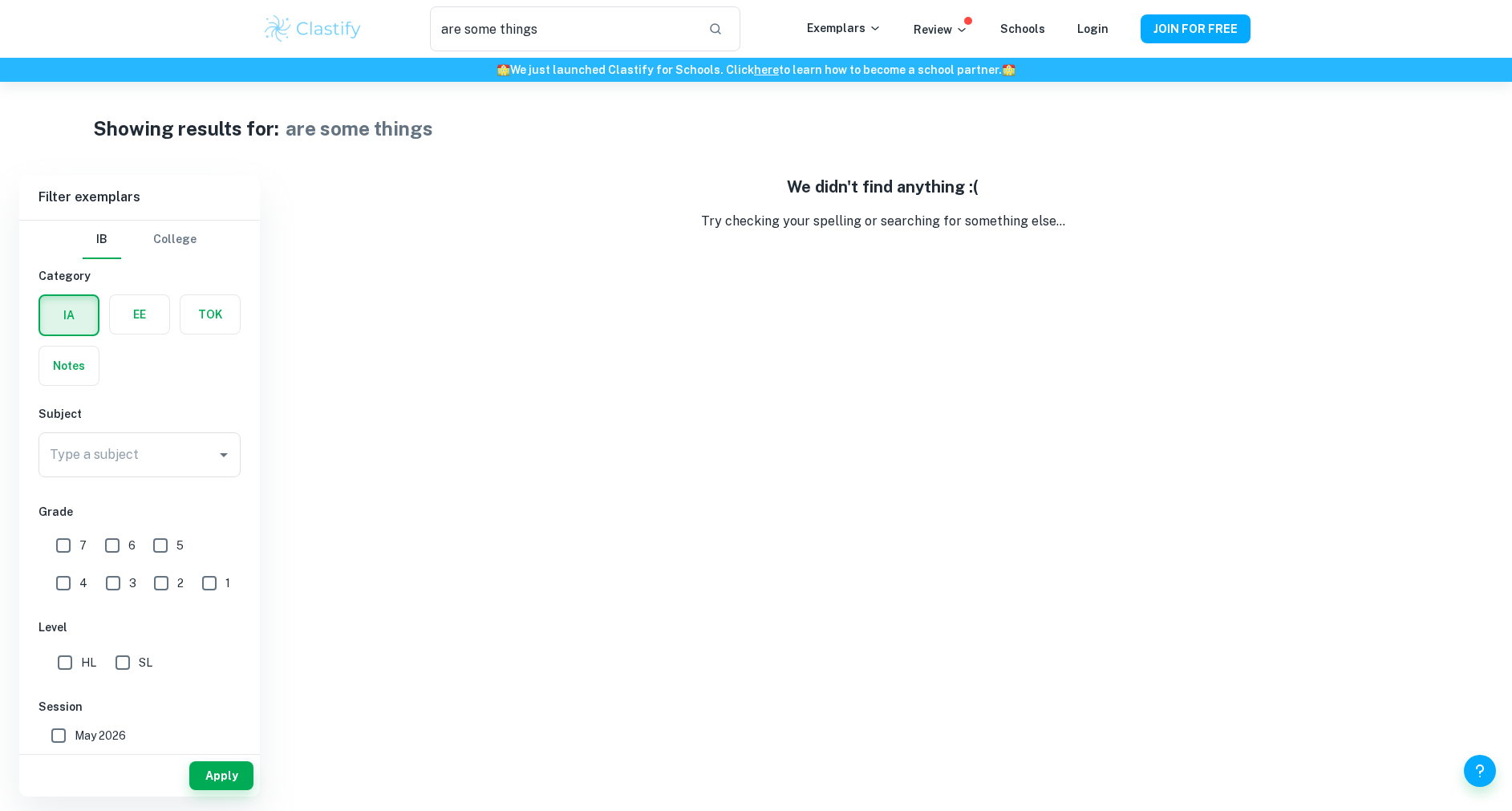 click at bounding box center [210, 314] 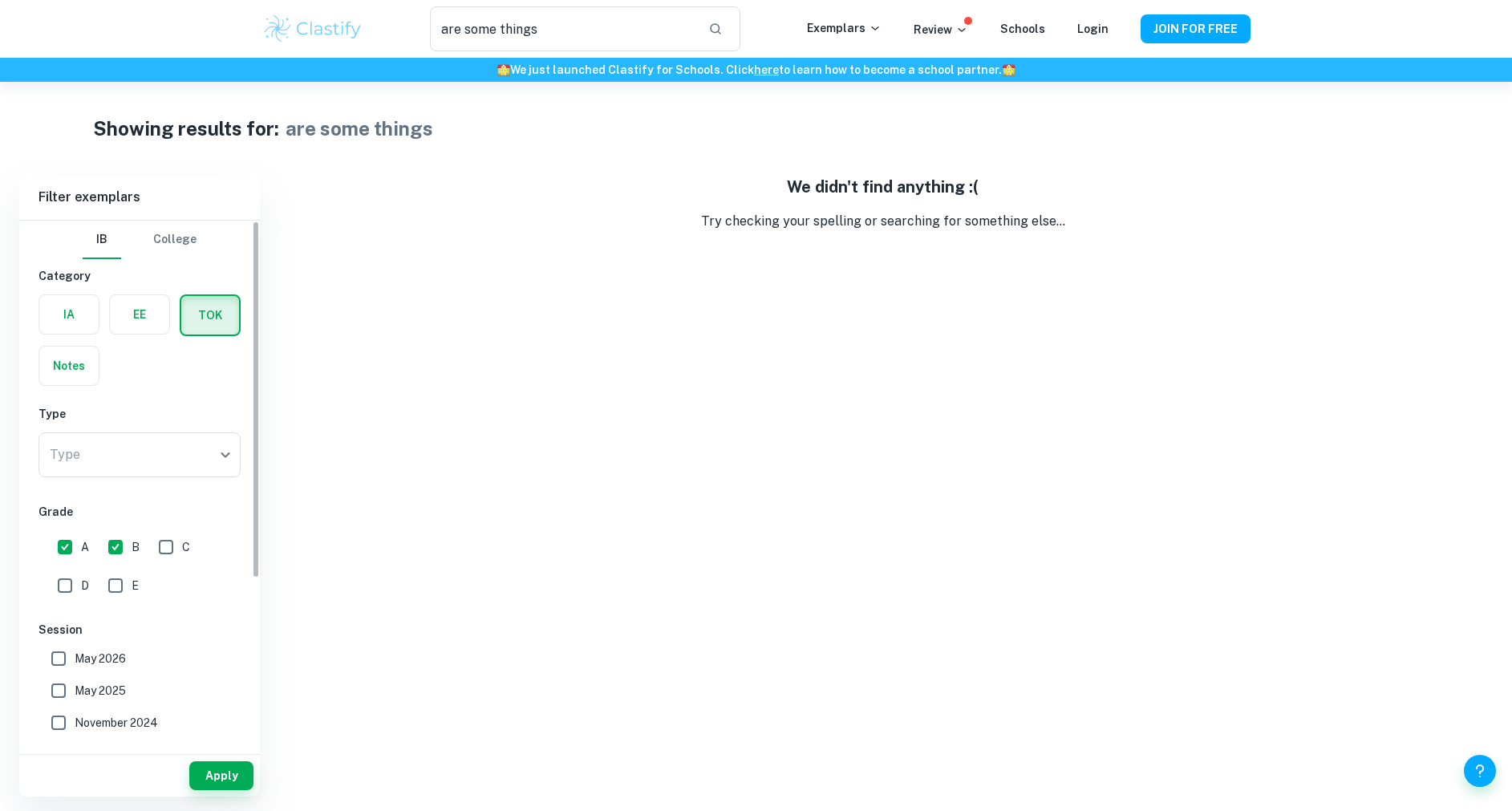click on "B" at bounding box center (116, 547) 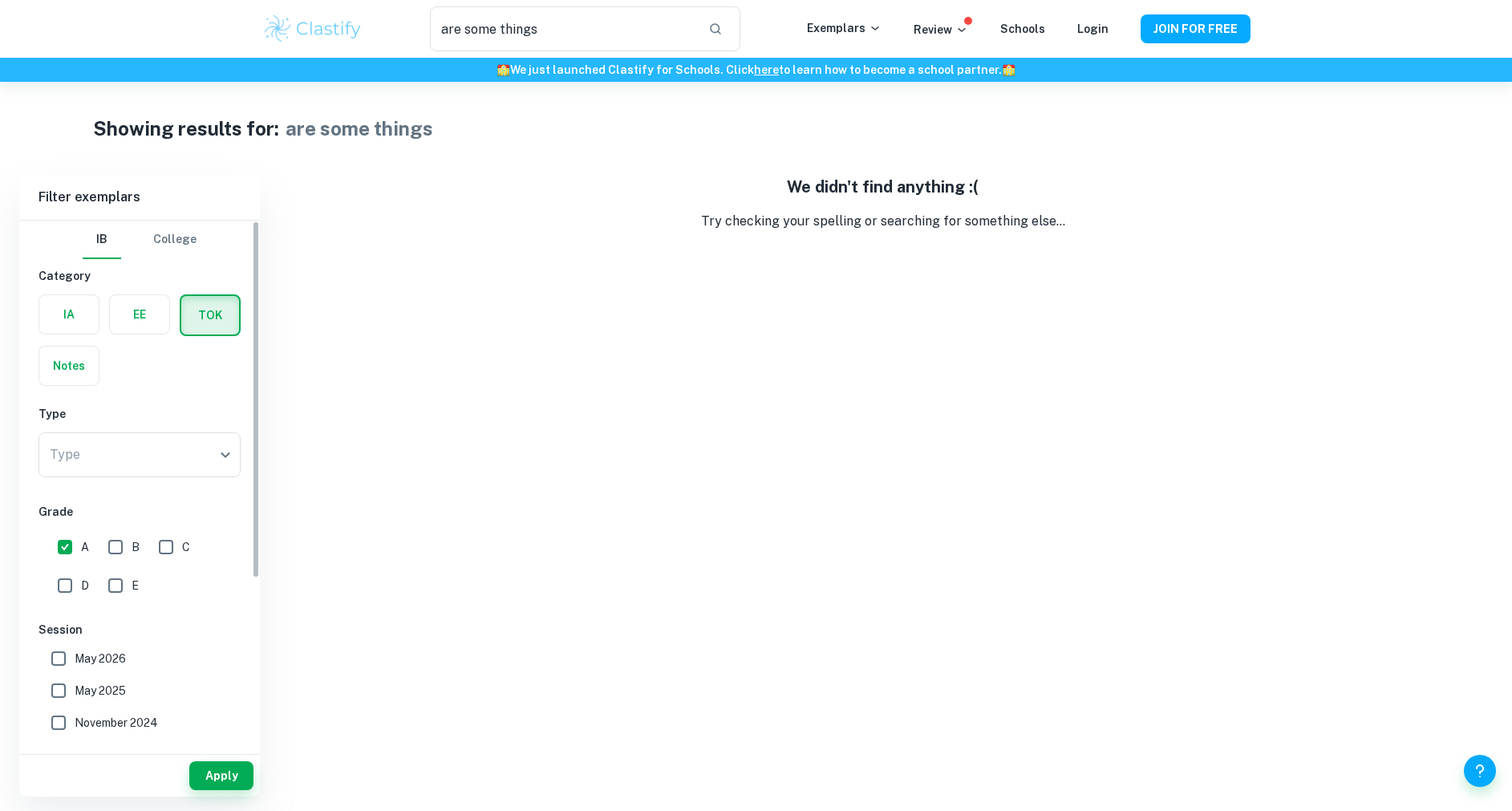 click on "A" at bounding box center [65, 547] 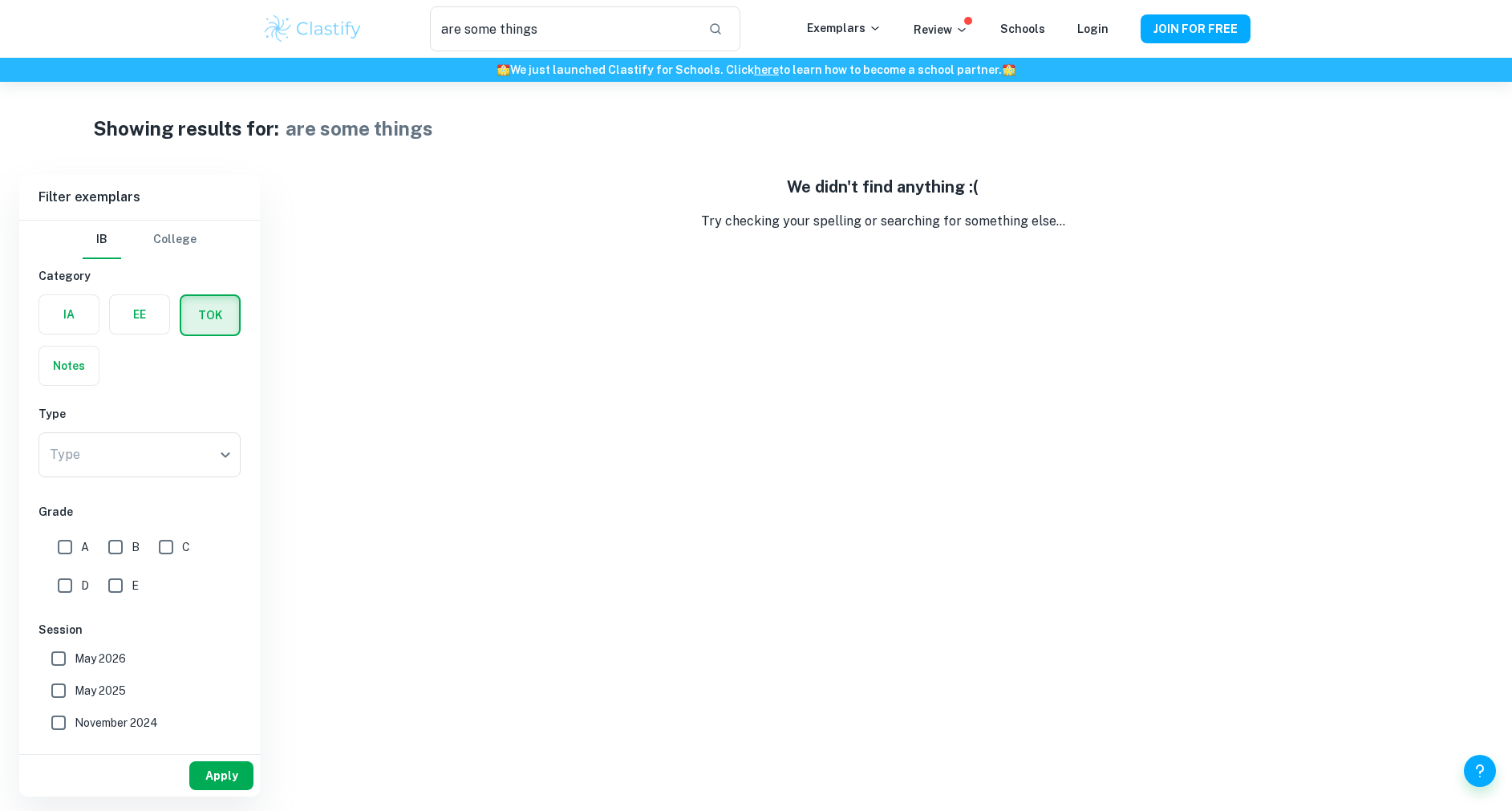 click on "Apply" at bounding box center [221, 776] 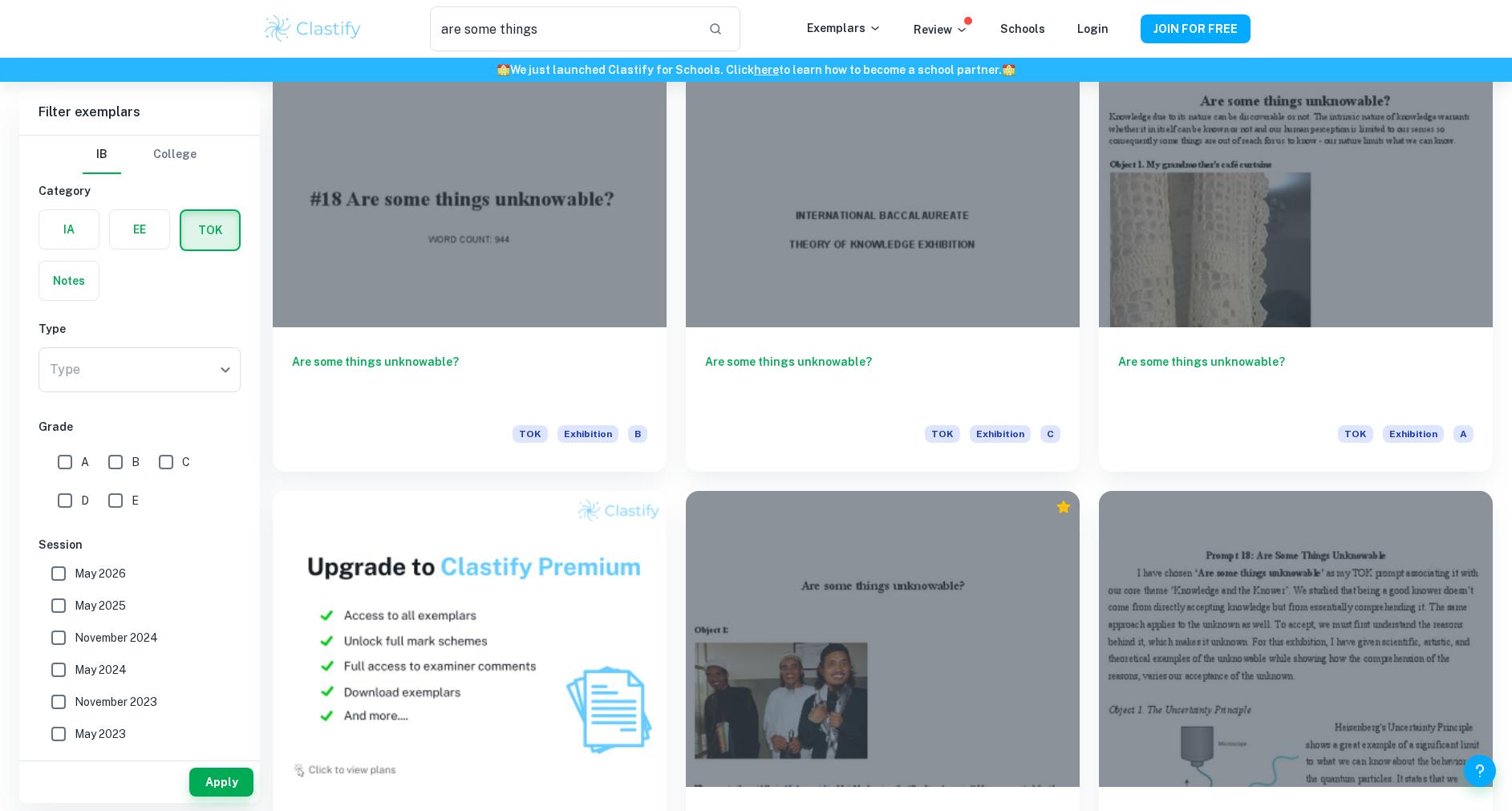 scroll, scrollTop: 963, scrollLeft: 0, axis: vertical 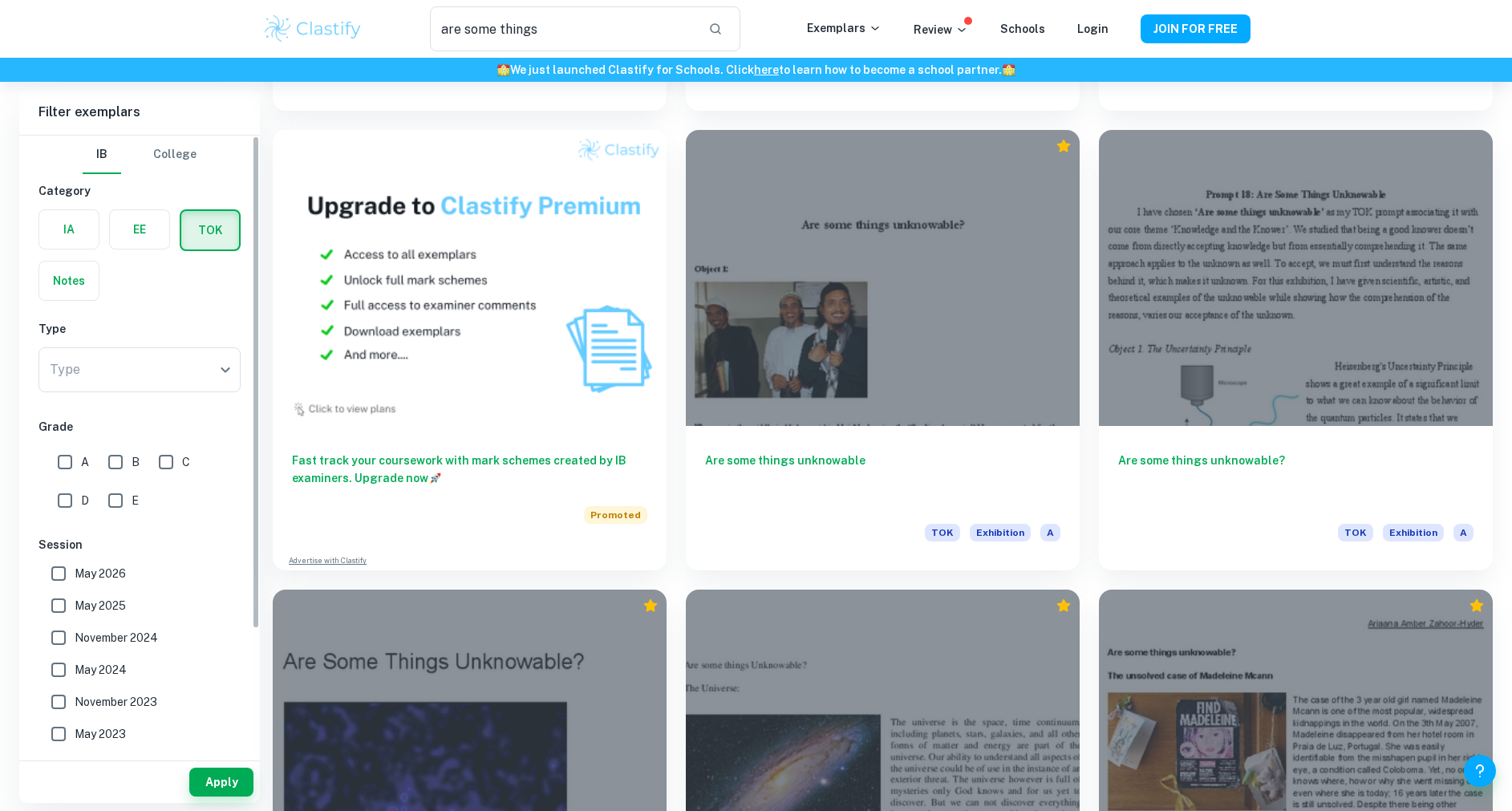 click on "B" at bounding box center (116, 462) 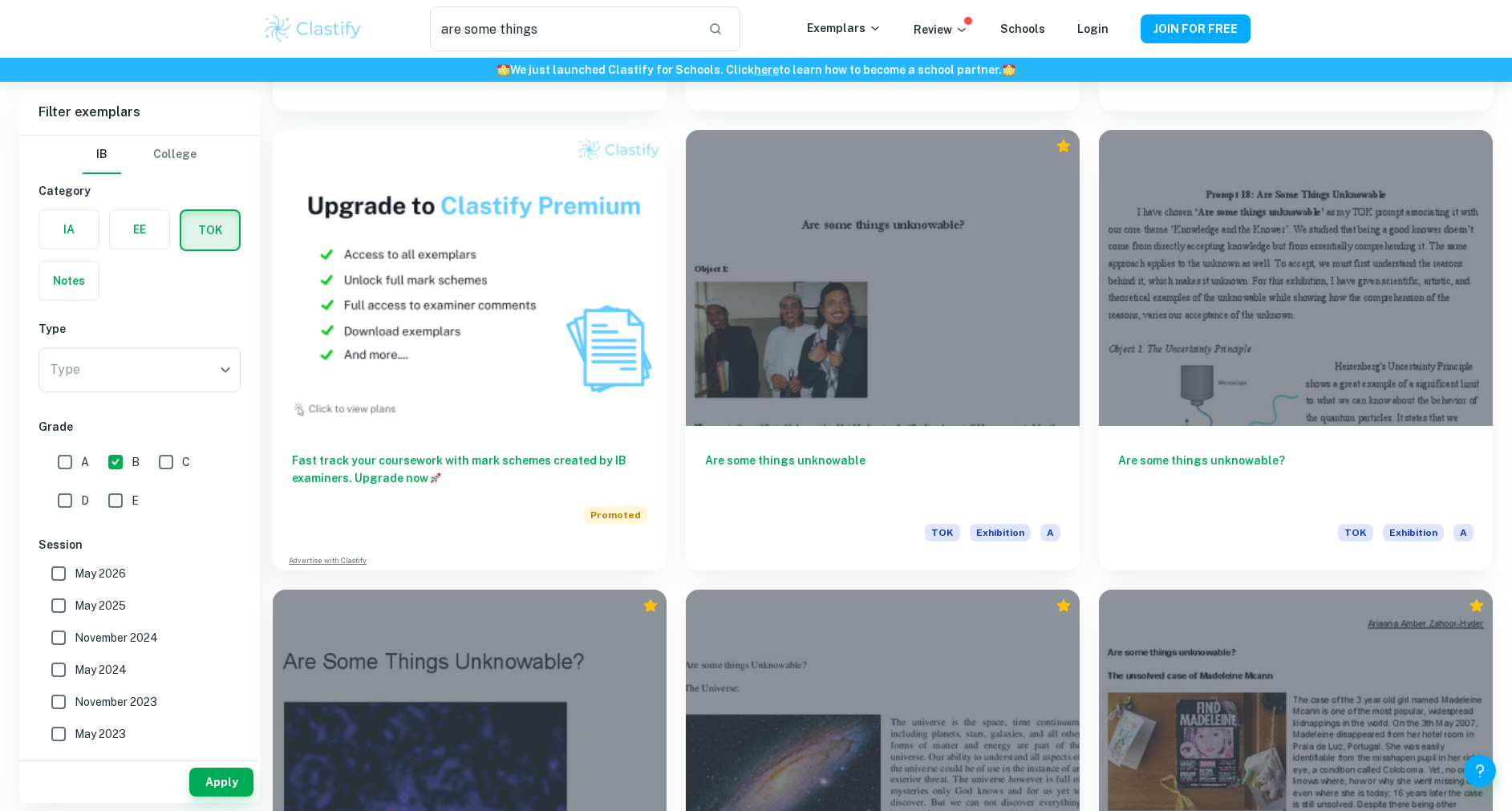 click on "A B C D E" at bounding box center (143, 478) 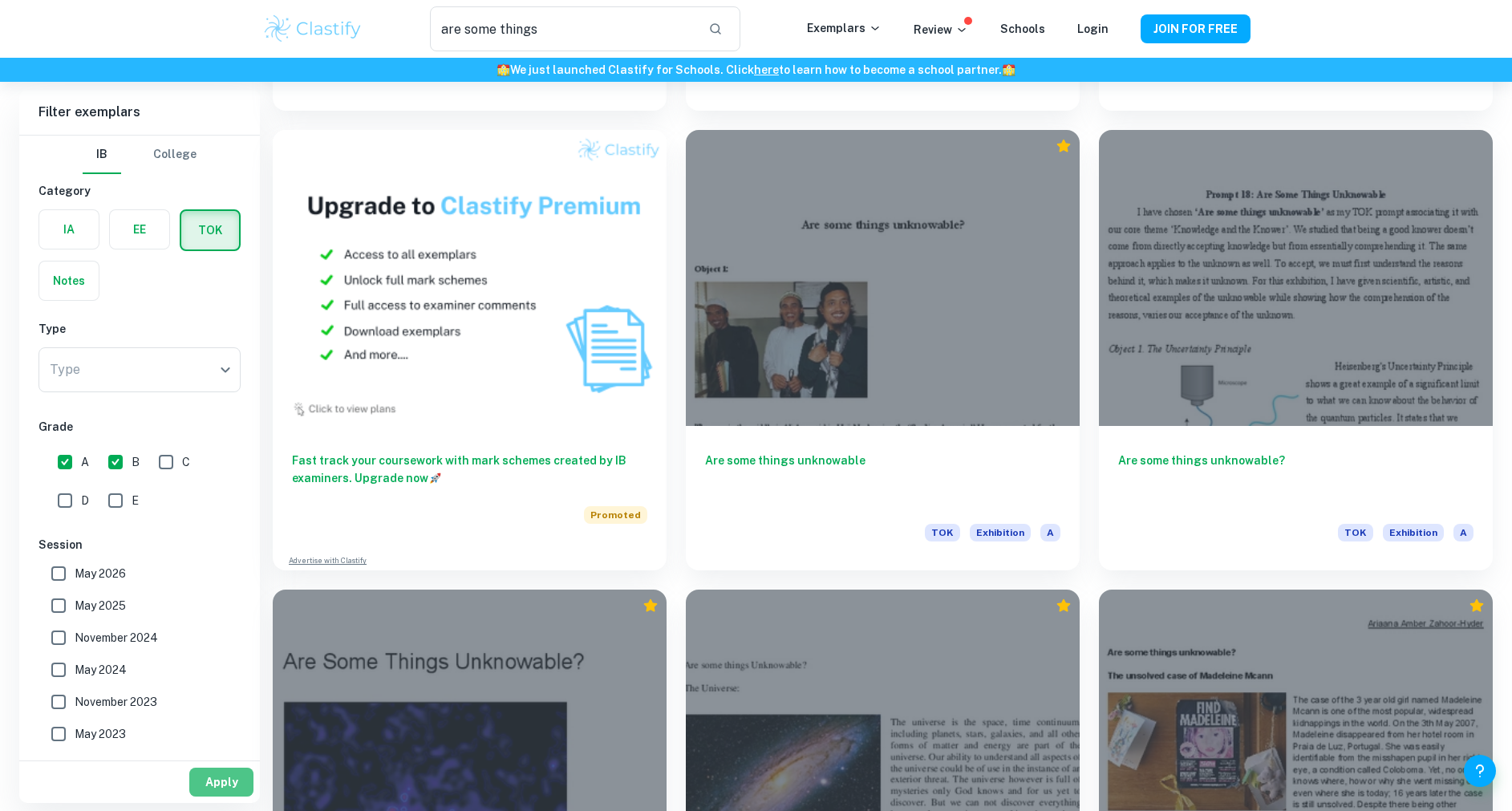 click on "Apply" at bounding box center (221, 782) 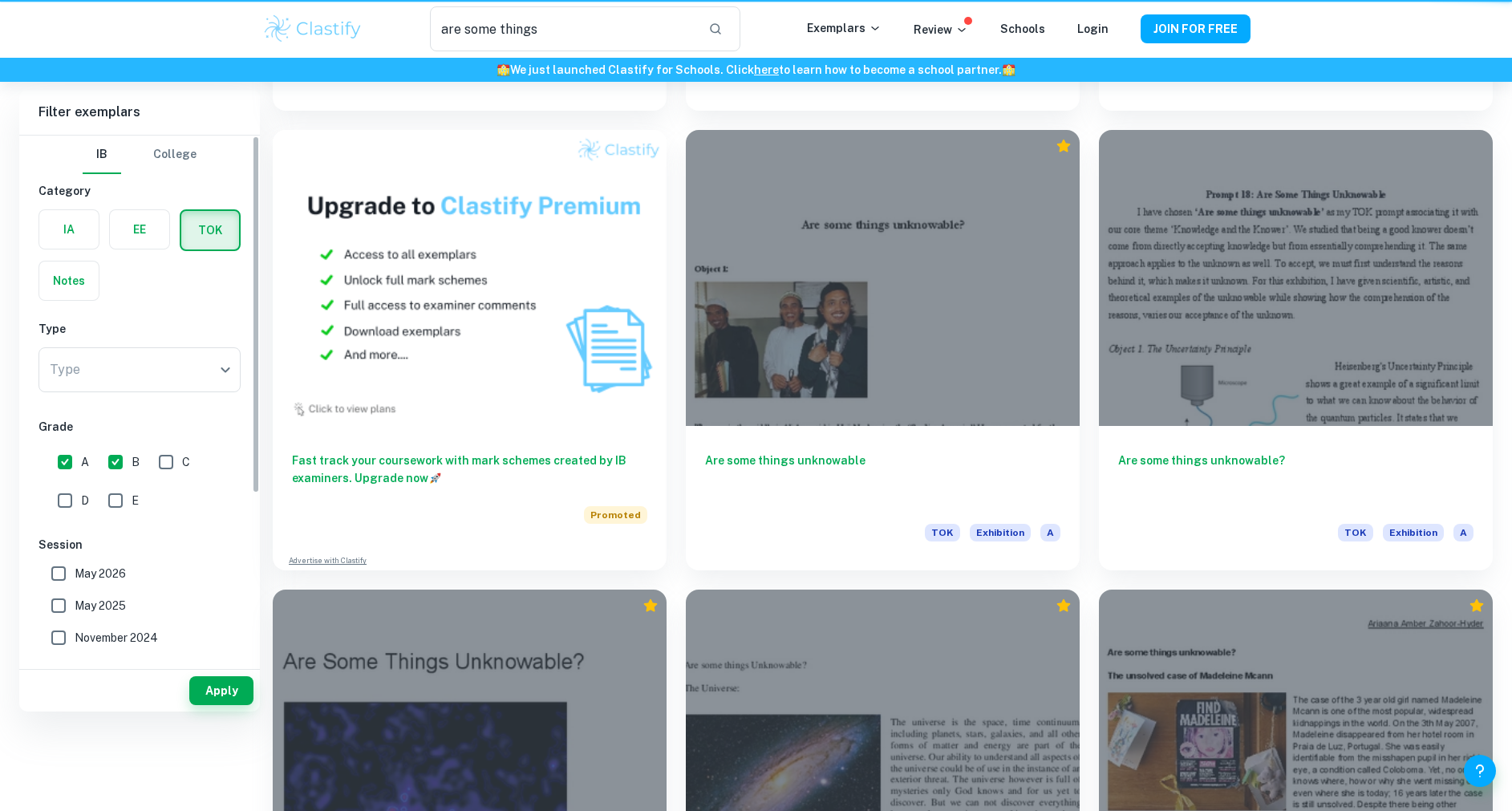 scroll, scrollTop: 0, scrollLeft: 0, axis: both 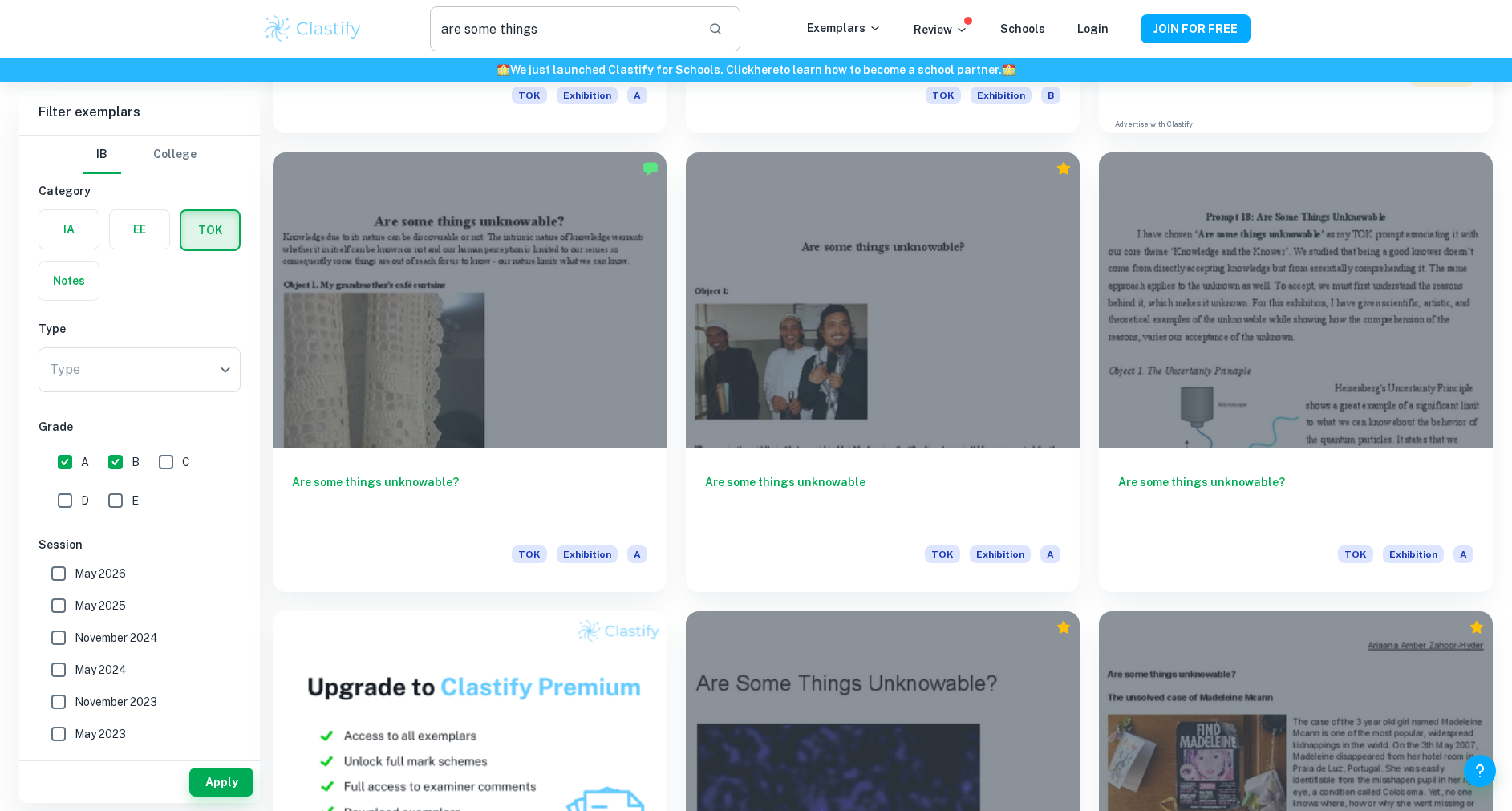 click on "are some things" at bounding box center (562, 29) 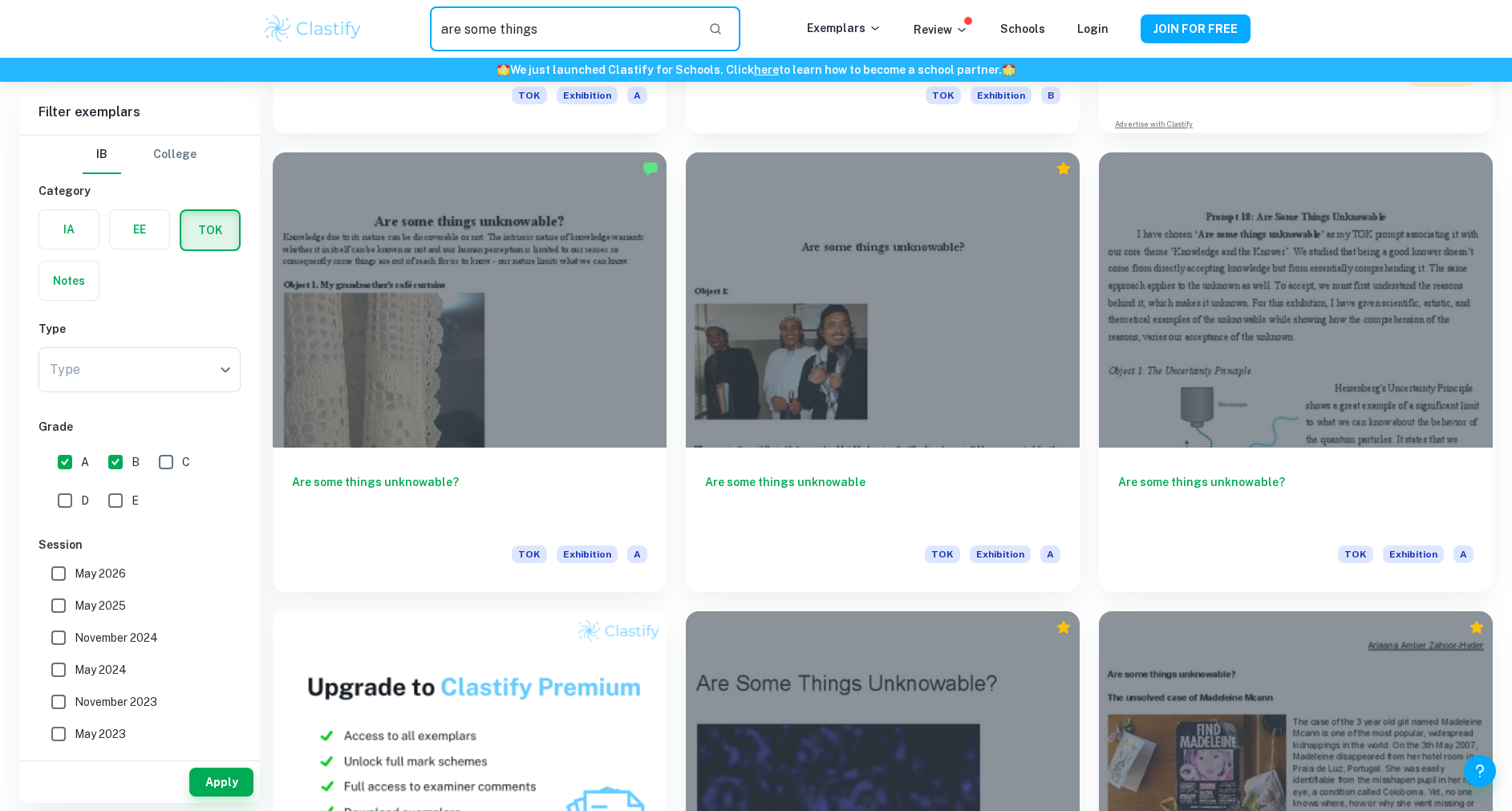 click on "are some things" at bounding box center [562, 29] 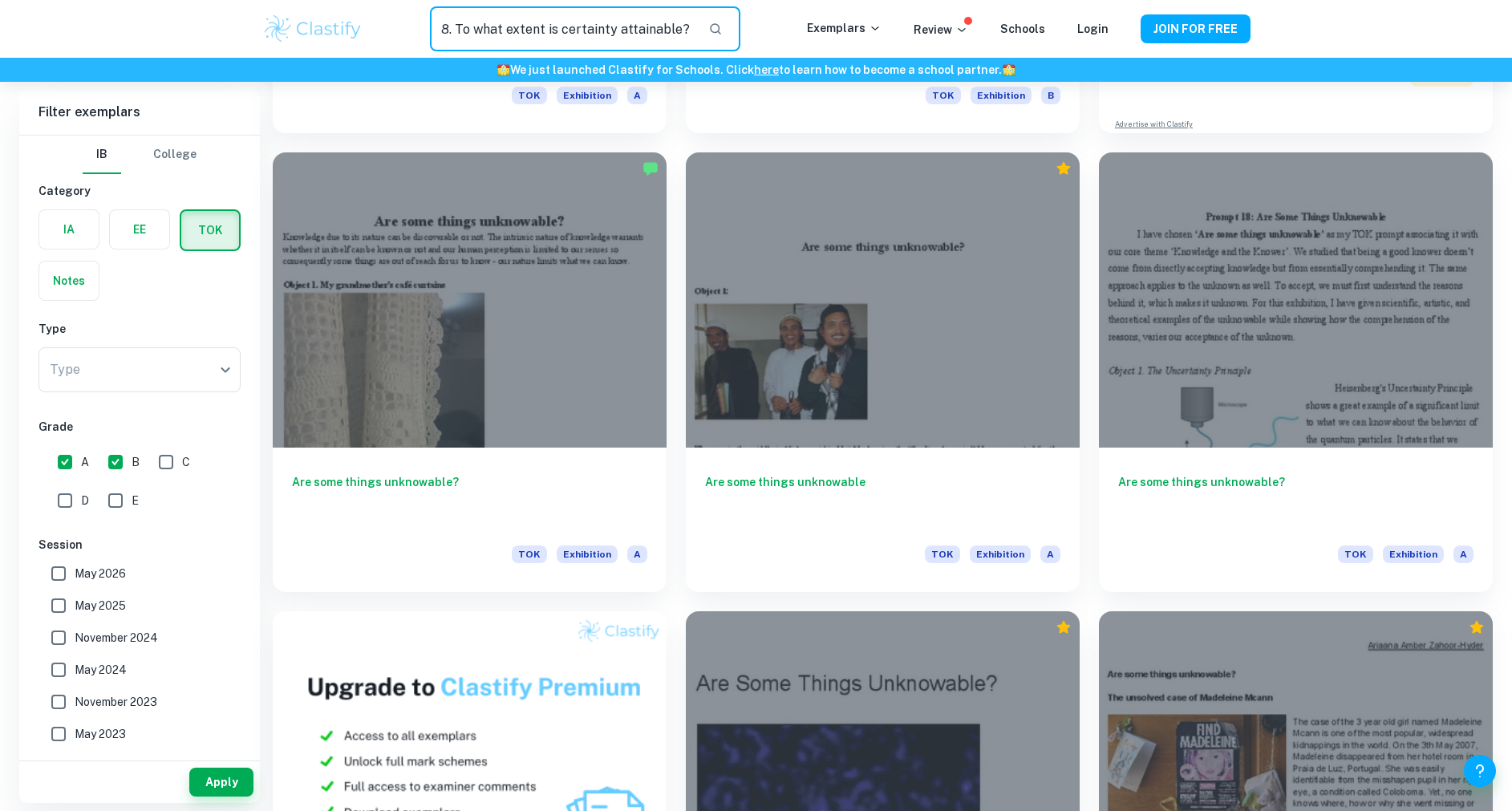 click on "8. To what extent is certainty attainable?" at bounding box center (562, 29) 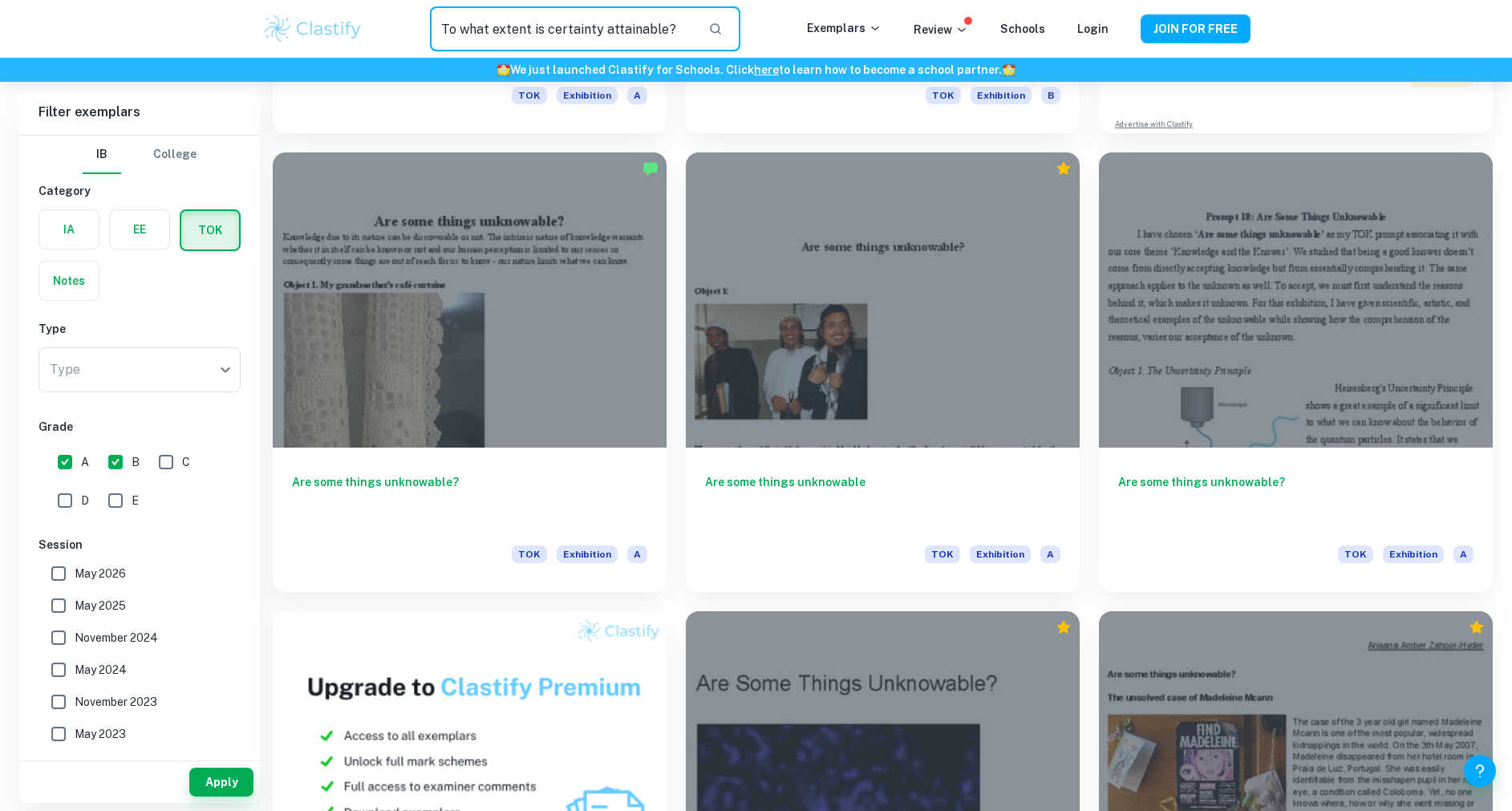 type on "To what extent is certainty attainable?" 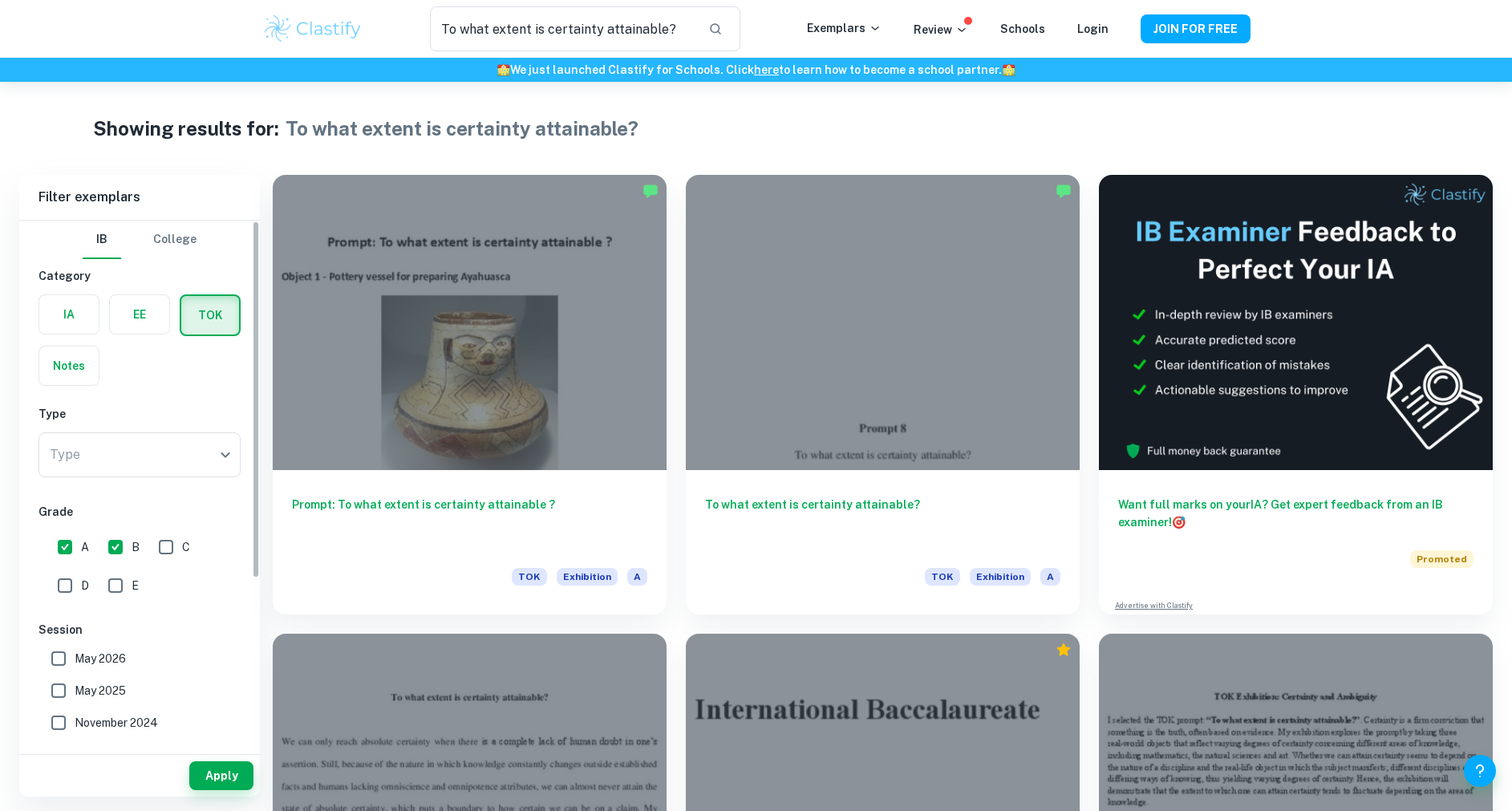 click on "Apply" at bounding box center [221, 776] 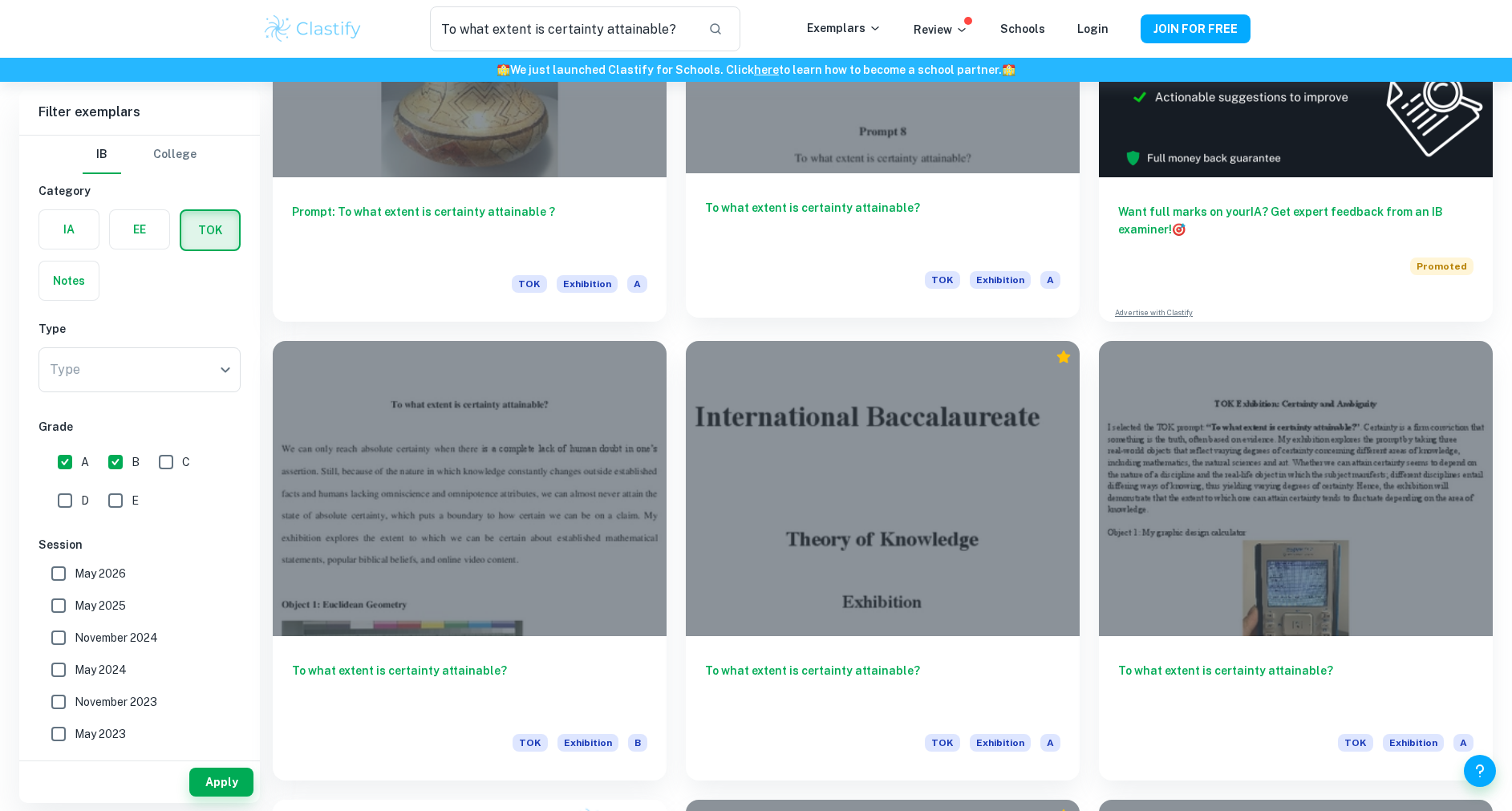 scroll, scrollTop: 241, scrollLeft: 0, axis: vertical 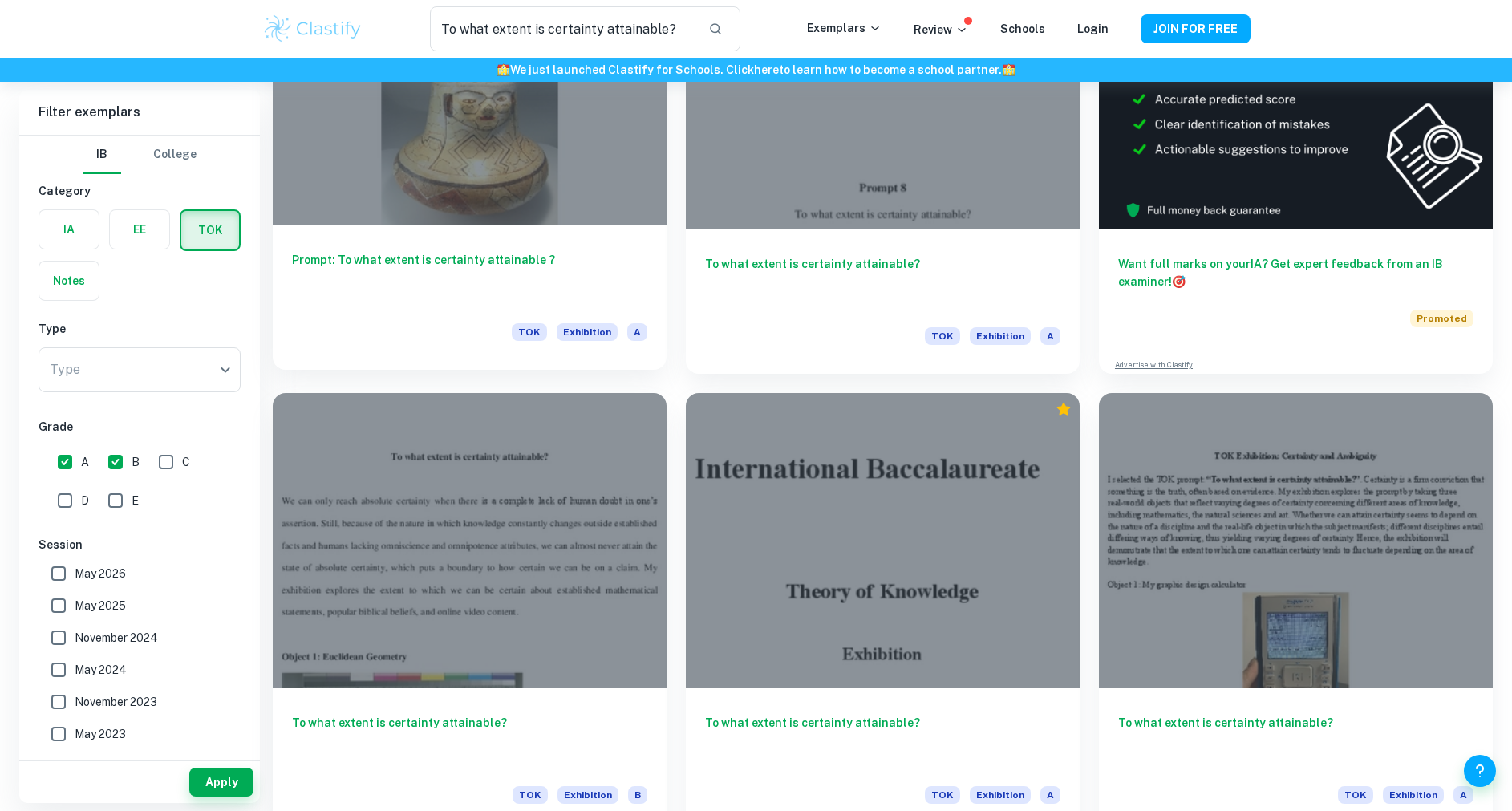 click at bounding box center [469, 78] 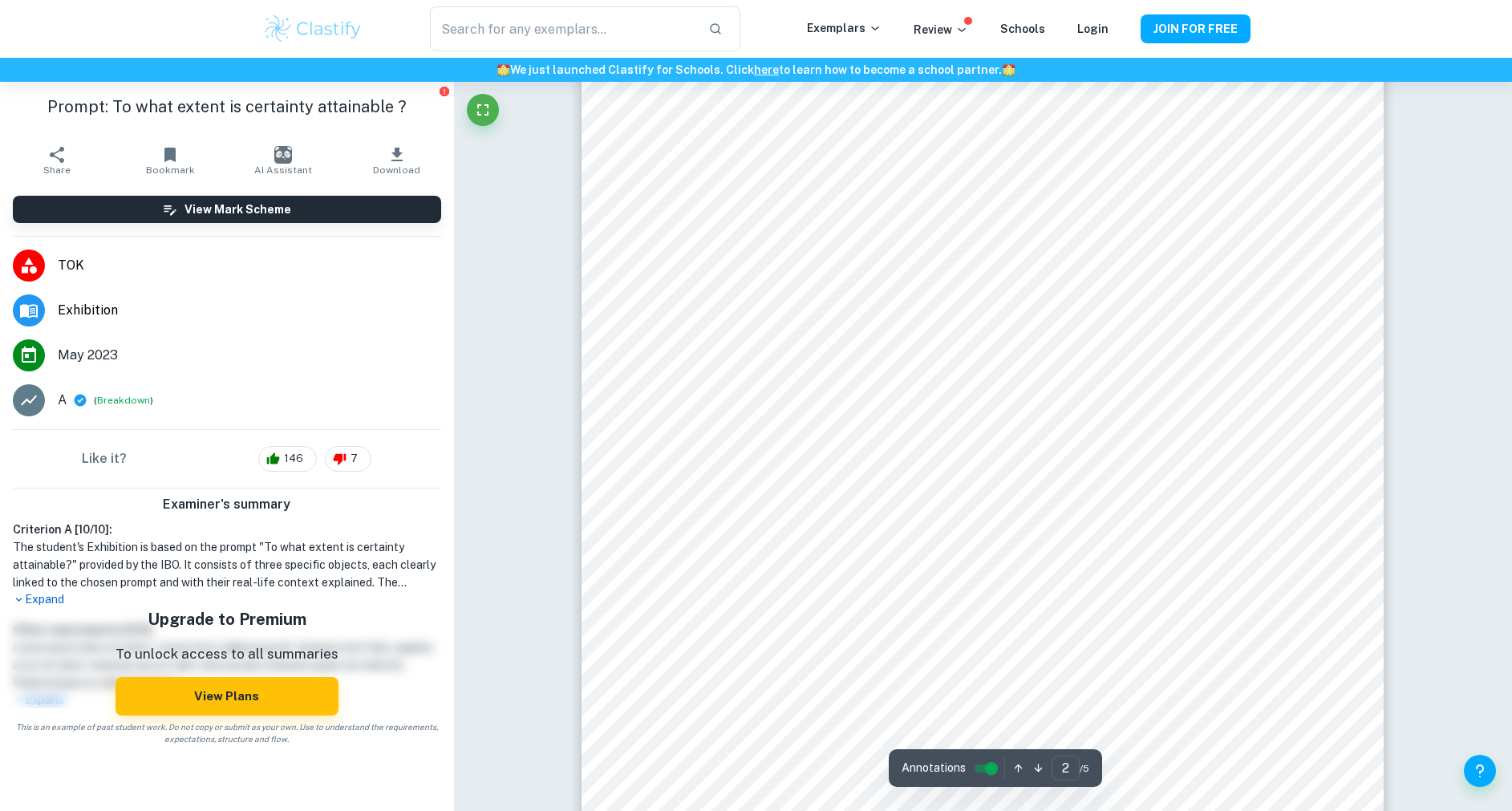 scroll, scrollTop: 1324, scrollLeft: 0, axis: vertical 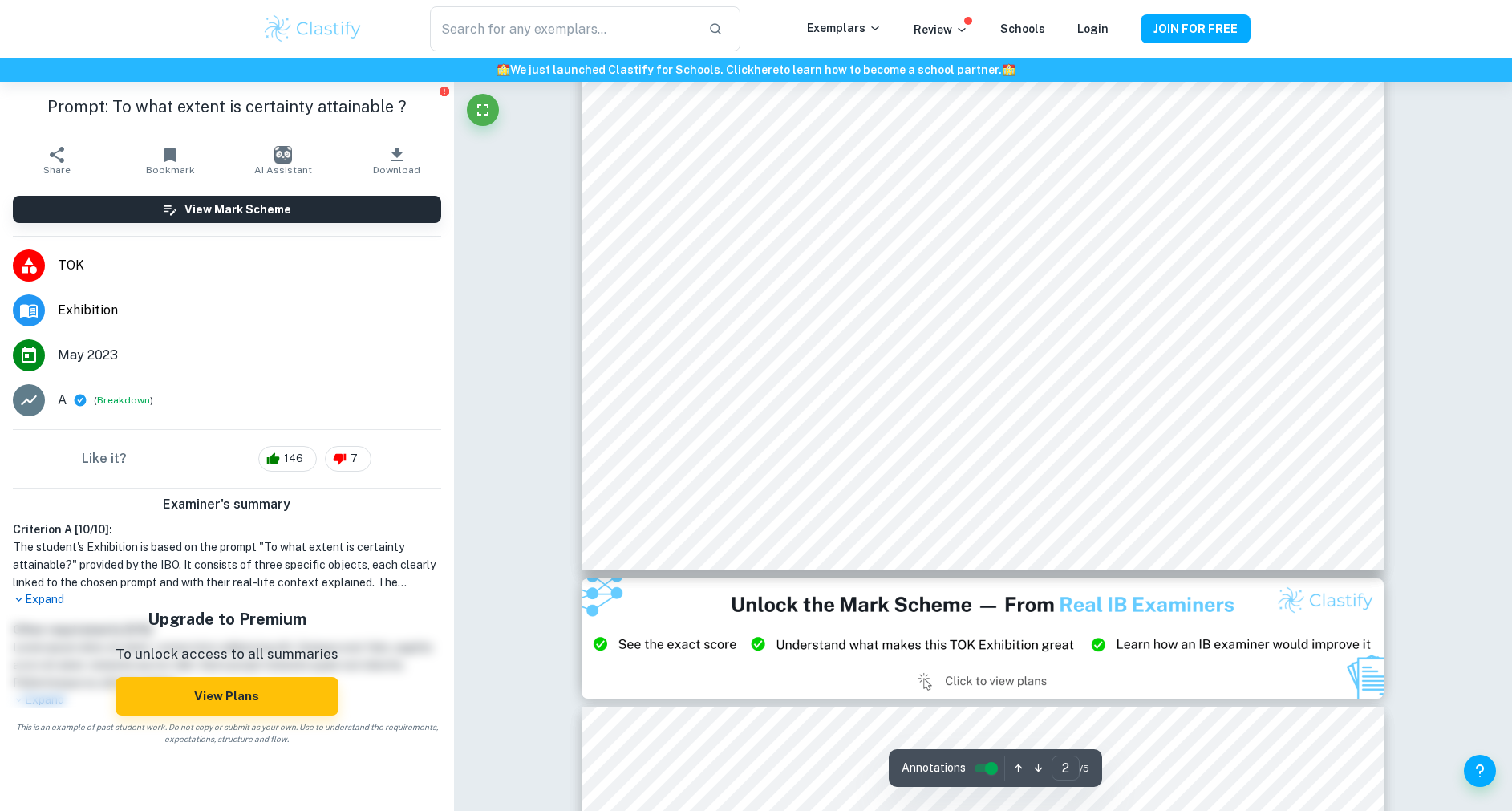 type on "3" 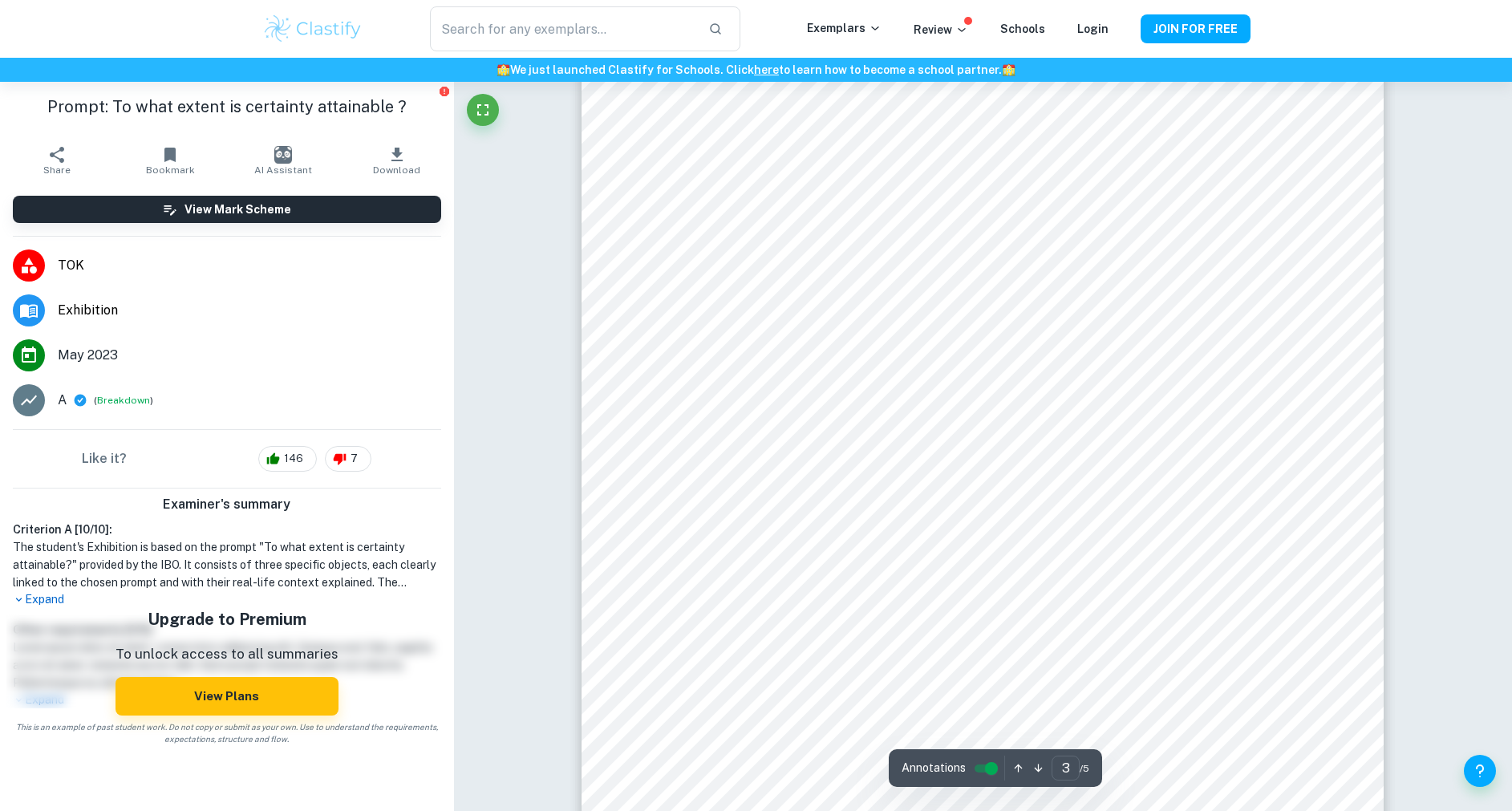 scroll, scrollTop: 2888, scrollLeft: 0, axis: vertical 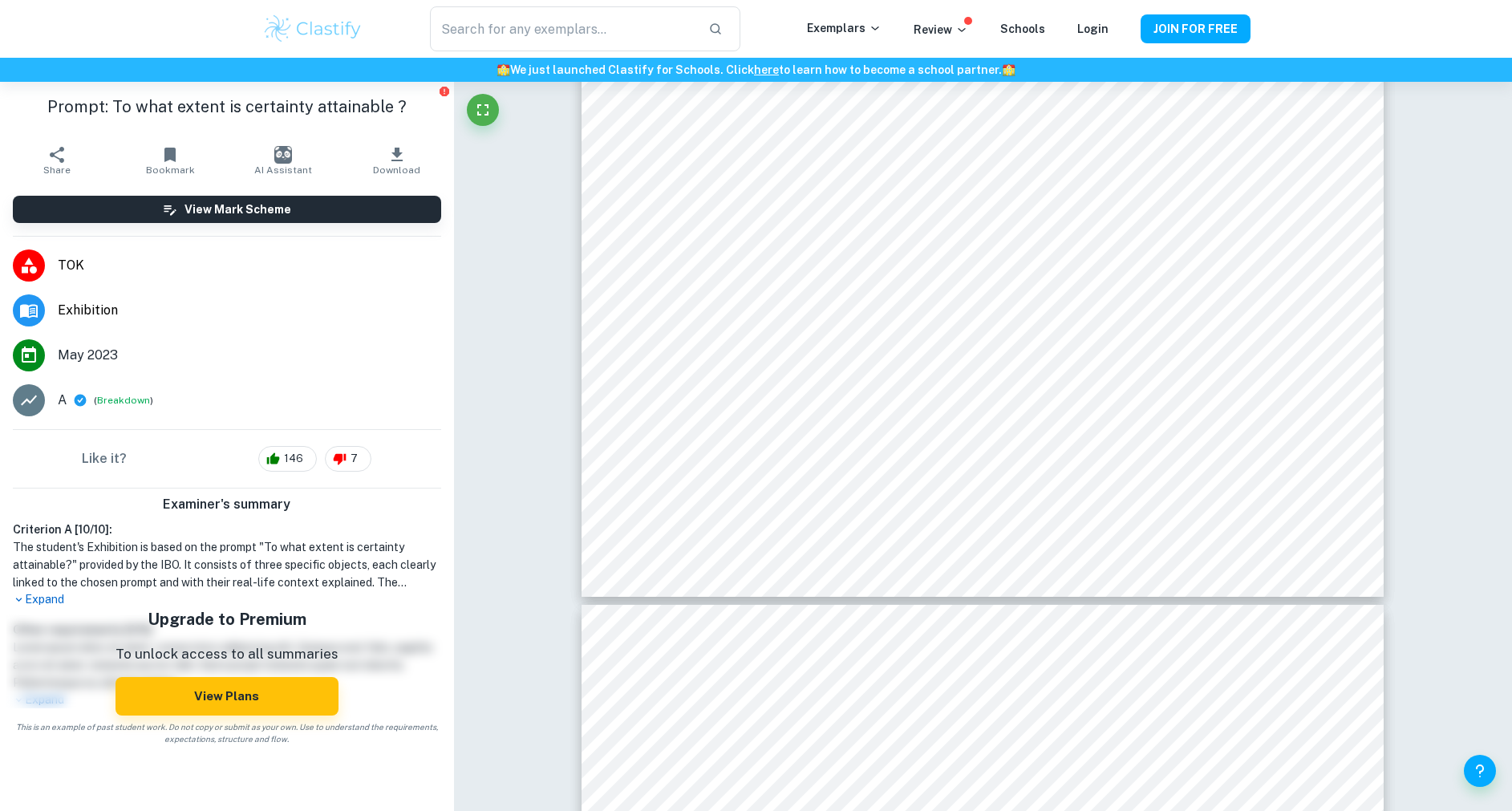 type on "To what extent is certainty attainable?" 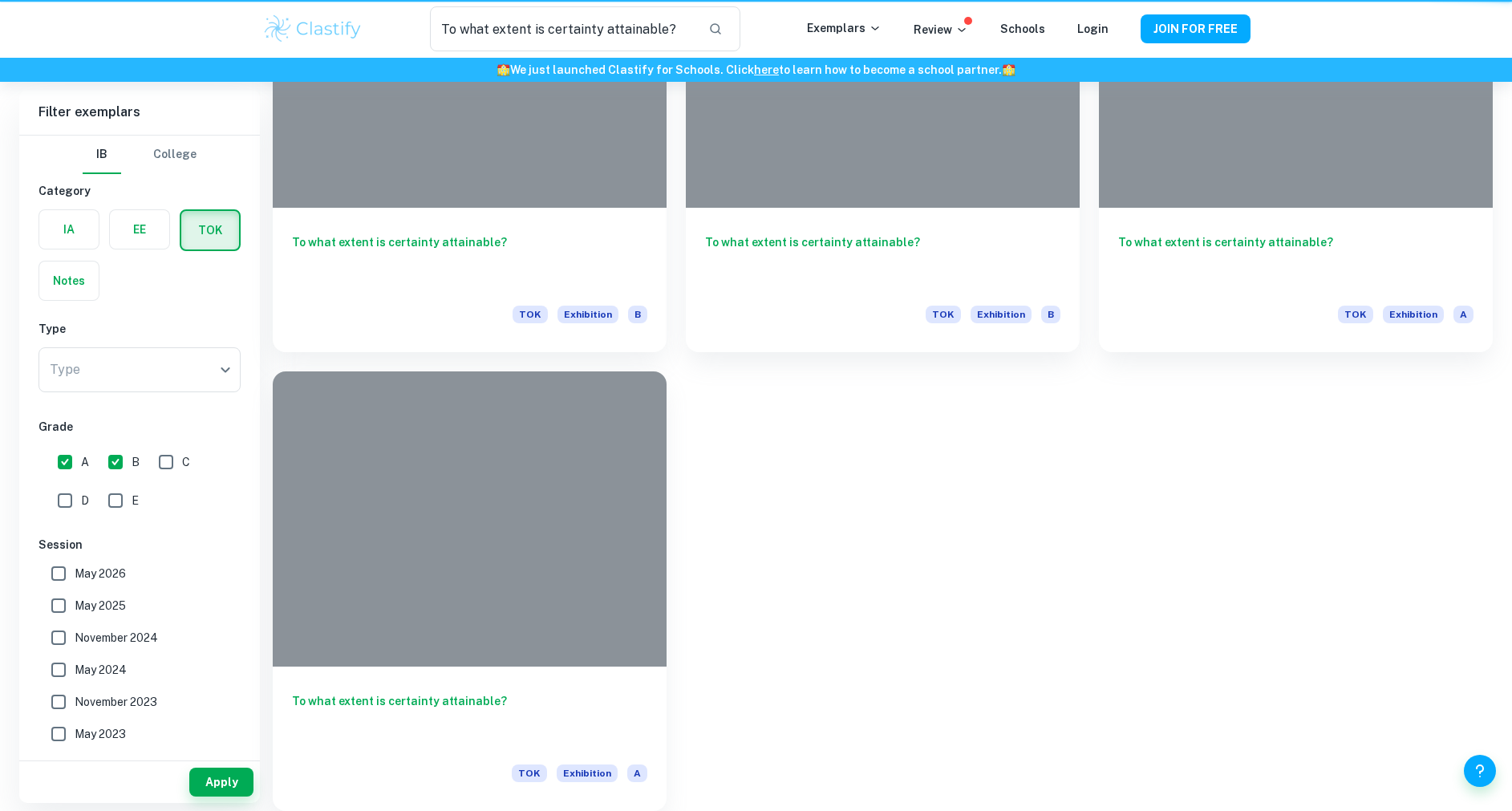 scroll, scrollTop: 241, scrollLeft: 0, axis: vertical 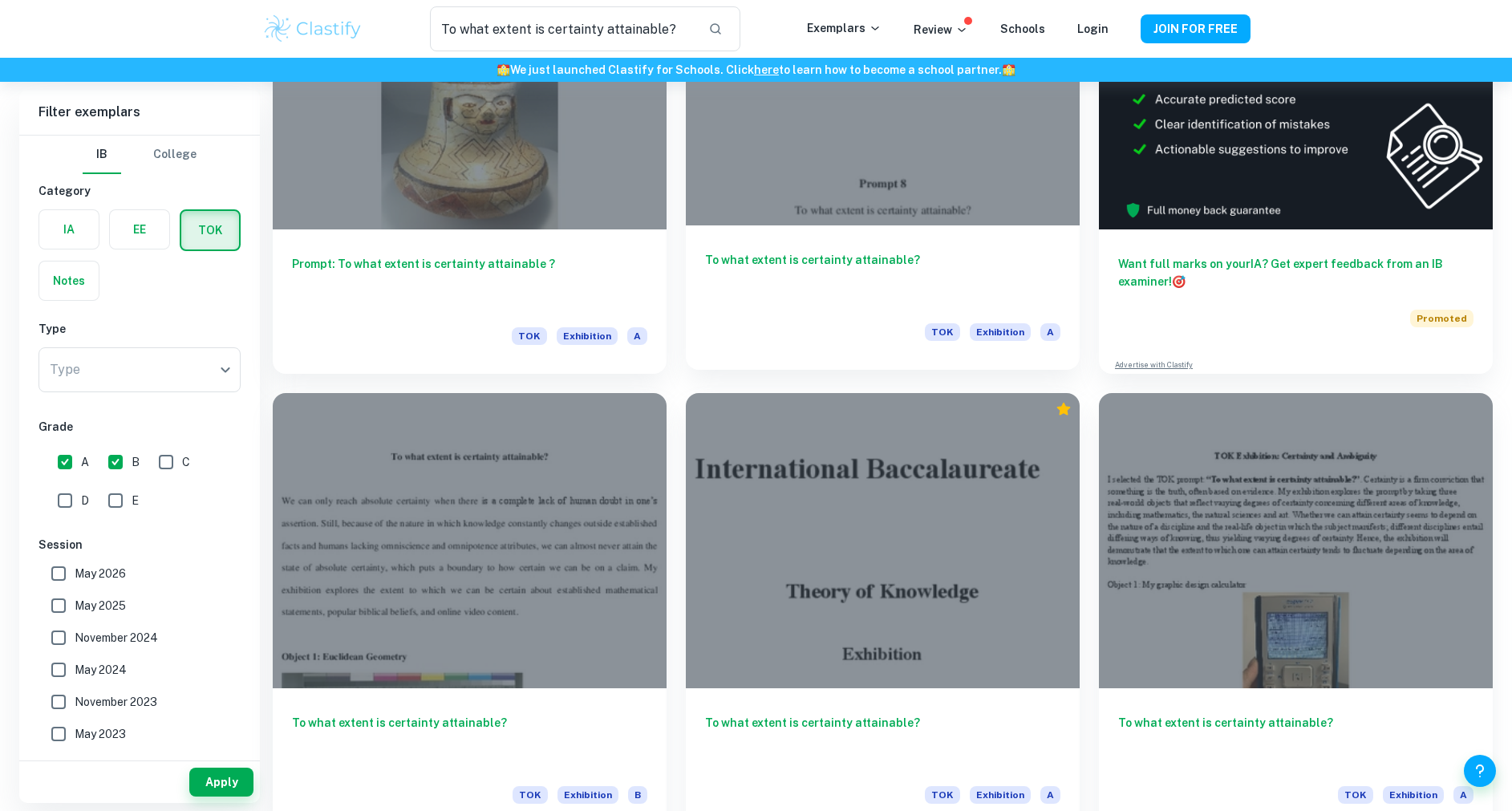 click at bounding box center [882, 78] 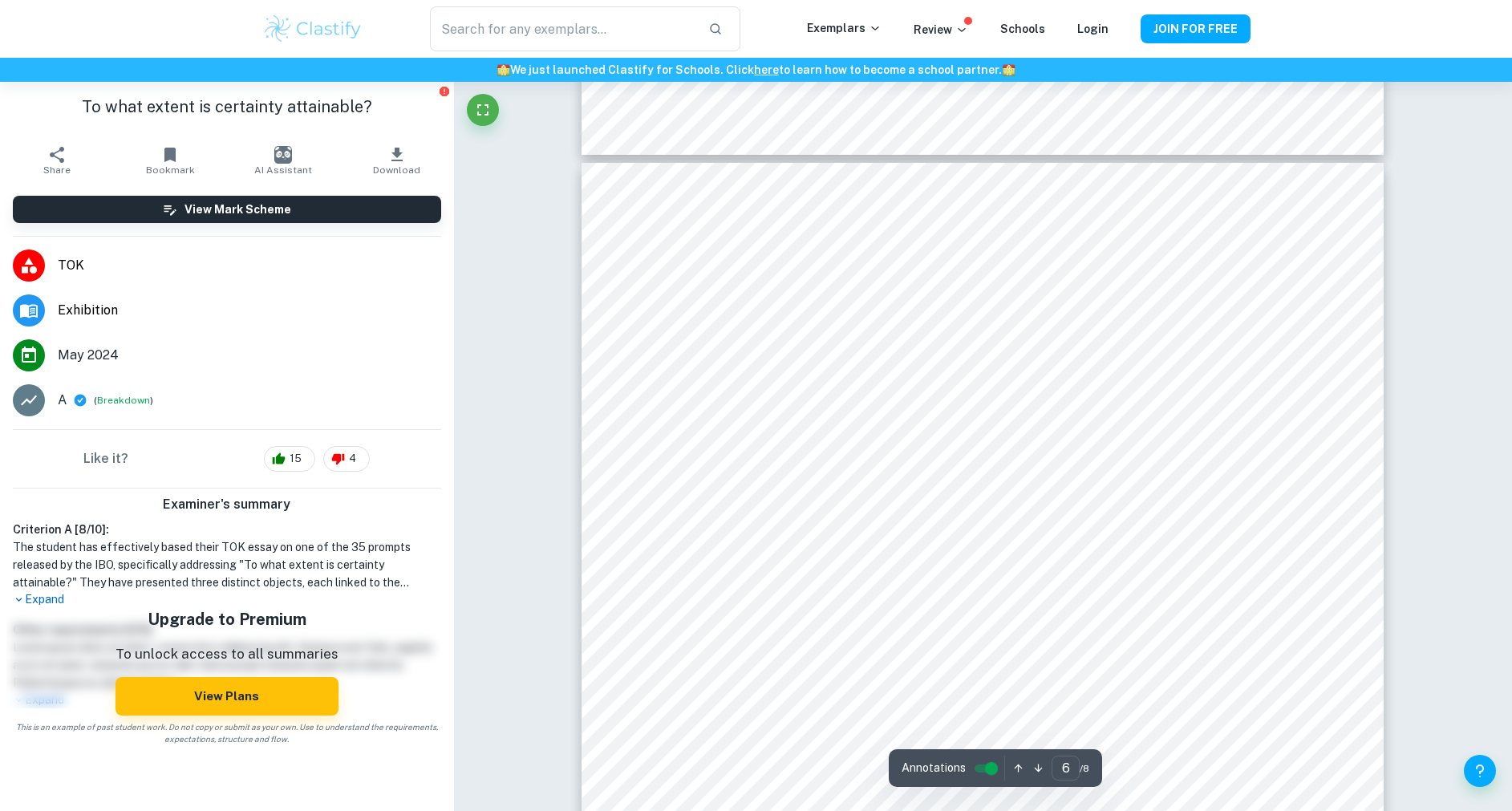 scroll, scrollTop: 5896, scrollLeft: 0, axis: vertical 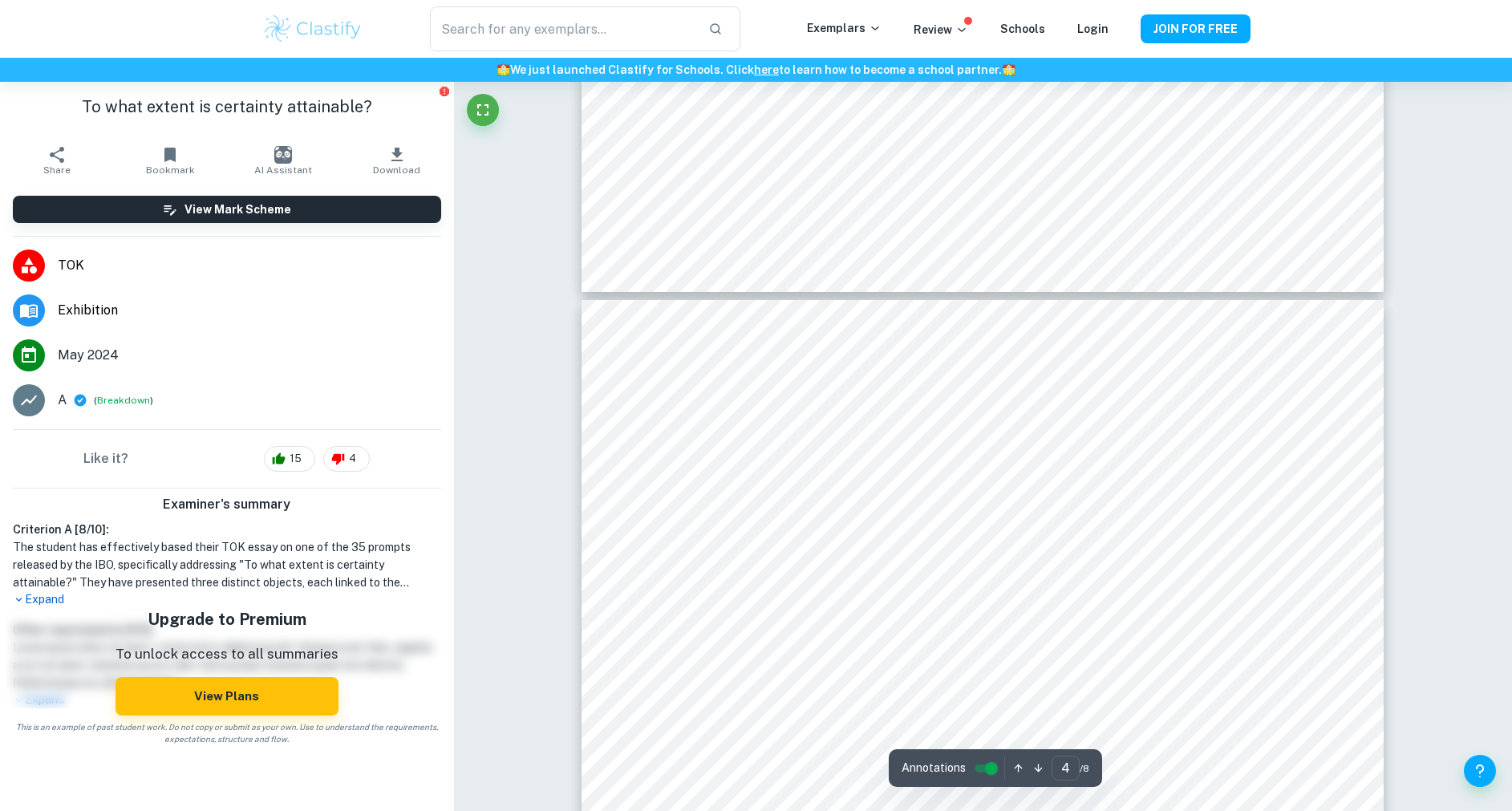 type on "3" 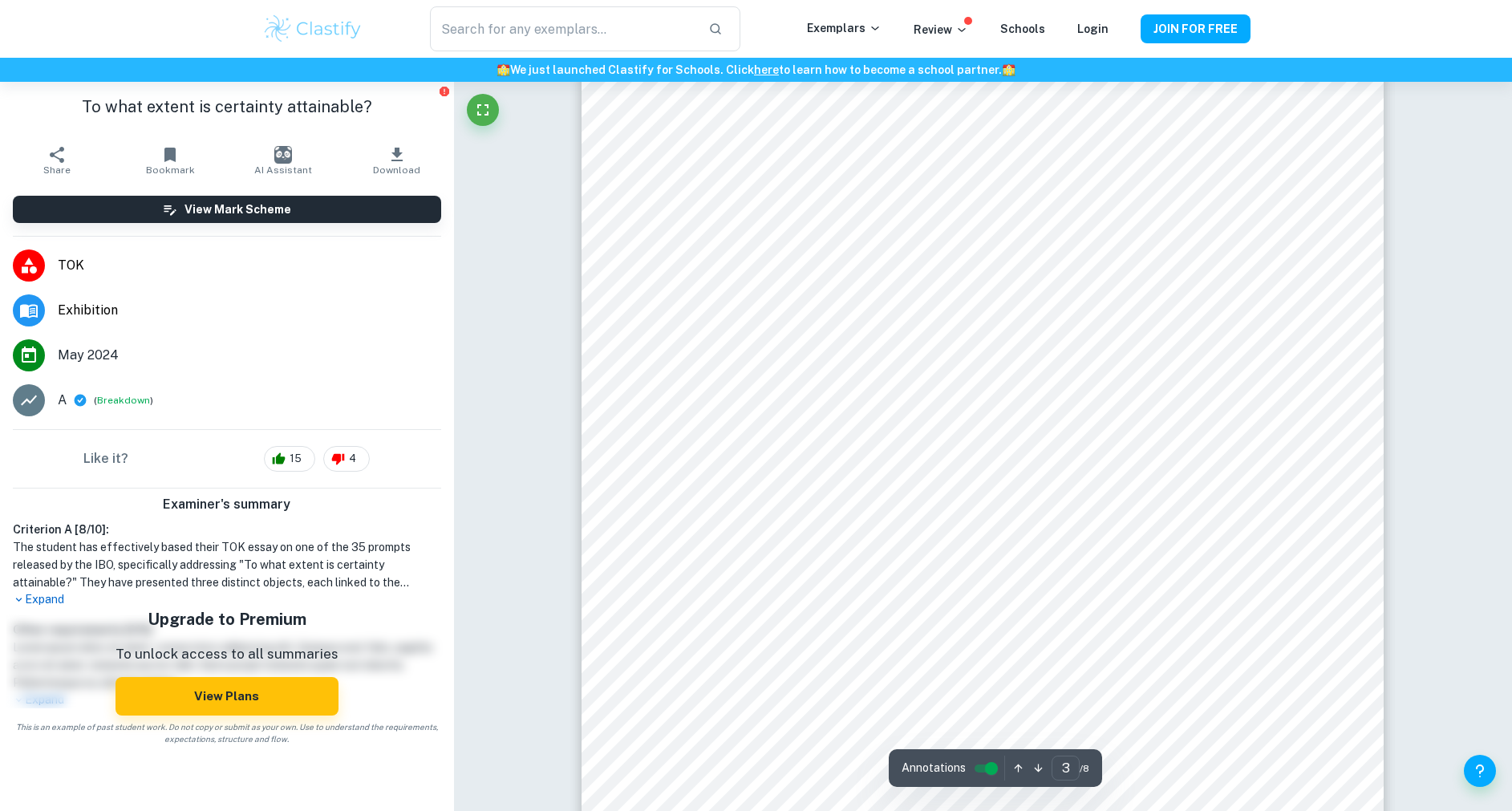 scroll, scrollTop: 2524, scrollLeft: 0, axis: vertical 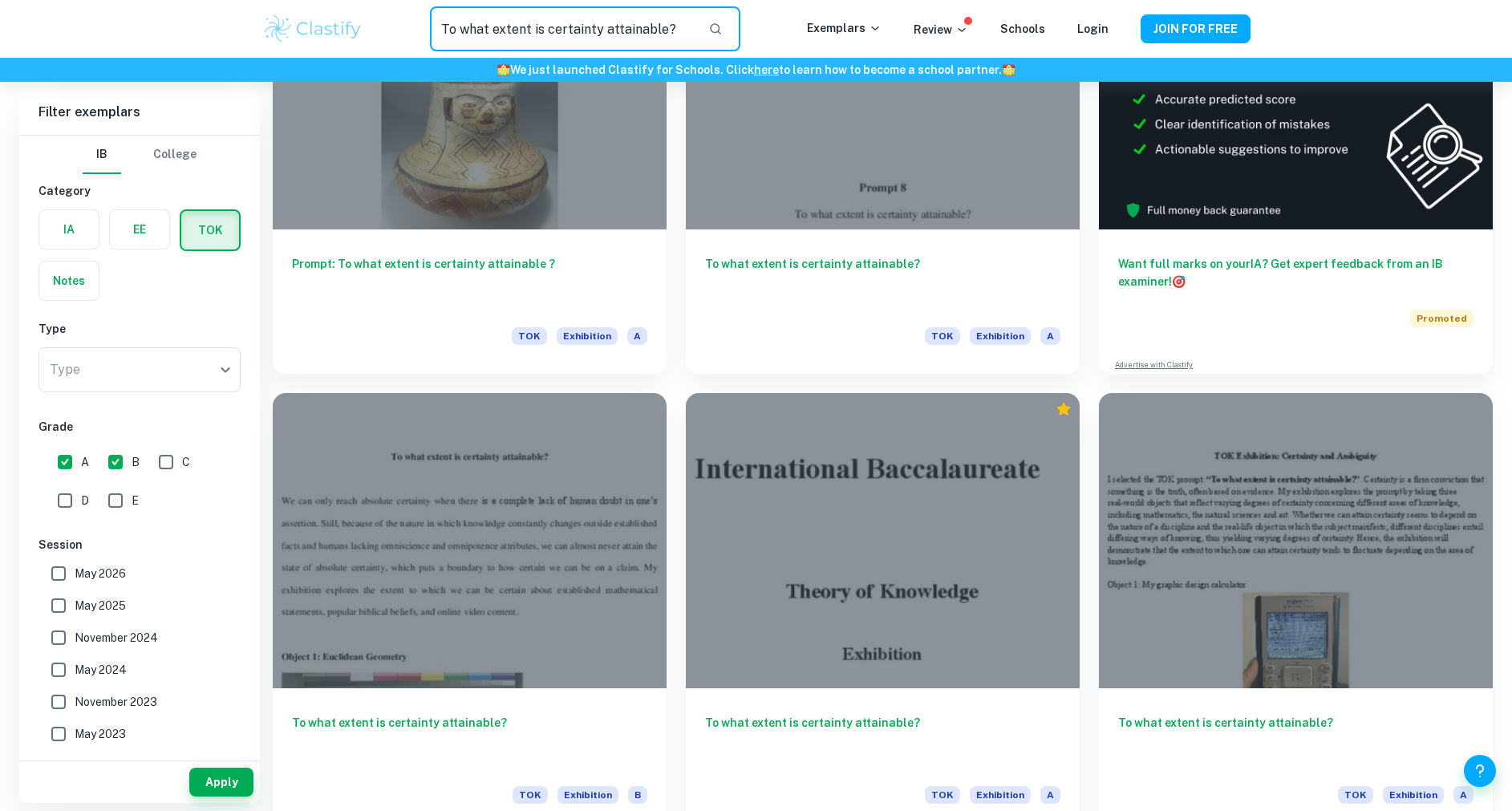 click on "To what extent is certainty attainable?" at bounding box center [562, 29] 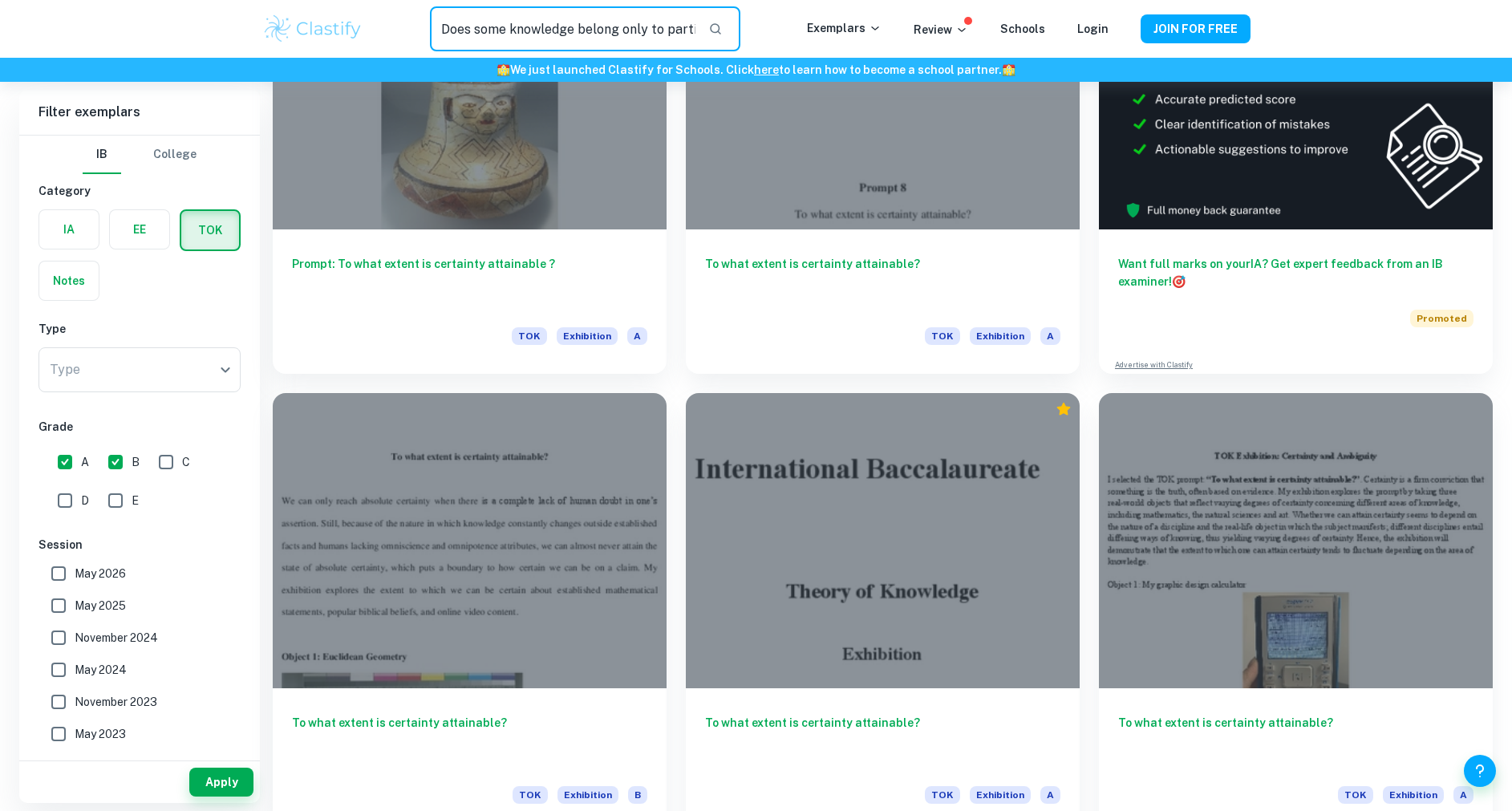 scroll, scrollTop: 0, scrollLeft: 176, axis: horizontal 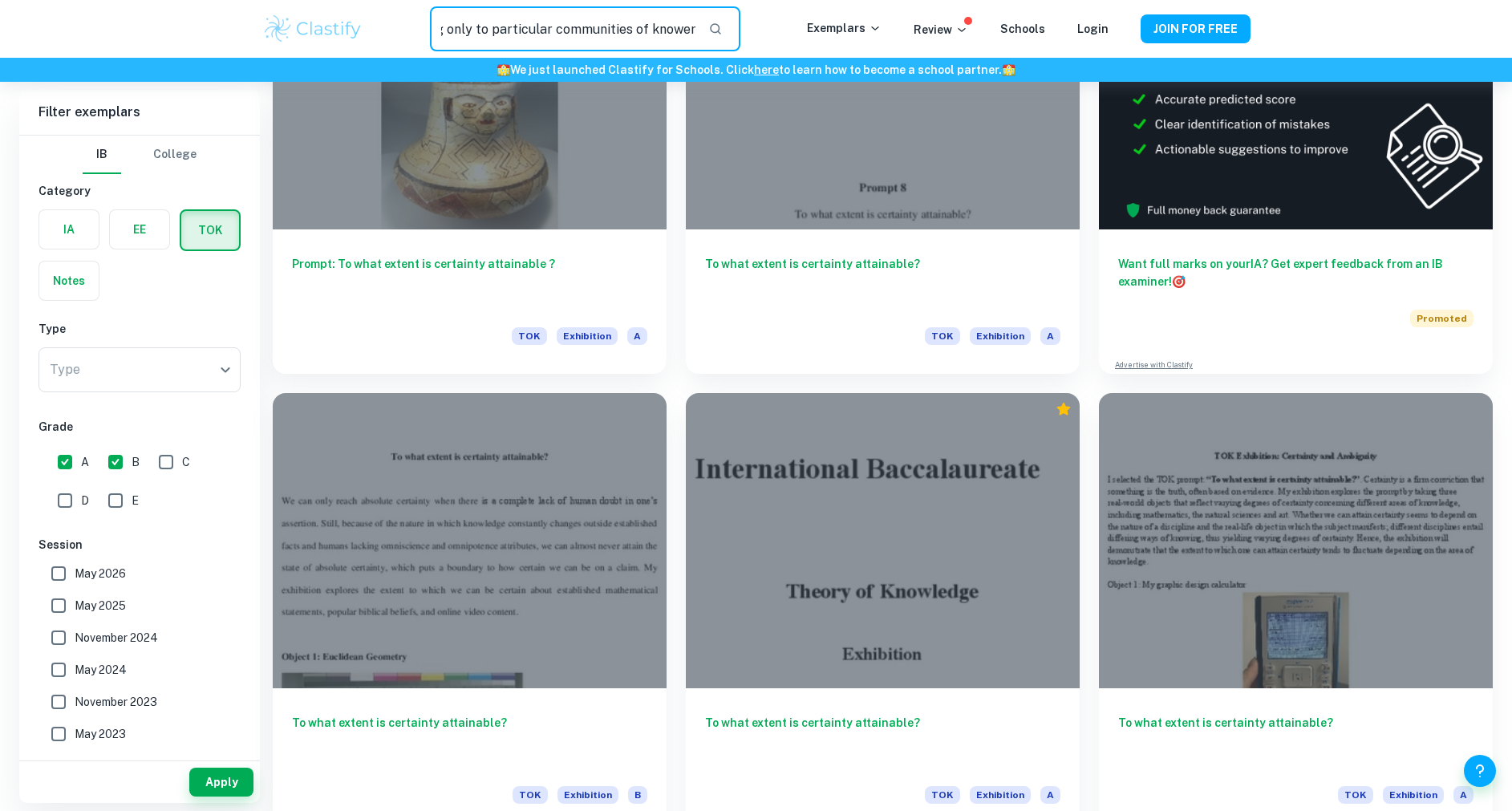 type on "Does some knowledge belong only to particular communities of knowers?" 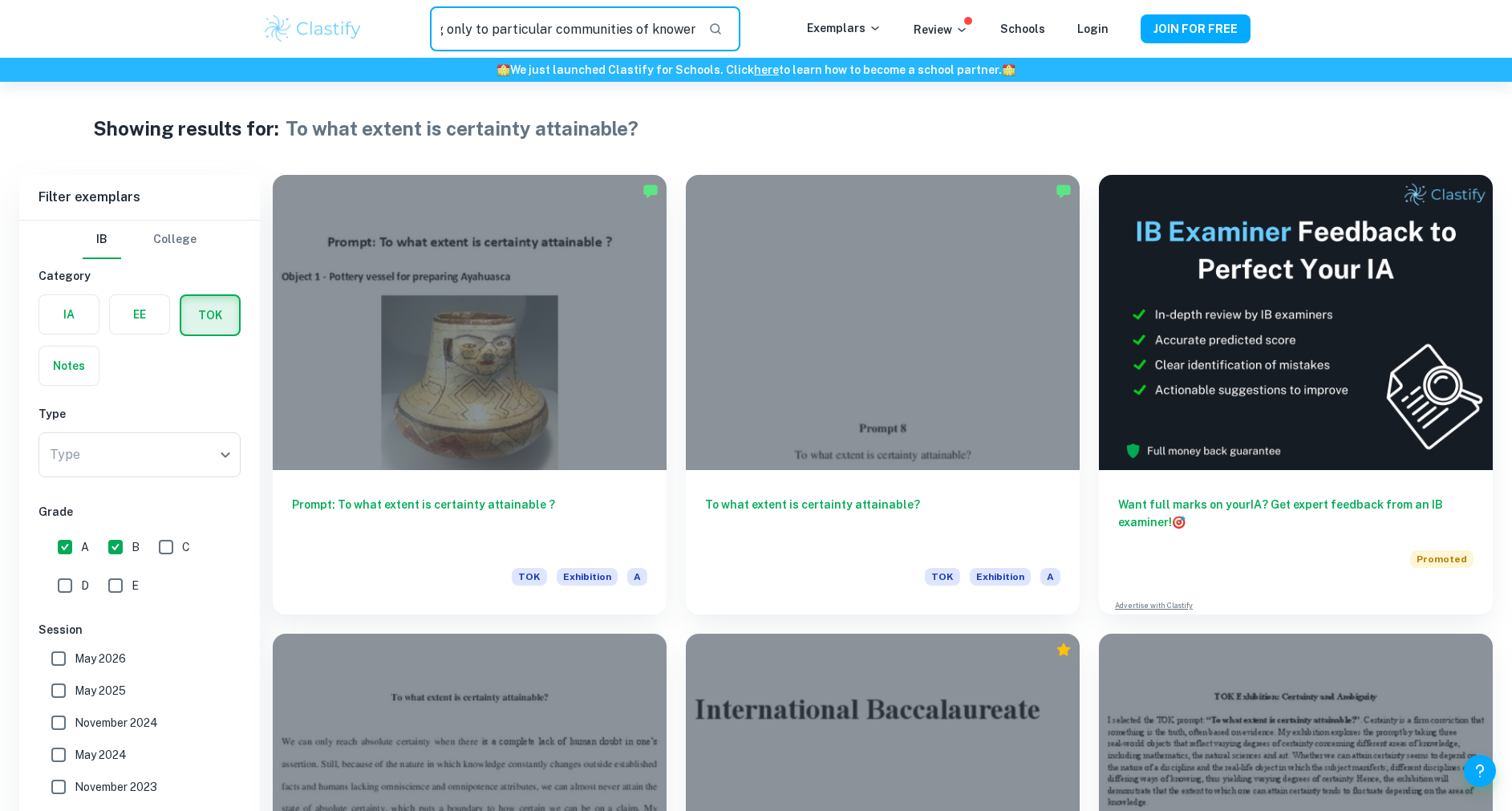 scroll, scrollTop: 0, scrollLeft: 0, axis: both 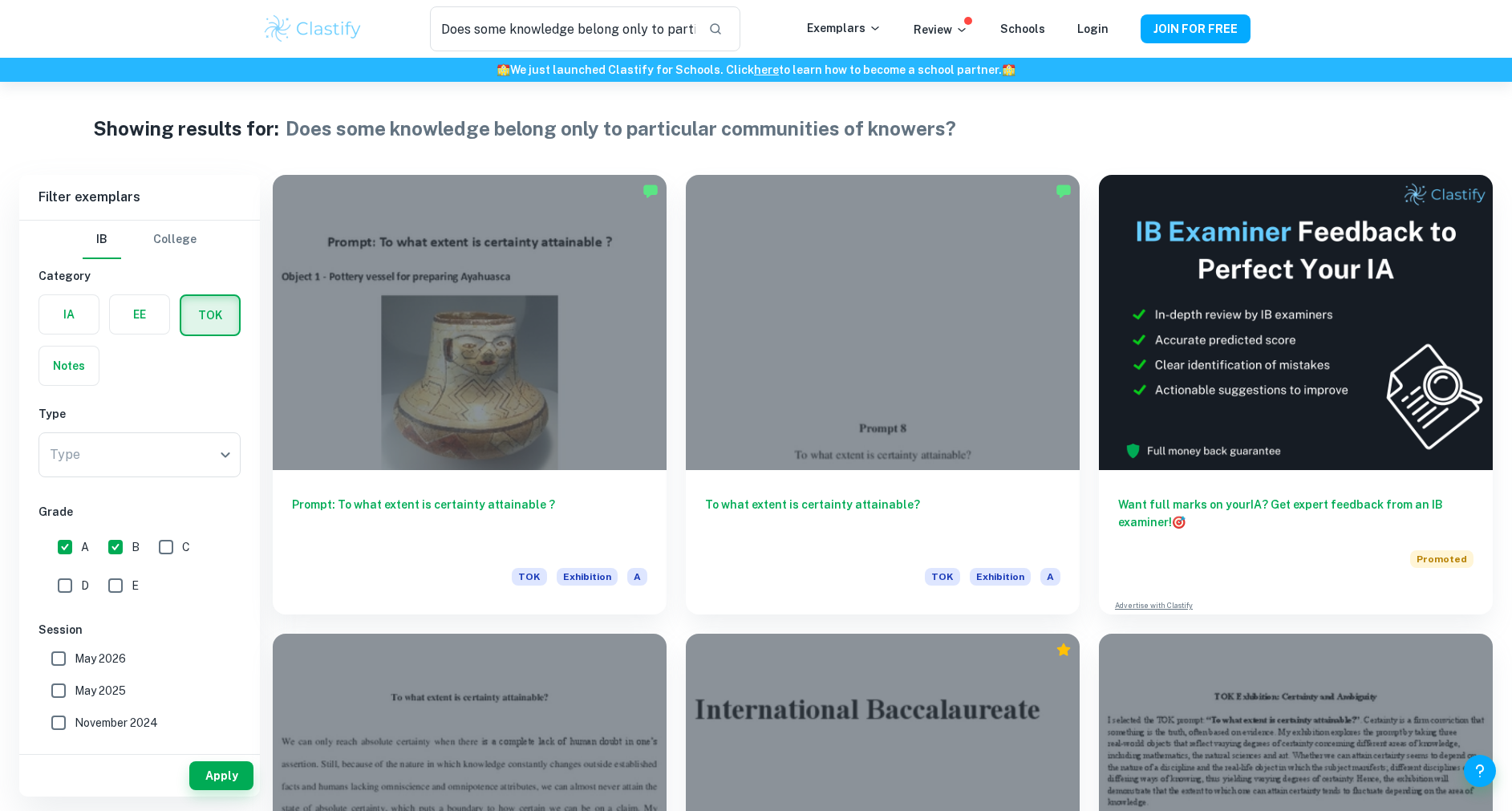 click on "Apply" at bounding box center [221, 776] 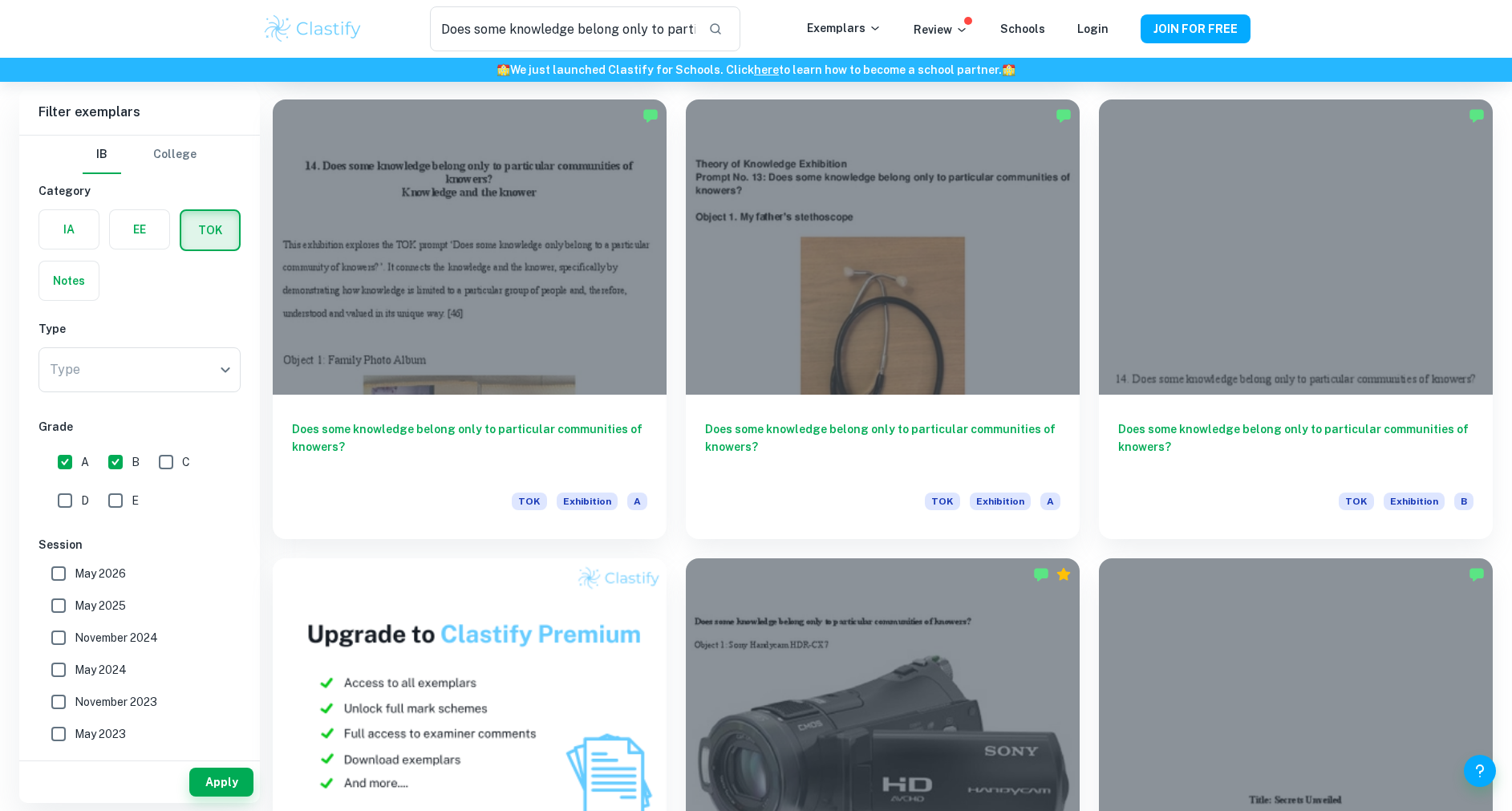 scroll, scrollTop: 481, scrollLeft: 0, axis: vertical 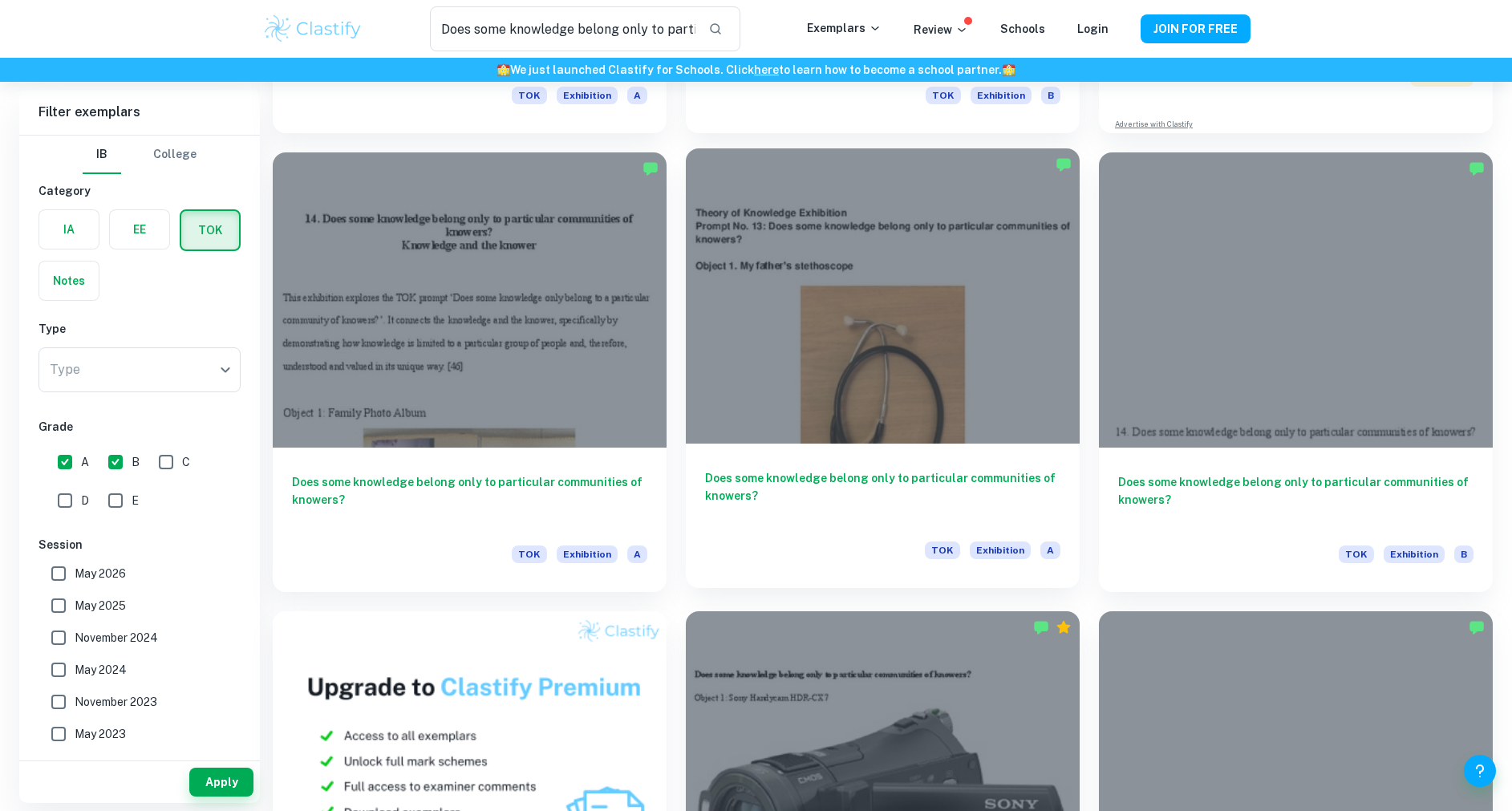 click at bounding box center (882, 296) 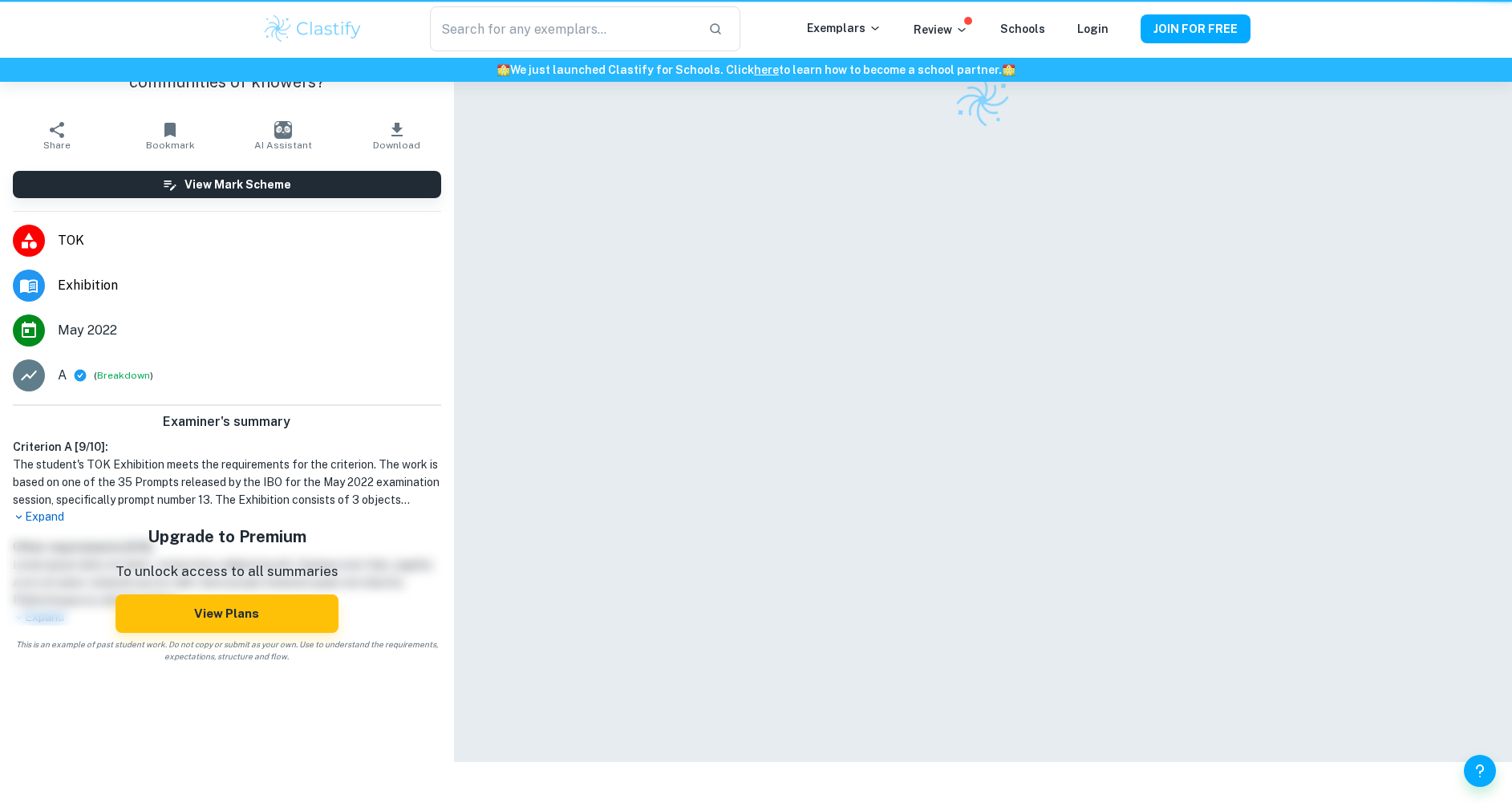 scroll, scrollTop: 0, scrollLeft: 0, axis: both 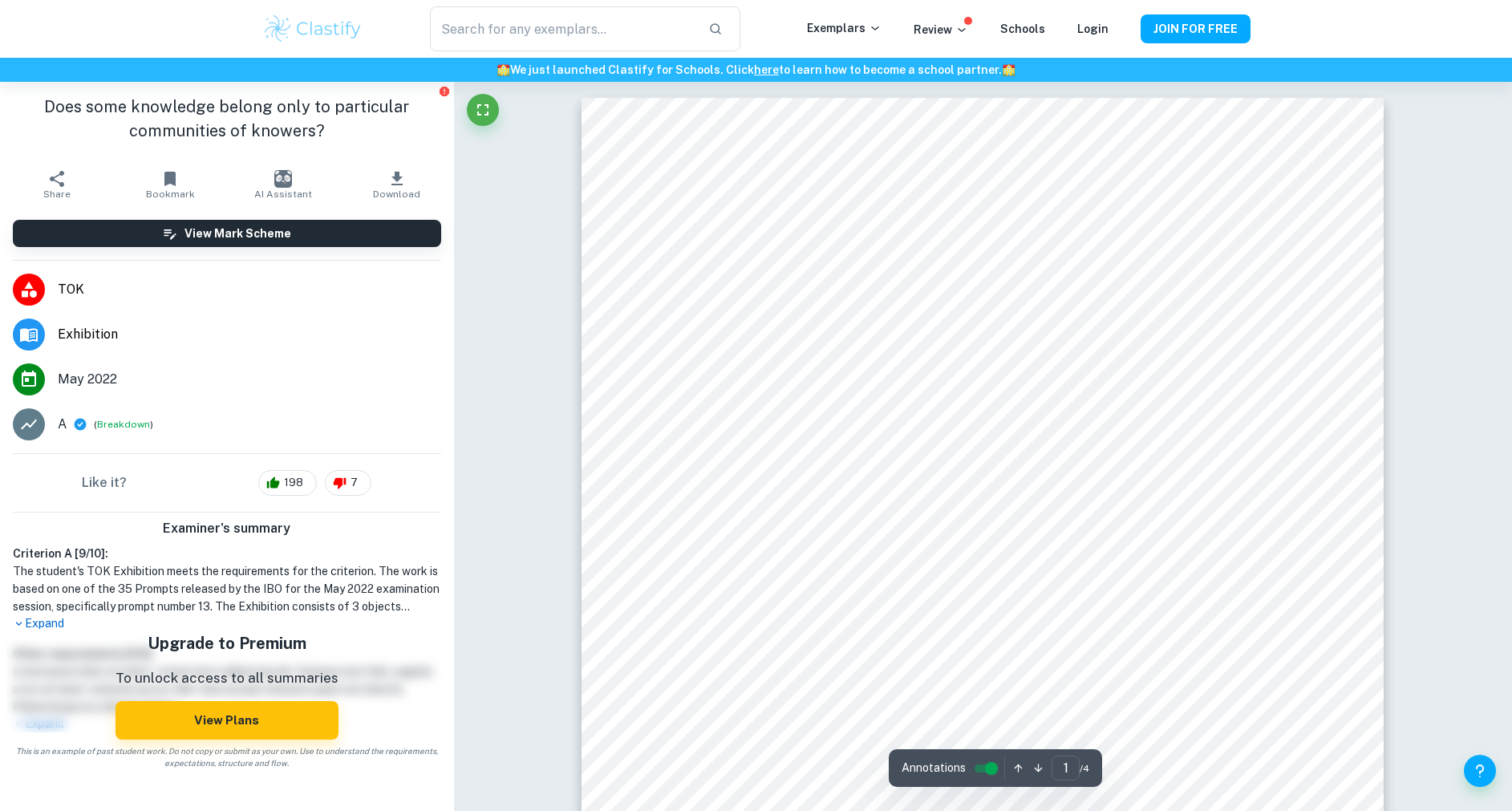 drag, startPoint x: 563, startPoint y: 346, endPoint x: 578, endPoint y: 347, distance: 15.033296 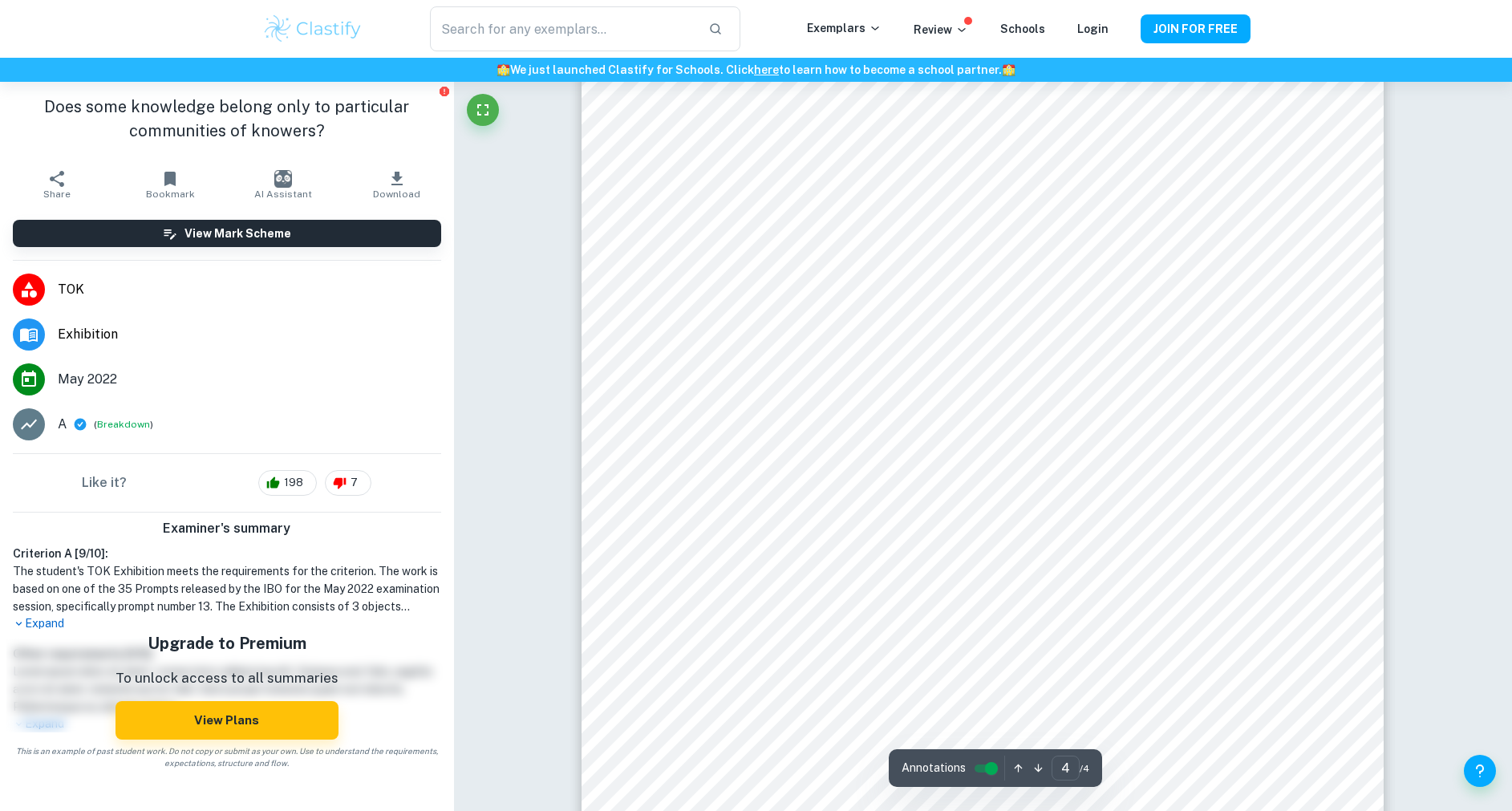 scroll, scrollTop: 4124, scrollLeft: 0, axis: vertical 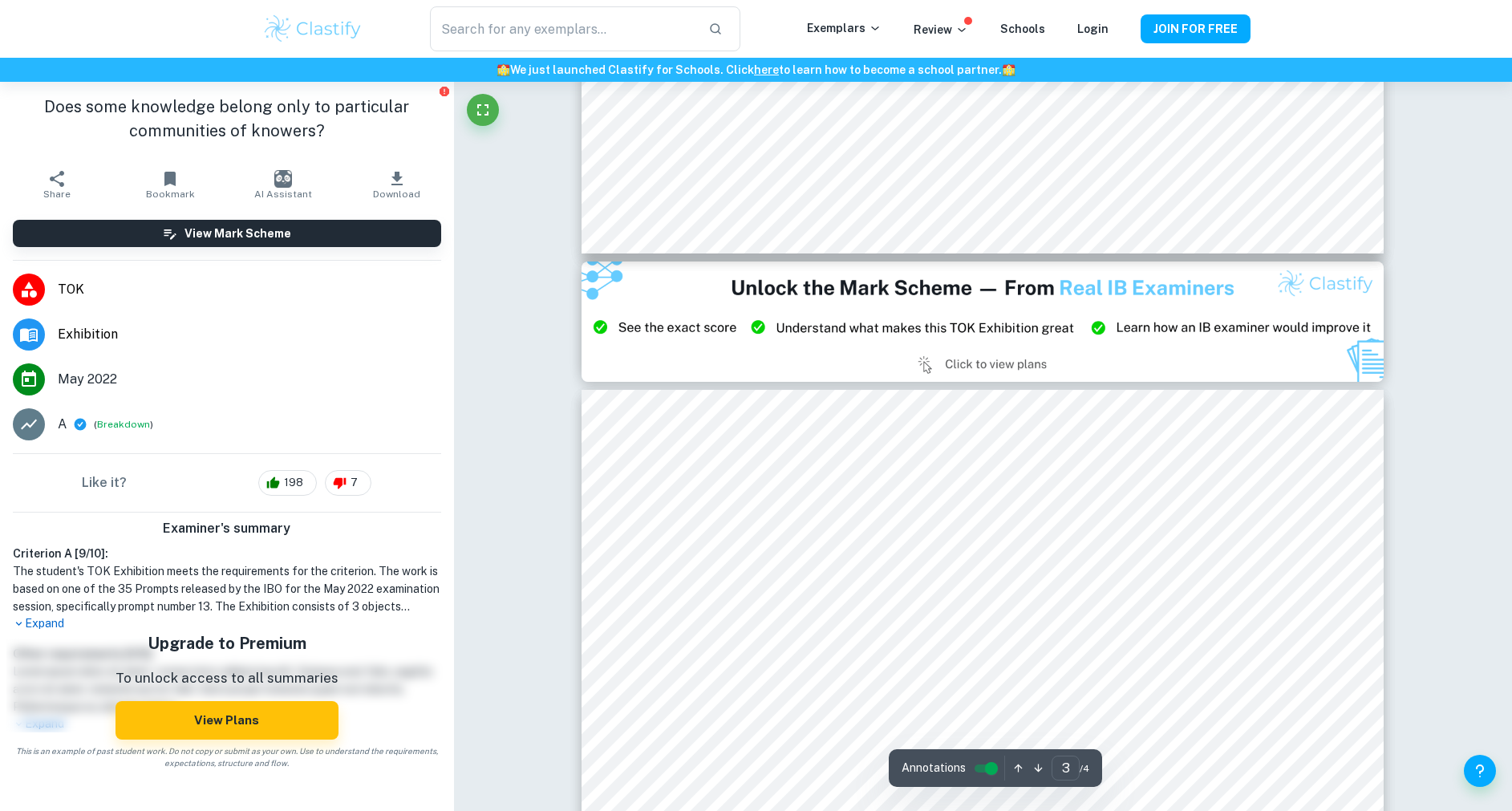 type on "2" 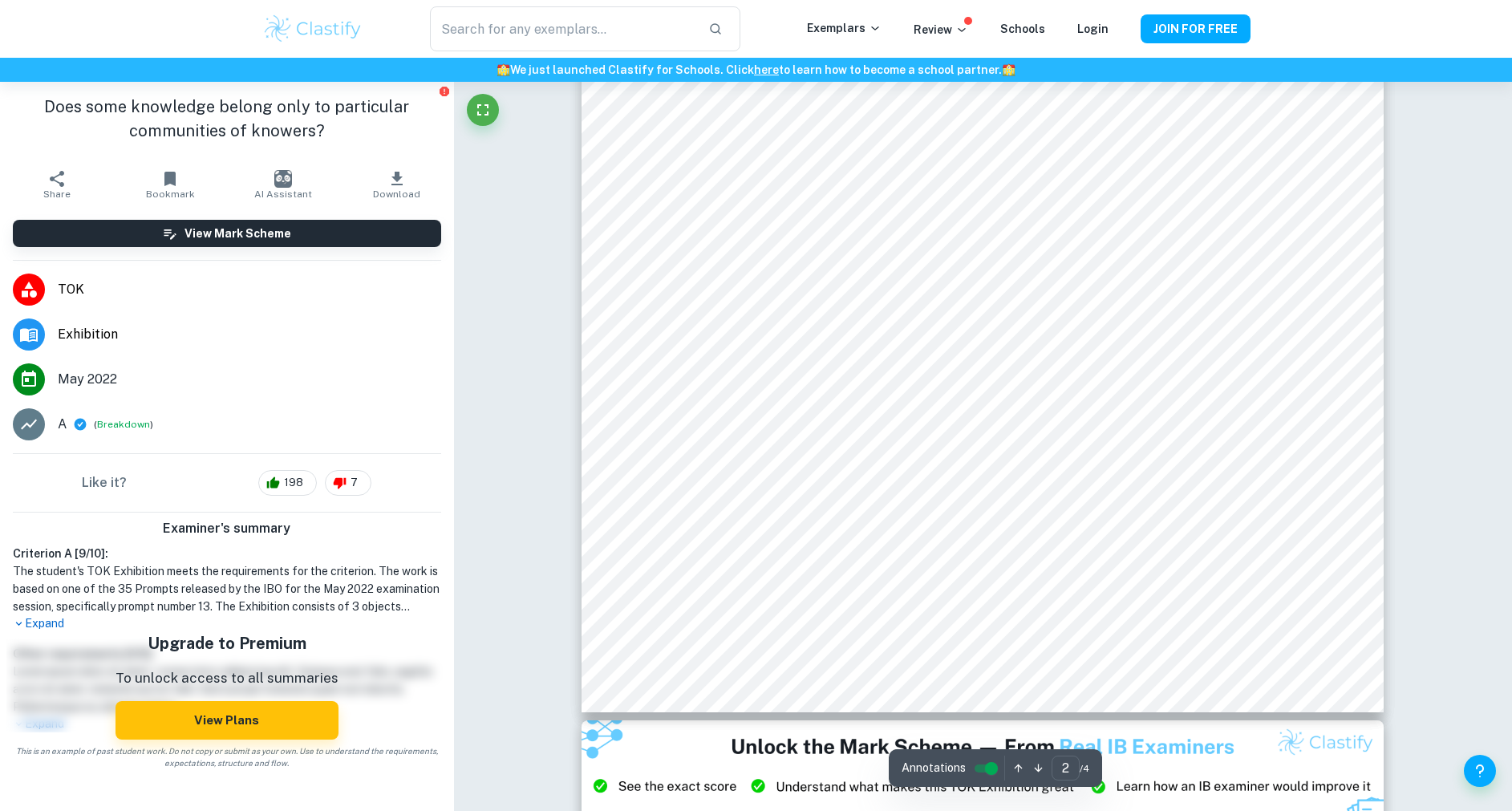 scroll, scrollTop: 1597, scrollLeft: 0, axis: vertical 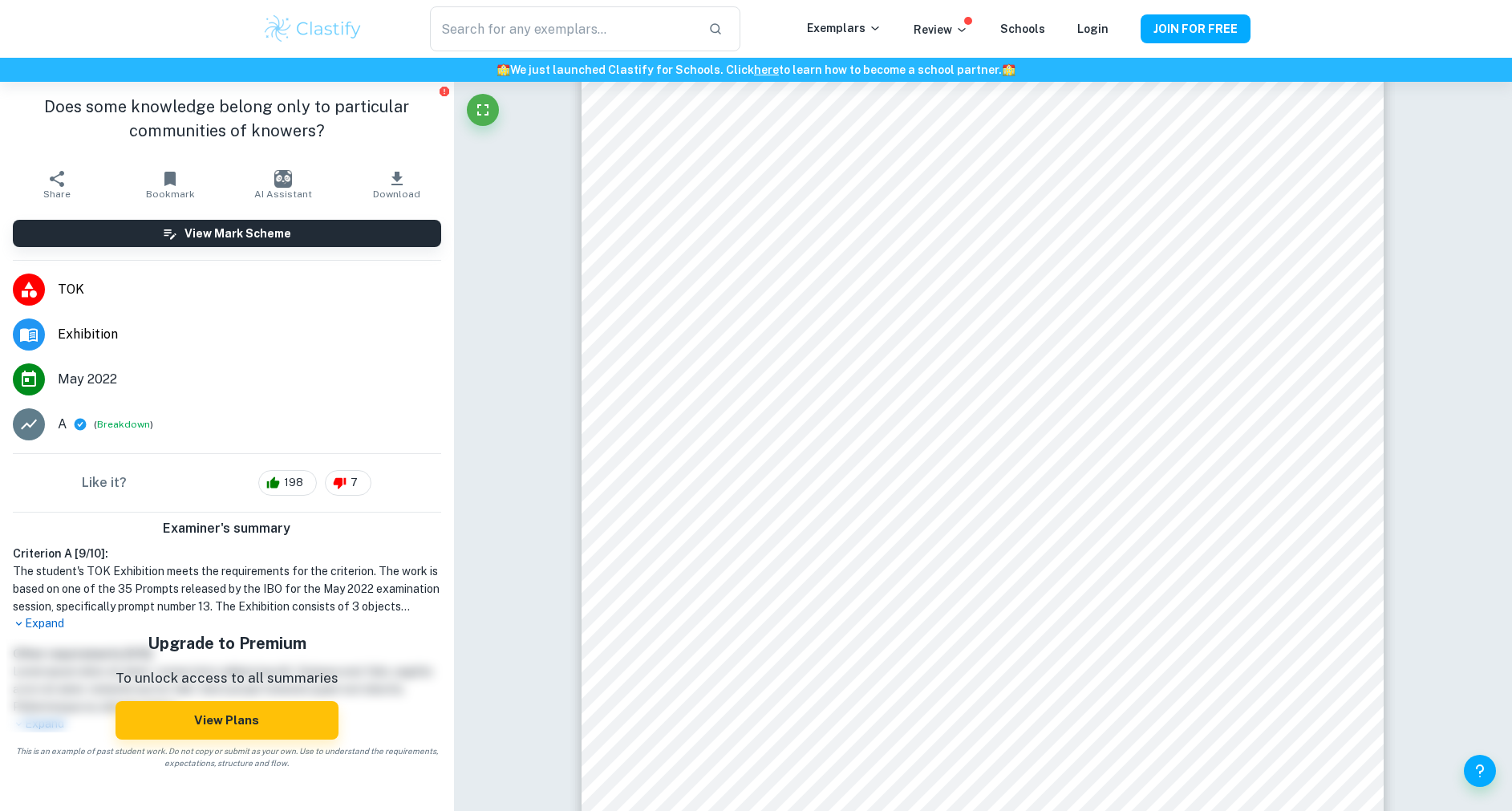 type on "Does some knowledge belong only to particular communities of knowers?" 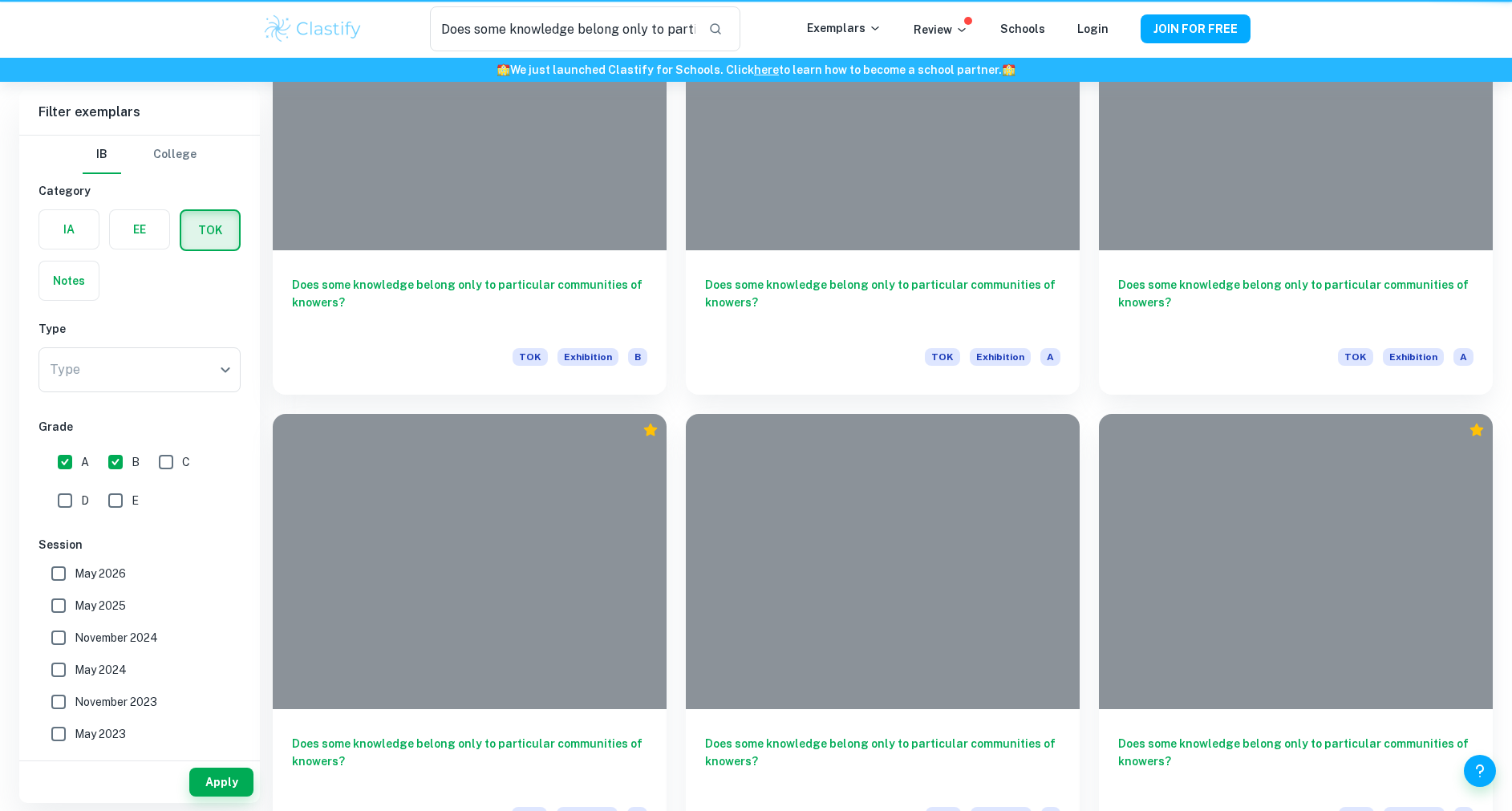 scroll, scrollTop: 481, scrollLeft: 0, axis: vertical 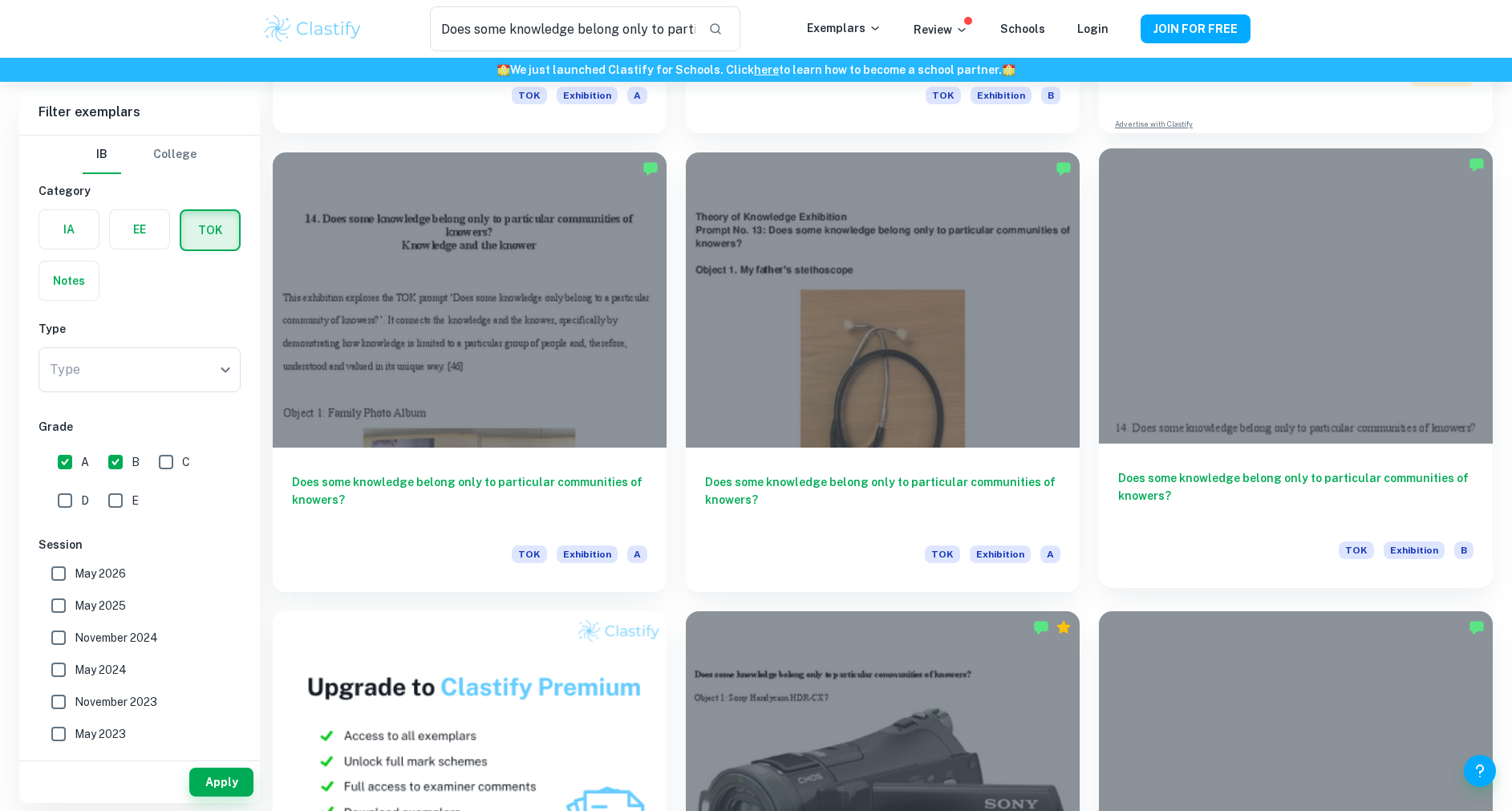 click at bounding box center (1295, 296) 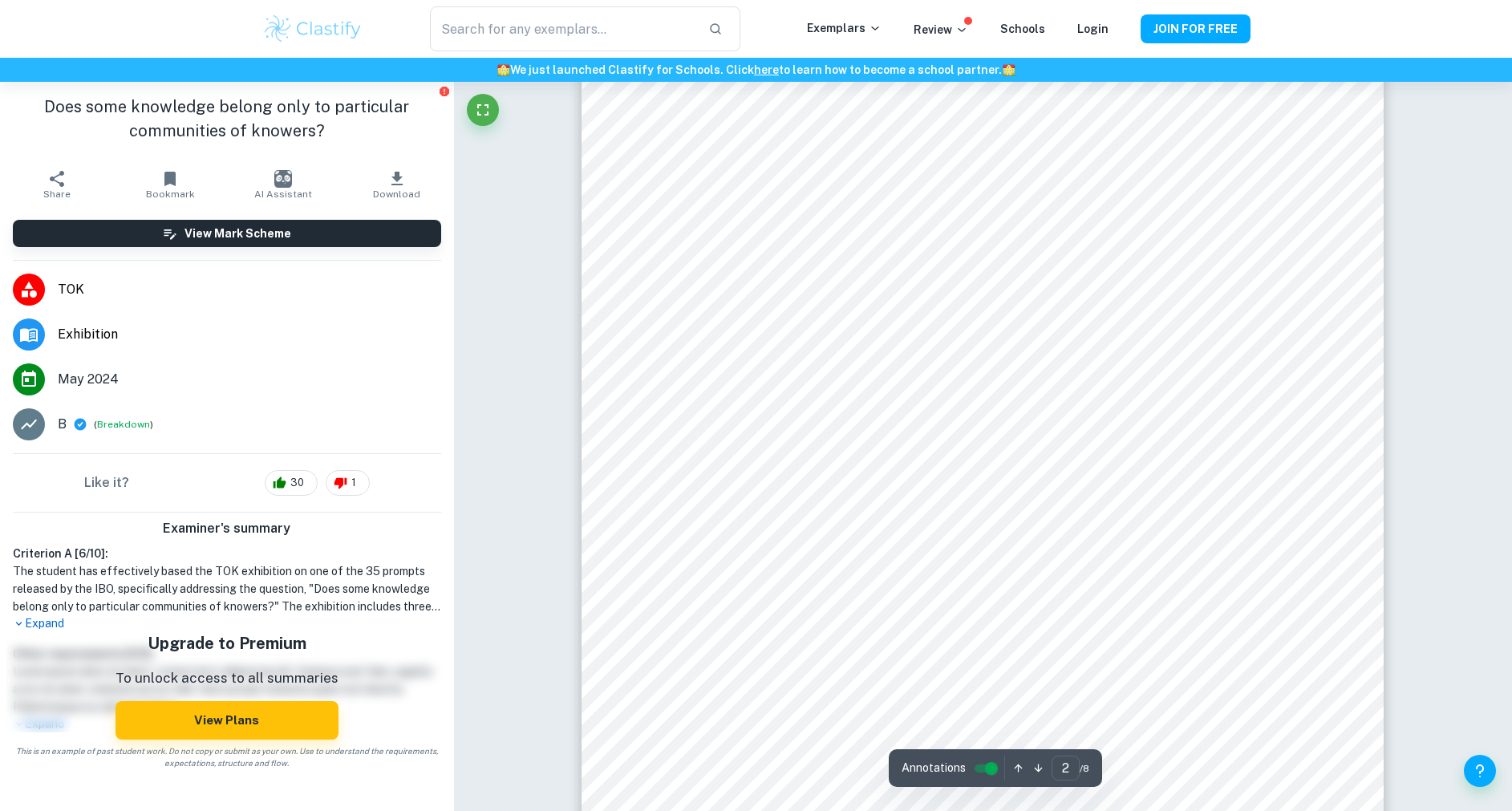 scroll, scrollTop: 1324, scrollLeft: 0, axis: vertical 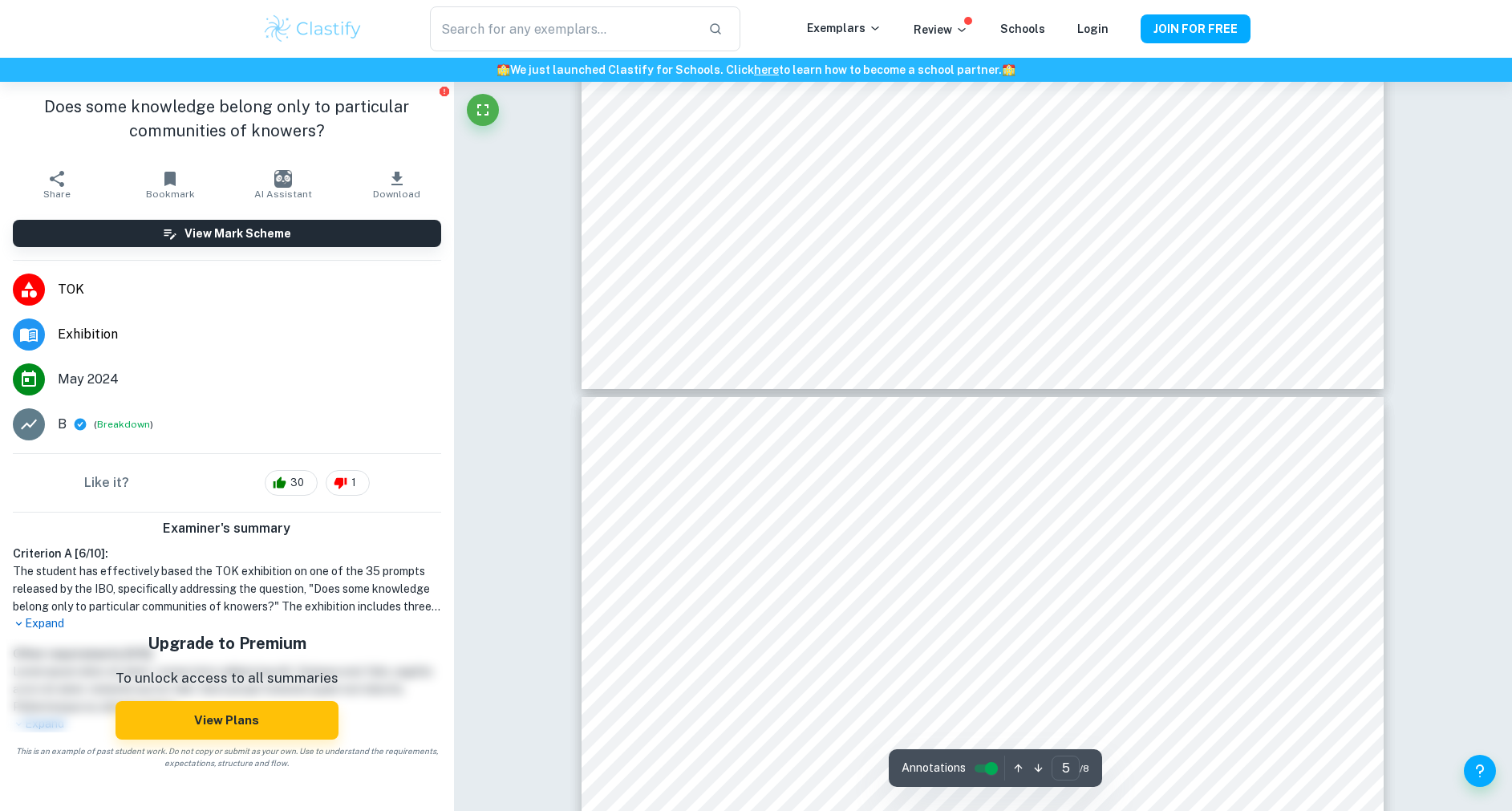 type on "6" 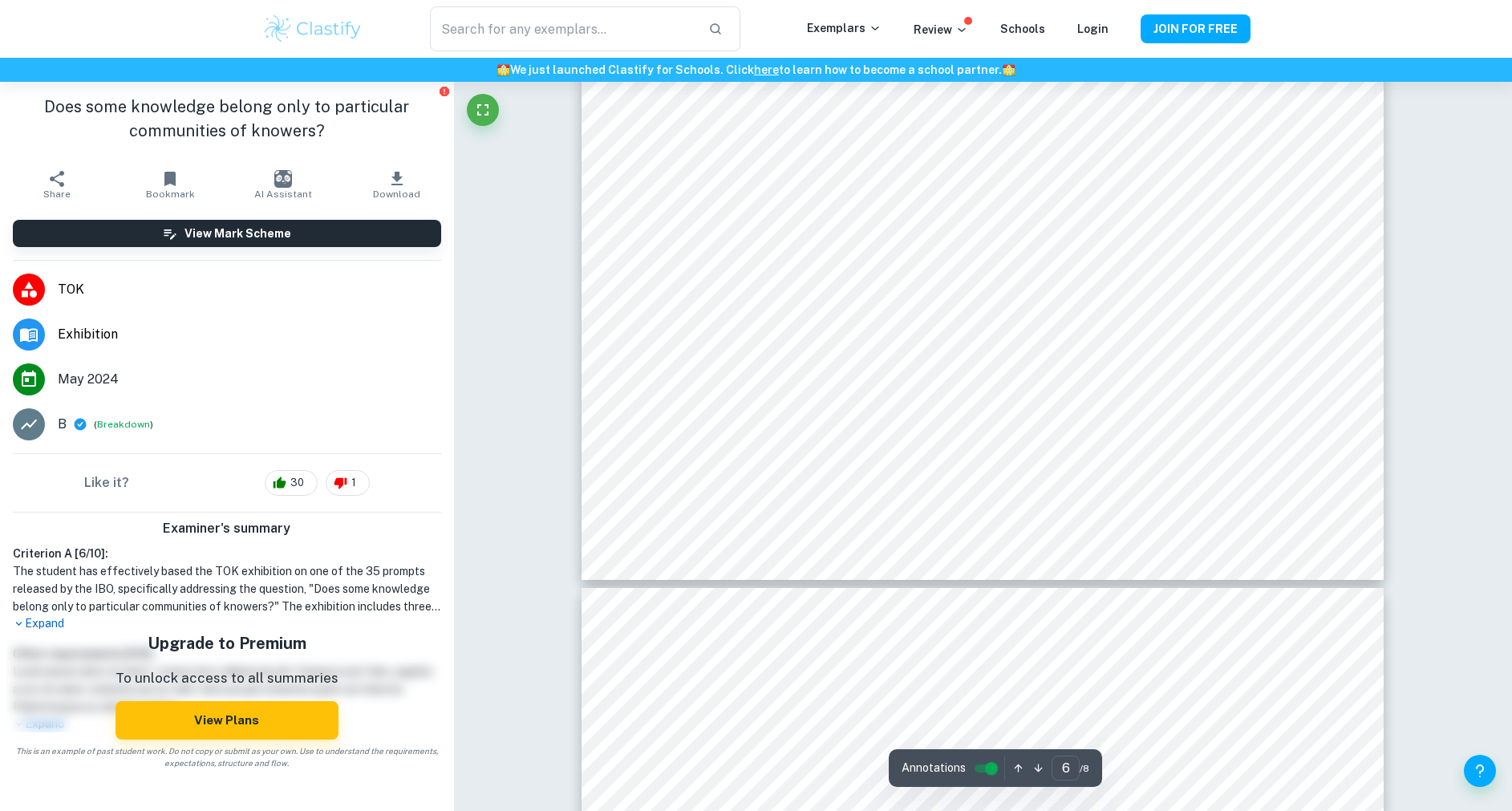 scroll, scrollTop: 6618, scrollLeft: 0, axis: vertical 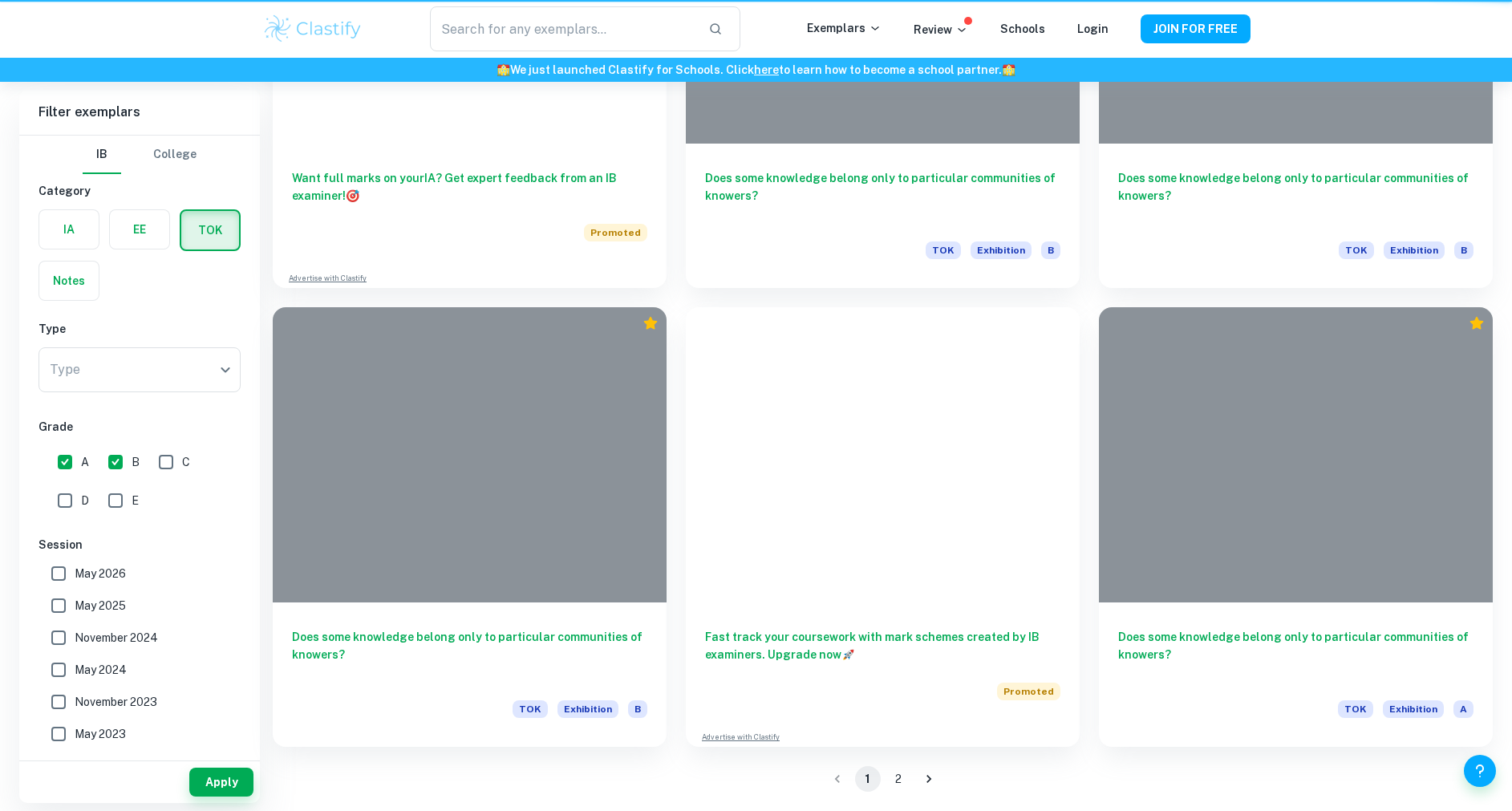 type on "Does some knowledge belong only to particular communities of knowers?" 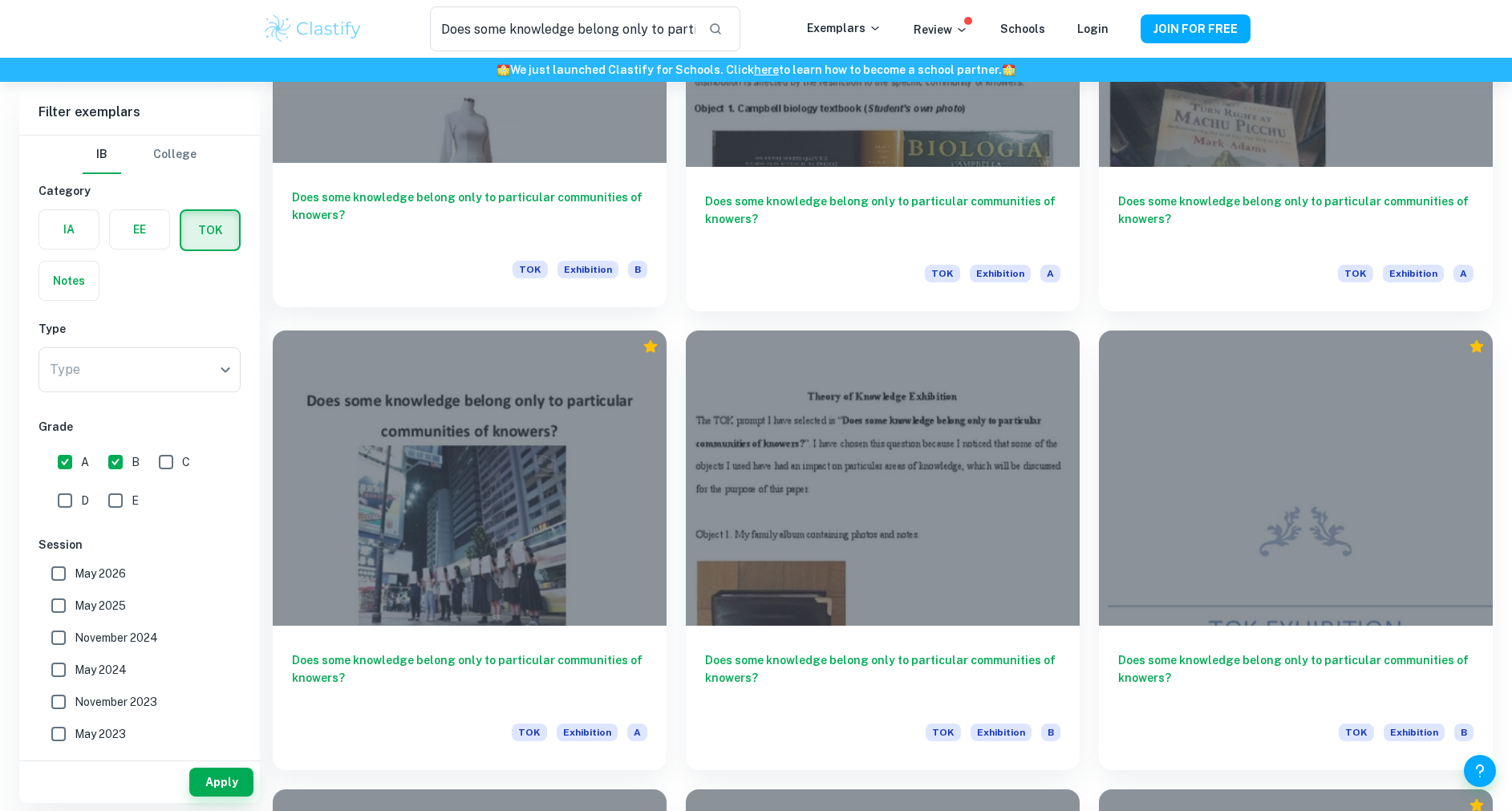 scroll, scrollTop: 1685, scrollLeft: 0, axis: vertical 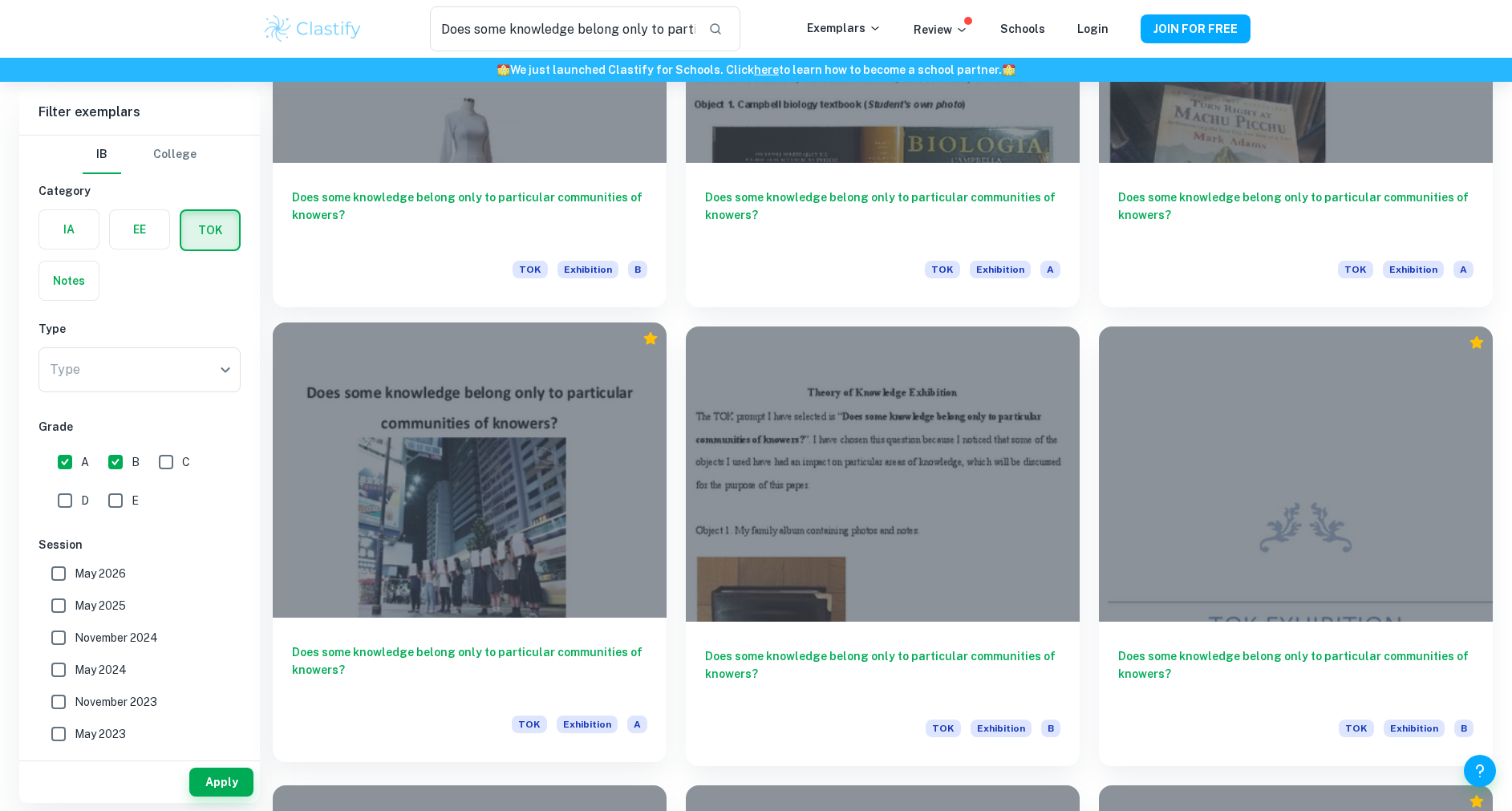 click at bounding box center (469, 470) 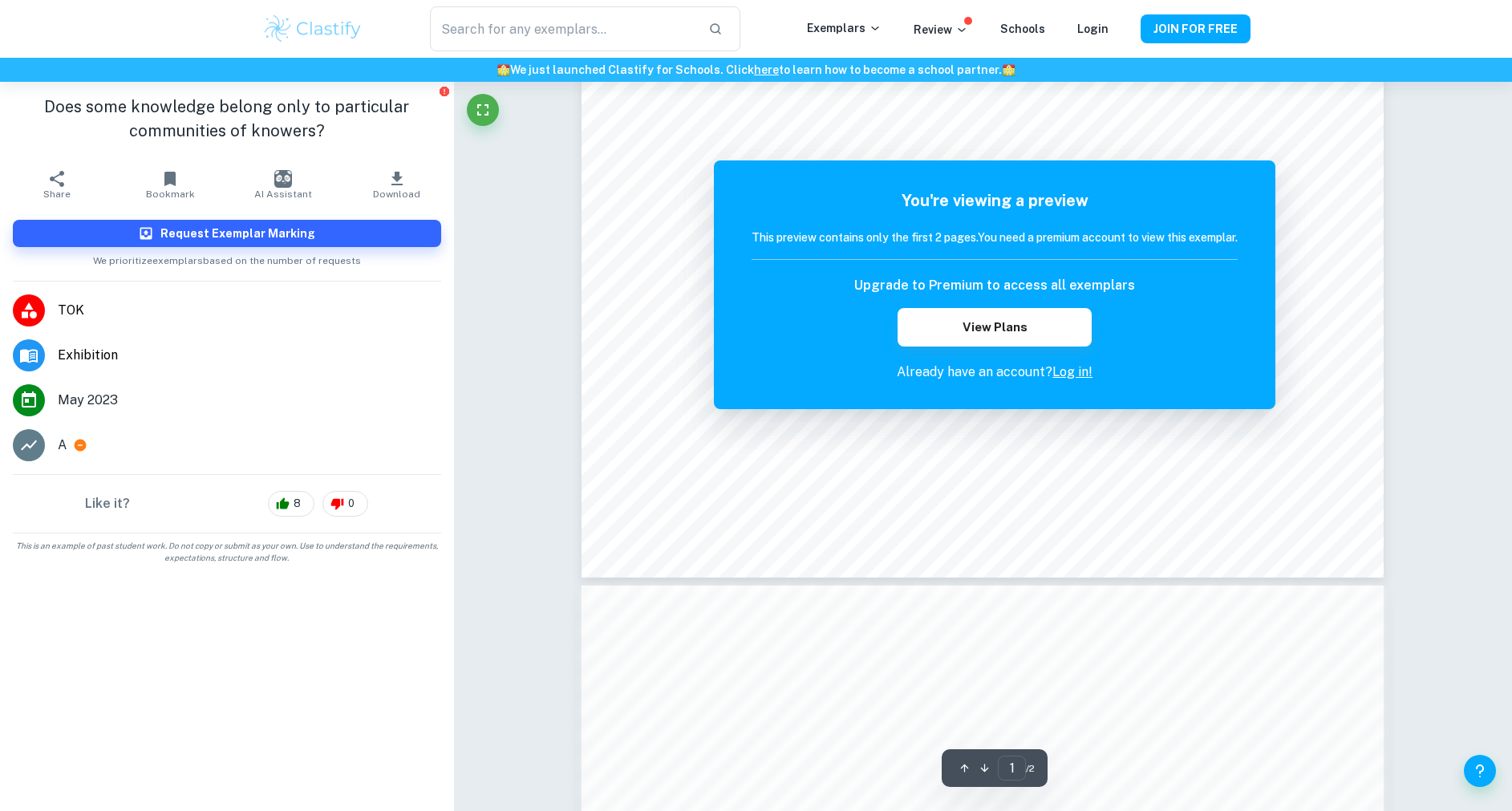 scroll, scrollTop: 842, scrollLeft: 0, axis: vertical 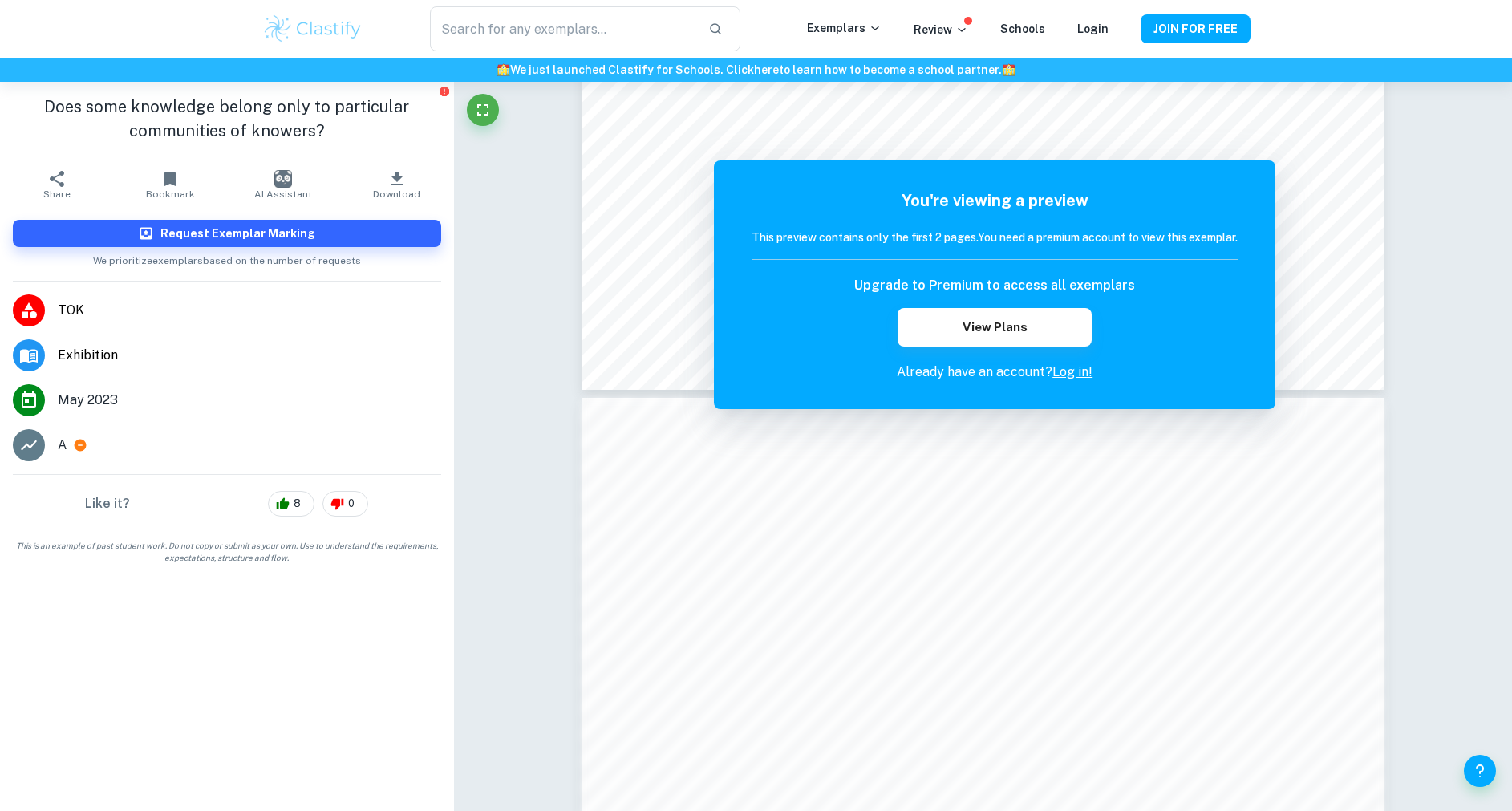 type on "Does some knowledge belong only to particular communities of knowers?" 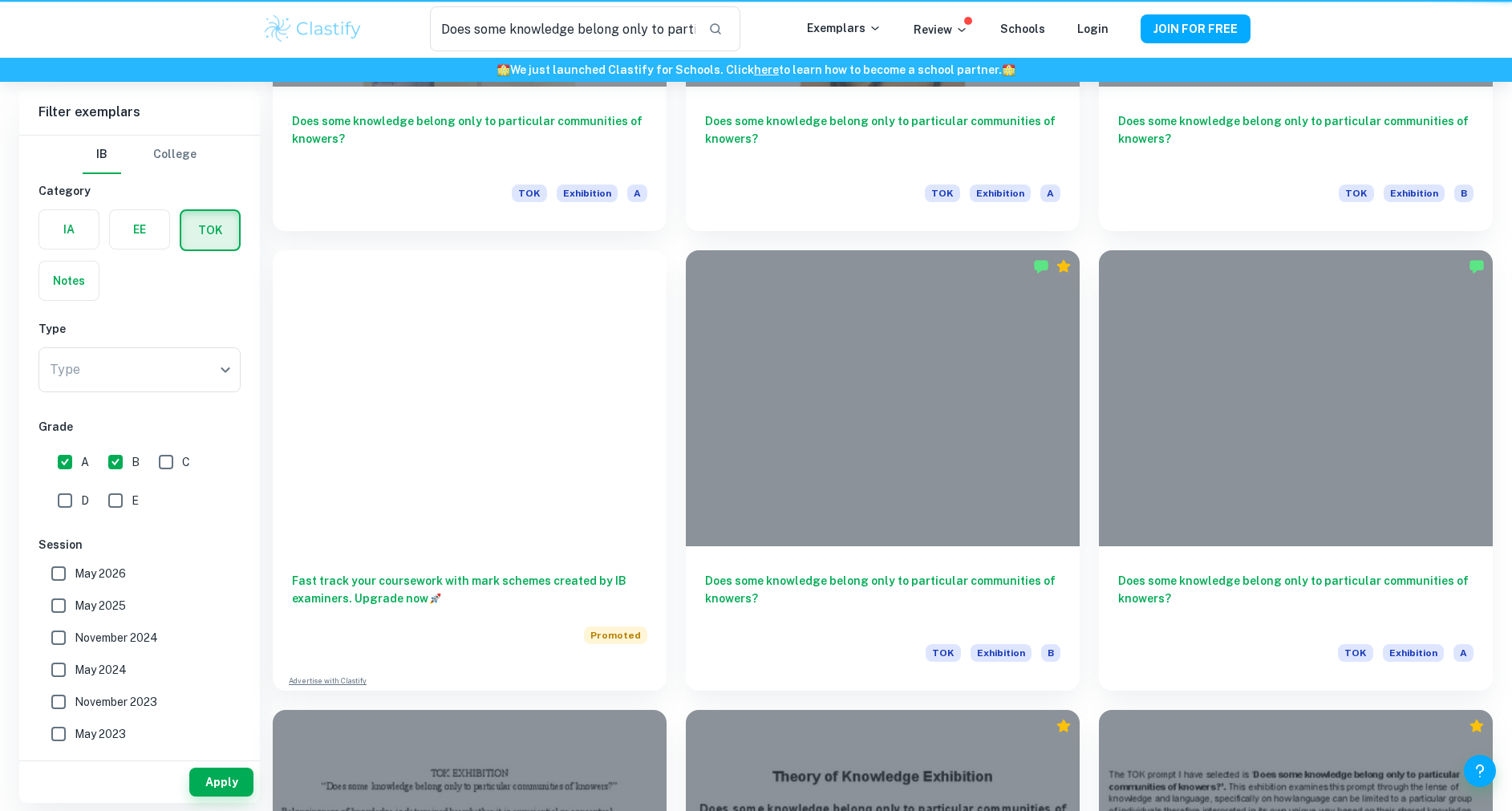 scroll, scrollTop: 1685, scrollLeft: 0, axis: vertical 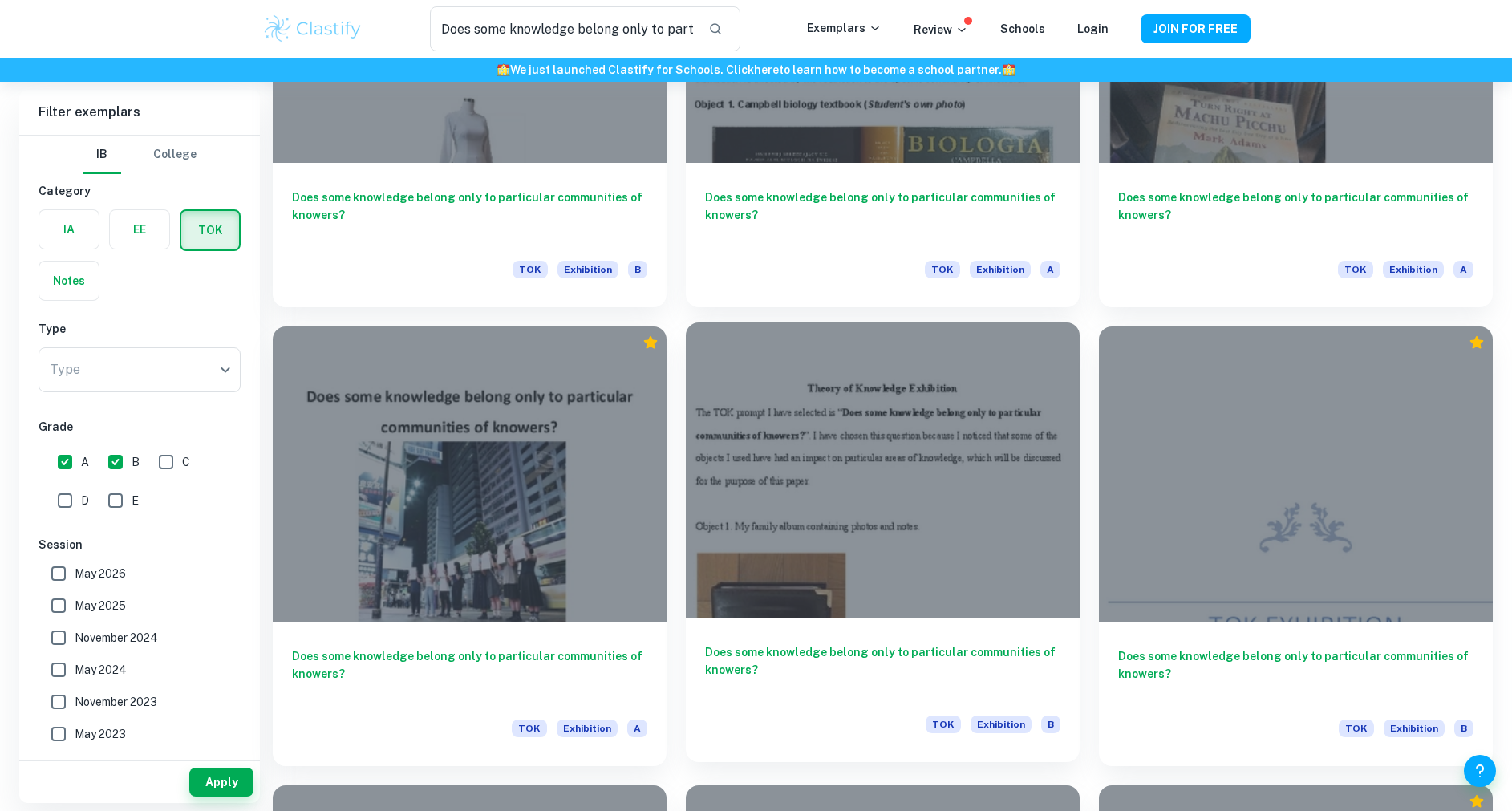 click at bounding box center (882, 470) 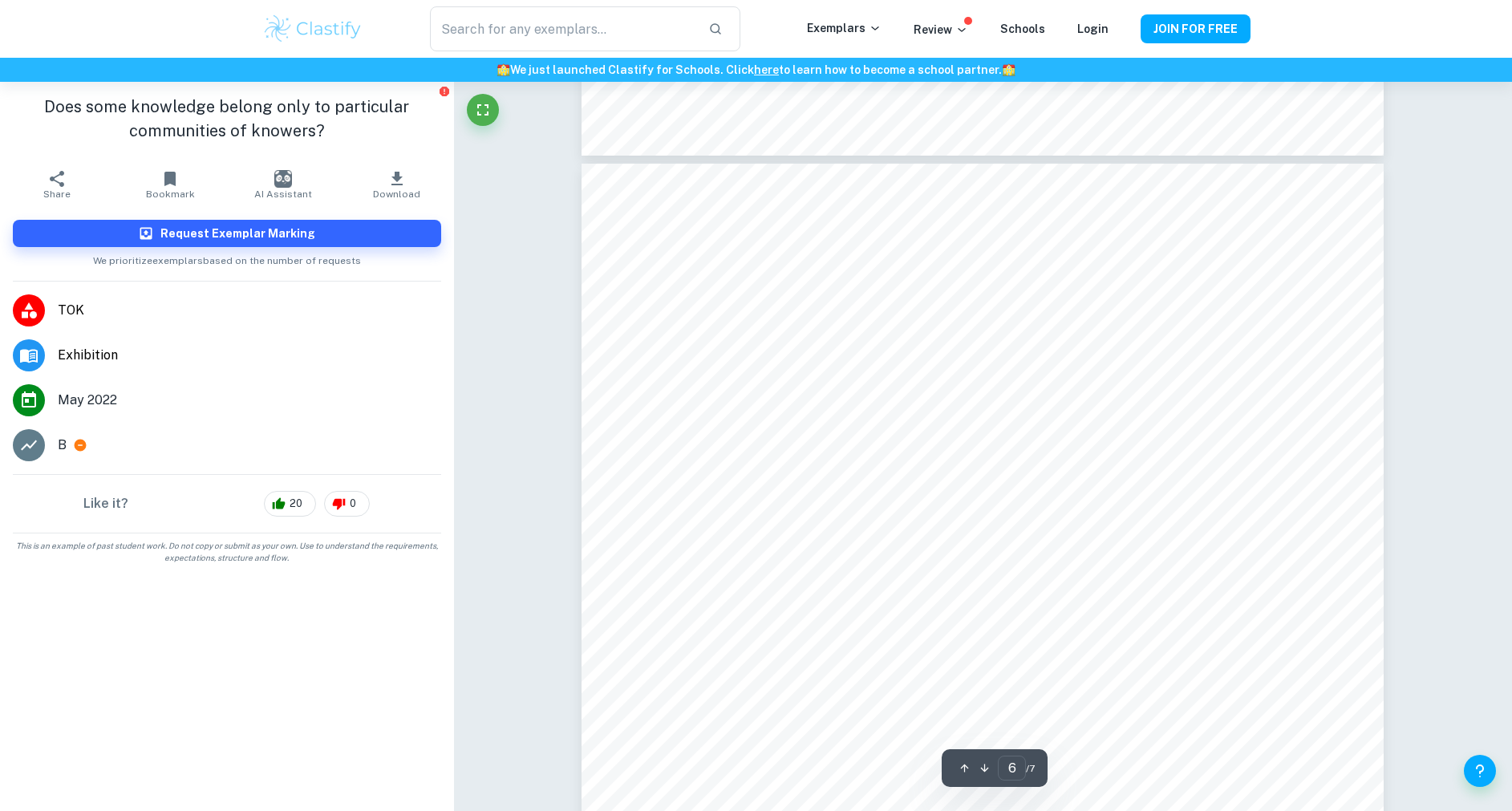 scroll, scrollTop: 5896, scrollLeft: 0, axis: vertical 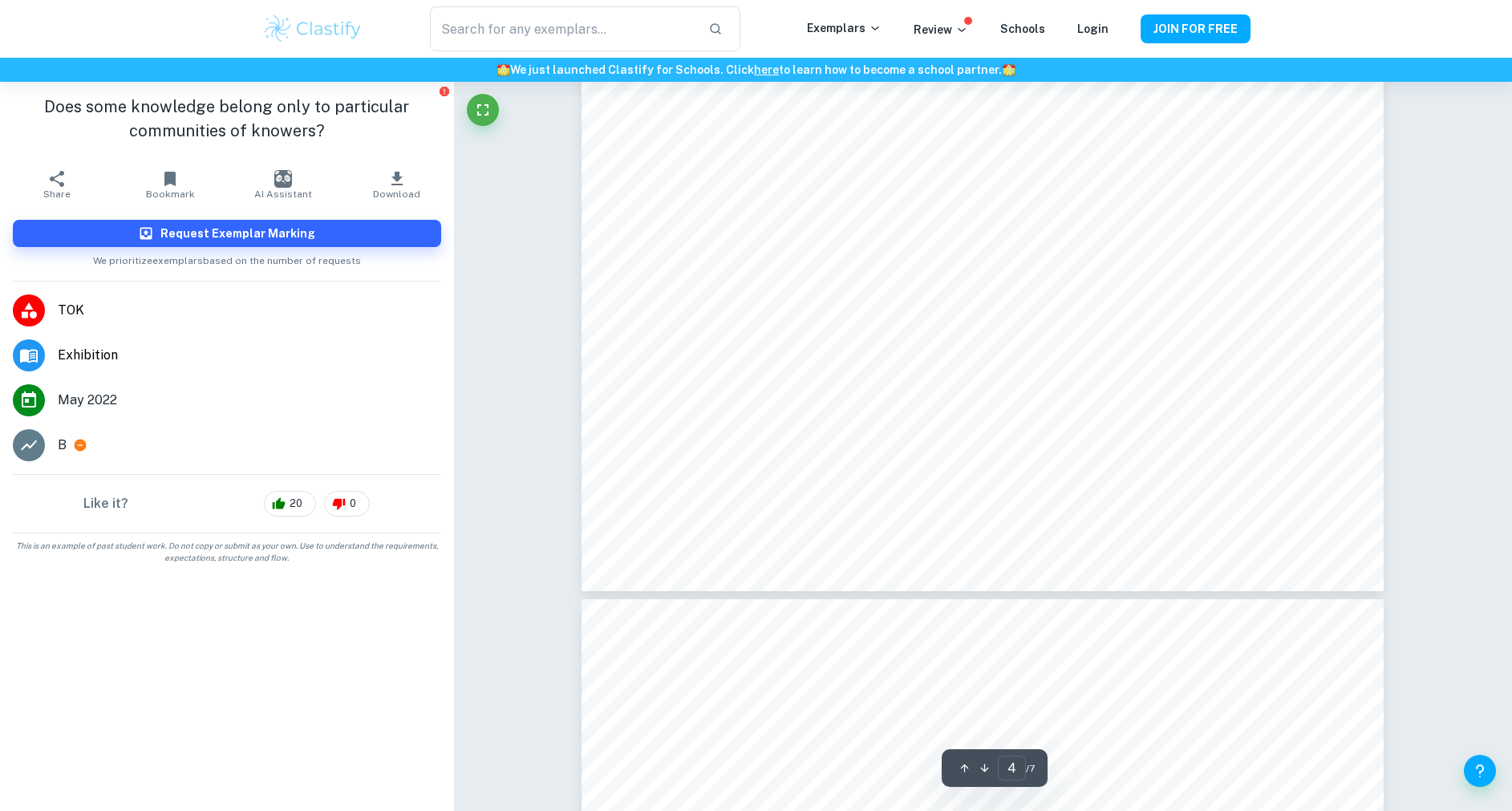 type on "5" 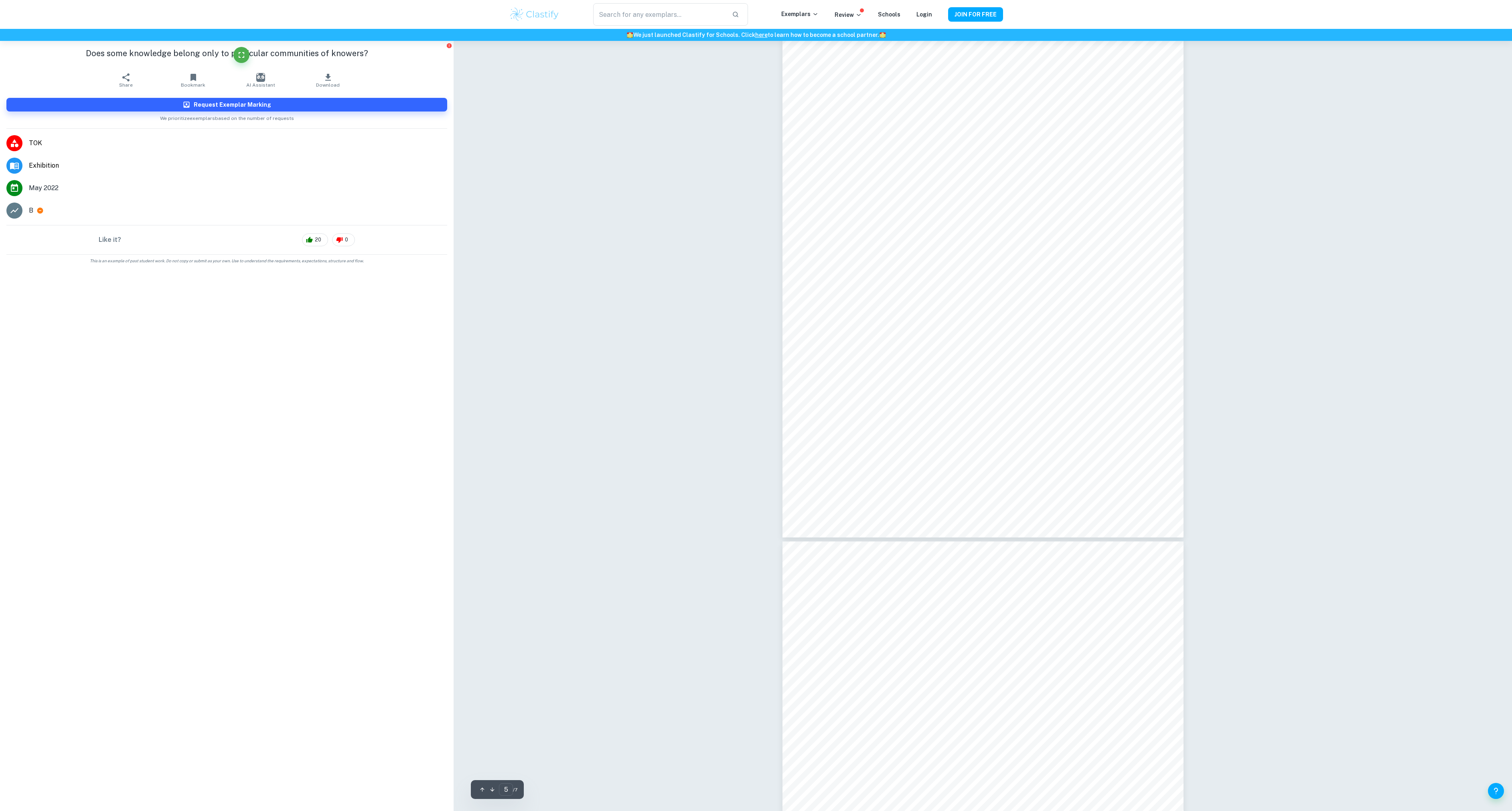 scroll, scrollTop: 2488, scrollLeft: 0, axis: vertical 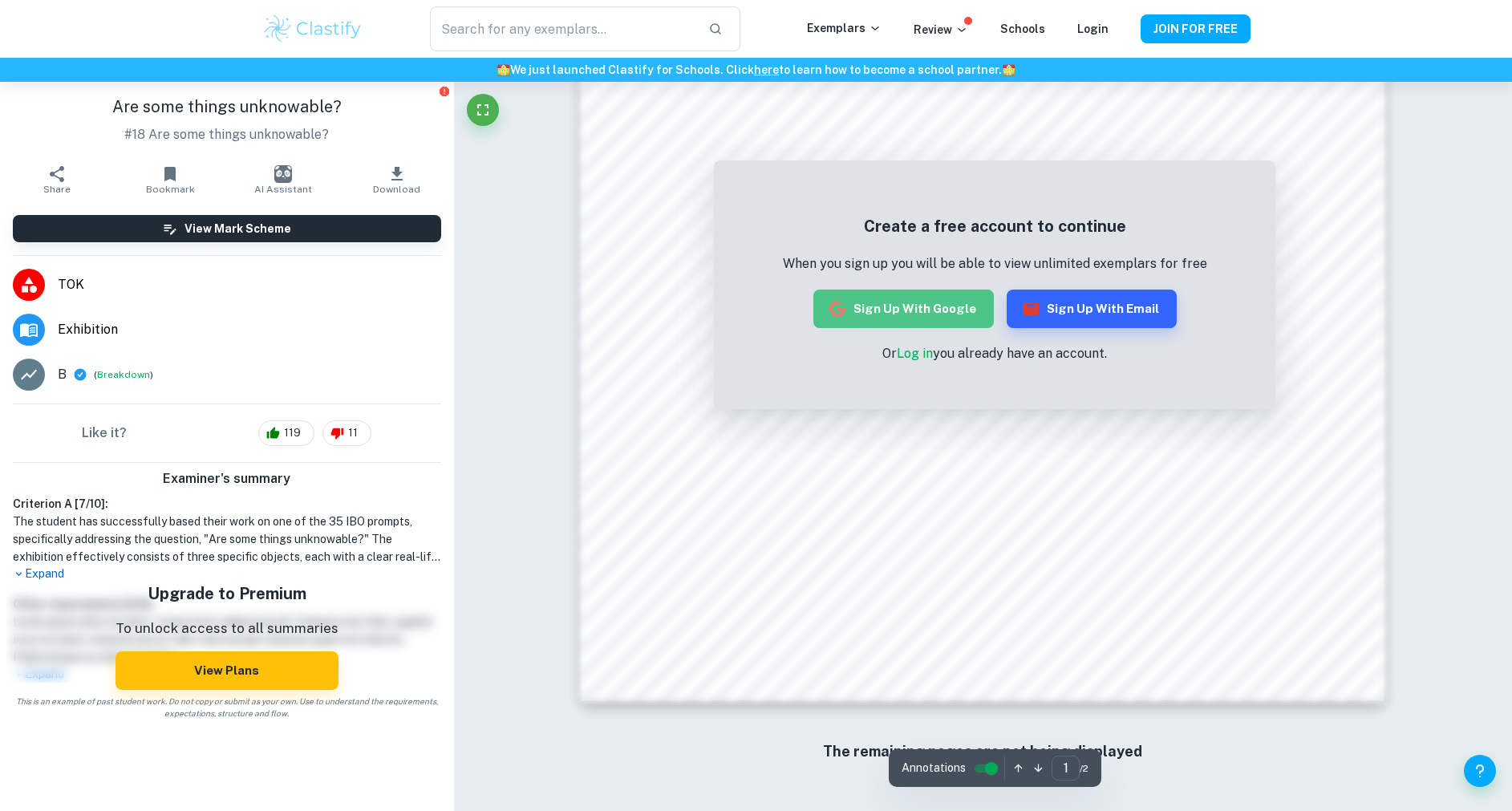 click on "Sign up with Google" at bounding box center (903, 309) 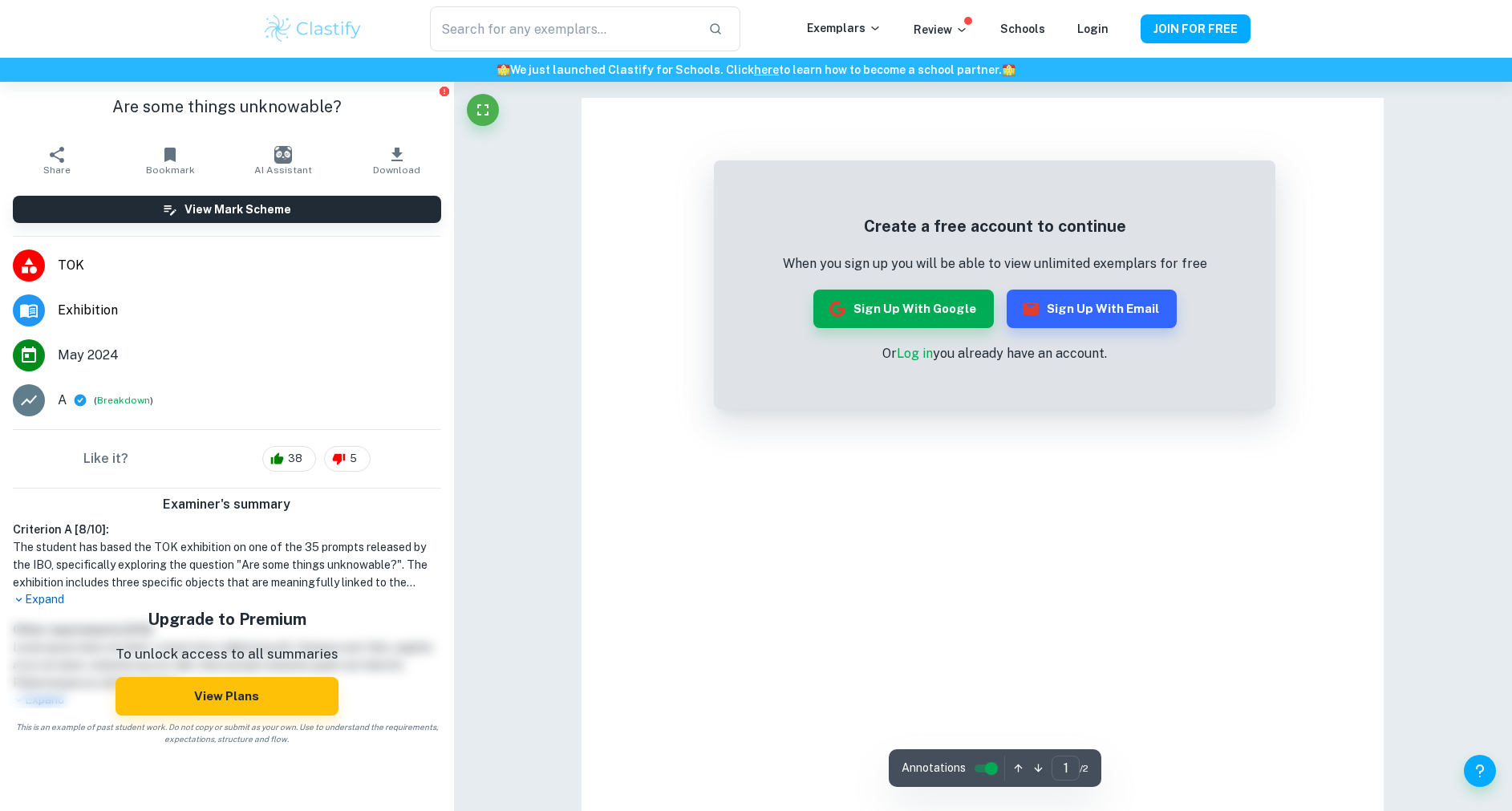scroll, scrollTop: 0, scrollLeft: 0, axis: both 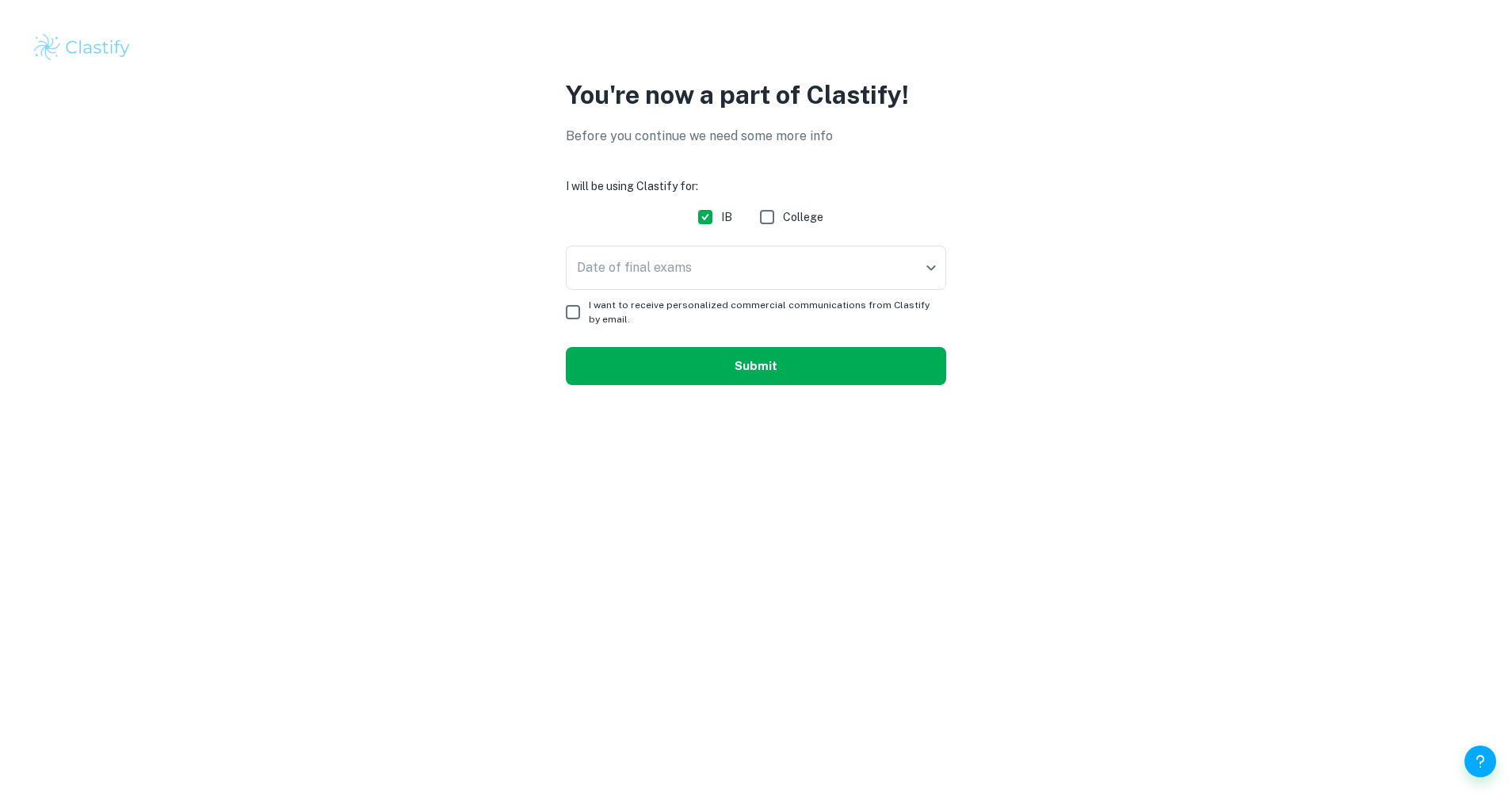 click on "Submit" at bounding box center (756, 366) 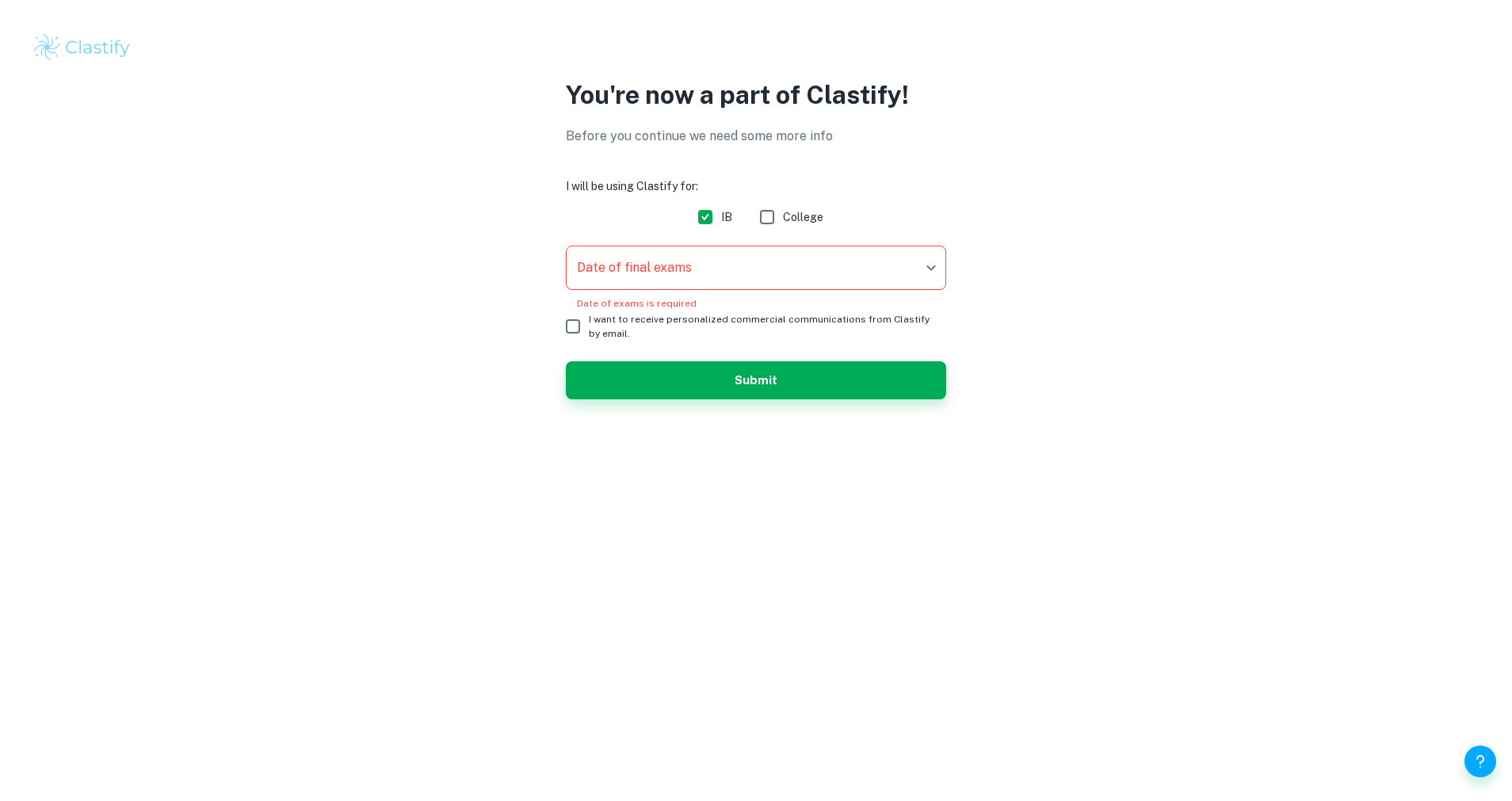 click on "Date of final exams ​ Date of final exams Date of exams is required" at bounding box center [756, 278] 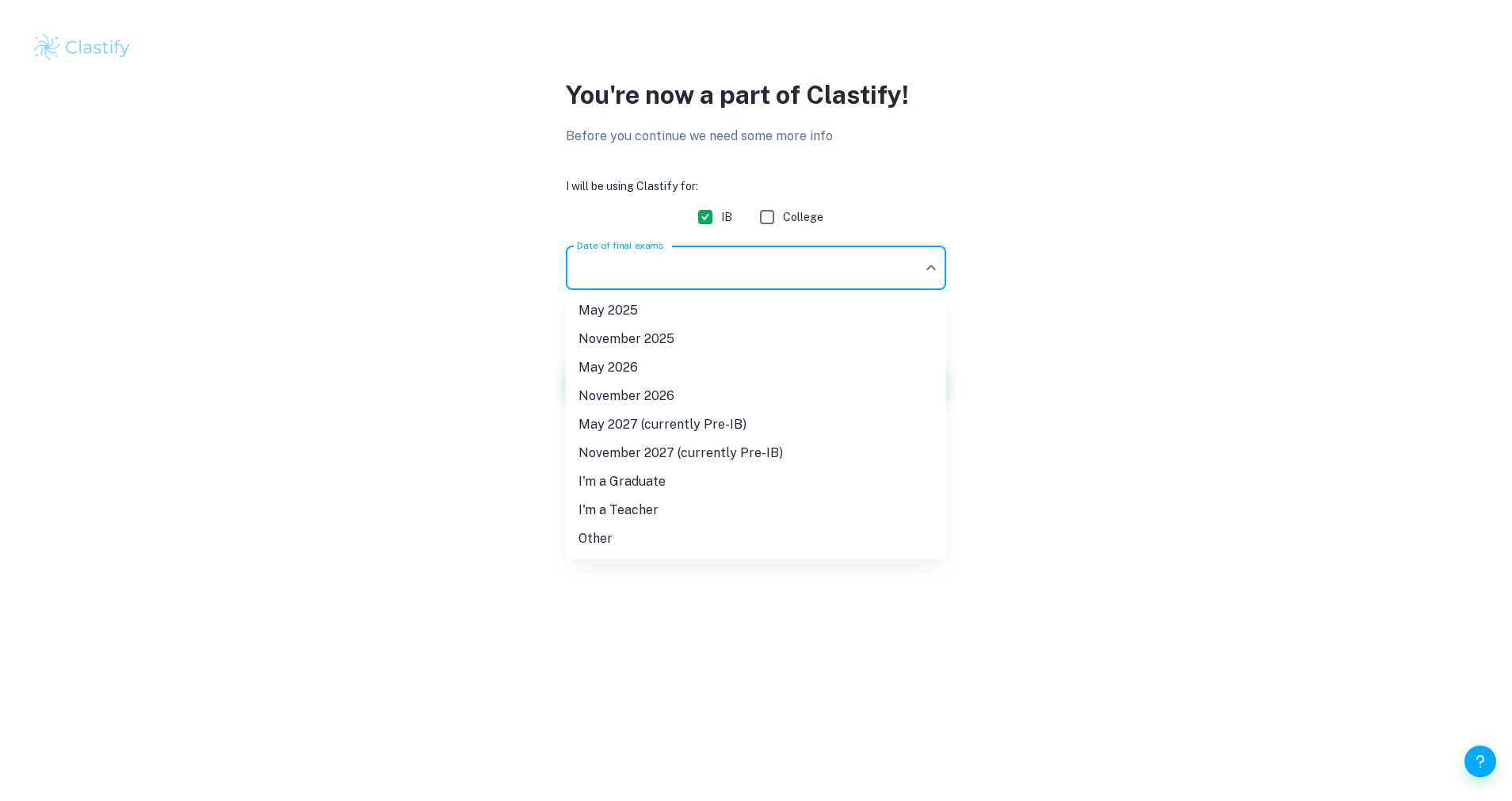click on "We value your privacy We use cookies to enhance your browsing experience, serve personalised ads or content, and analyse our traffic. By clicking "Accept All", you consent to our use of cookies.   Cookie Policy Customise   Reject All   Accept All   Customise Consent Preferences   We use cookies to help you navigate efficiently and perform certain functions. You will find detailed information about all cookies under each consent category below. The cookies that are categorised as "Necessary" are stored on your browser as they are essential for enabling the basic functionalities of the site. ...  Show more For more information on how Google's third-party cookies operate and handle your data, see:   Google Privacy Policy Necessary Always Active Necessary cookies are required to enable the basic features of this site, such as providing secure log-in or adjusting your consent preferences. These cookies do not store any personally identifiable data. Functional Analytics Performance Advertisement Uncategorised" at bounding box center [756, 400] 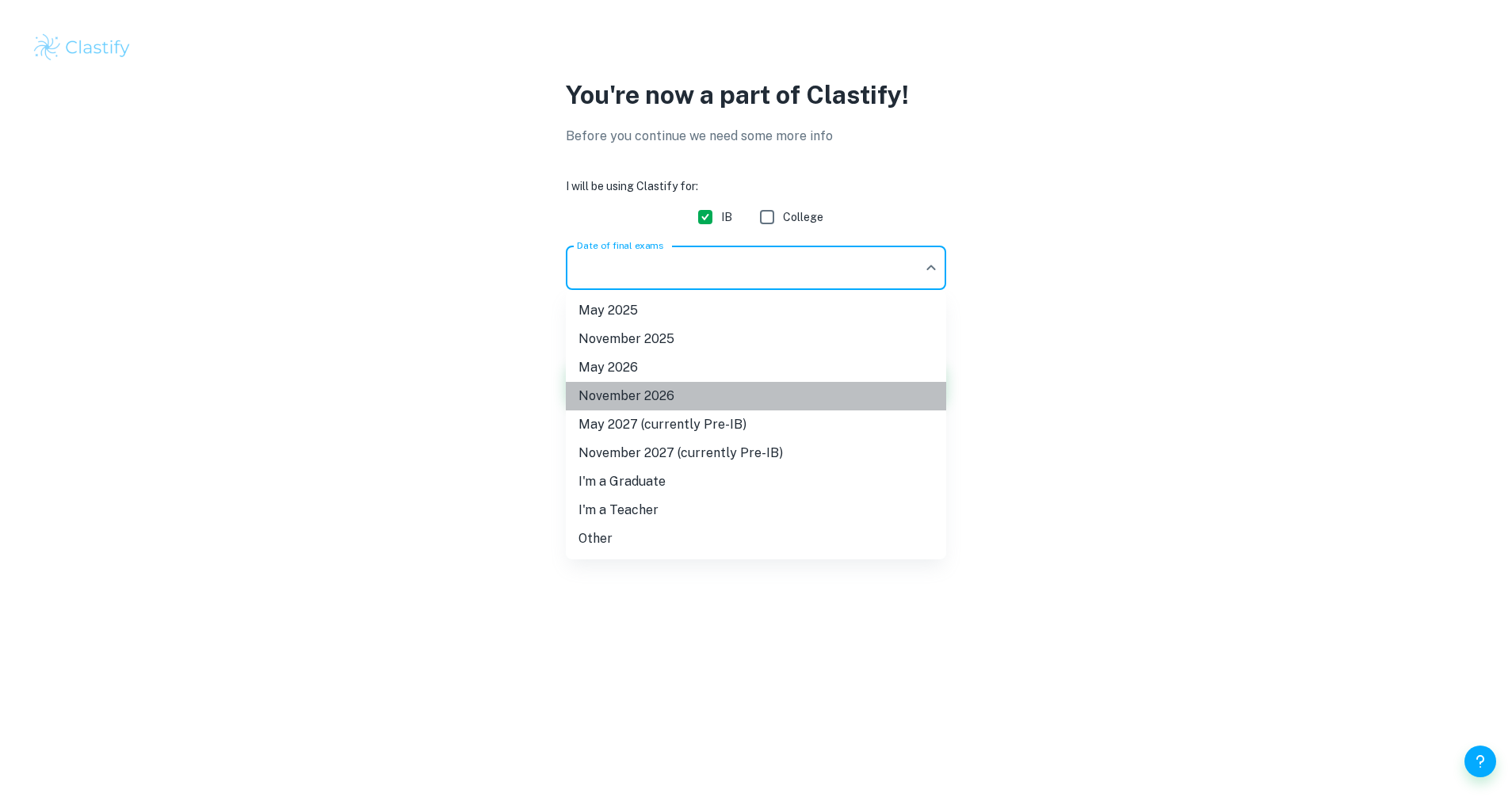 click on "November 2026" at bounding box center (756, 396) 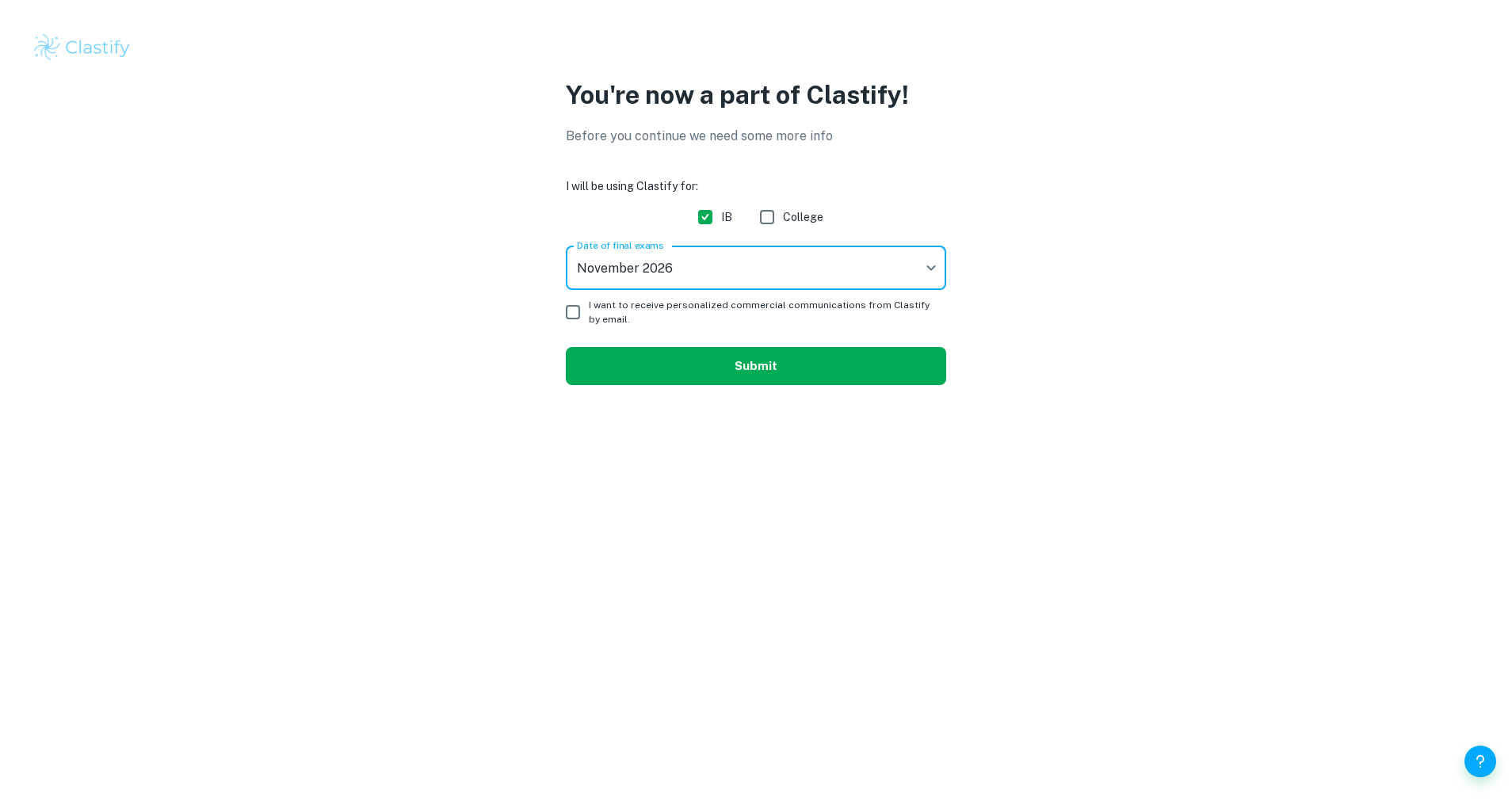 click on "Submit" at bounding box center (756, 366) 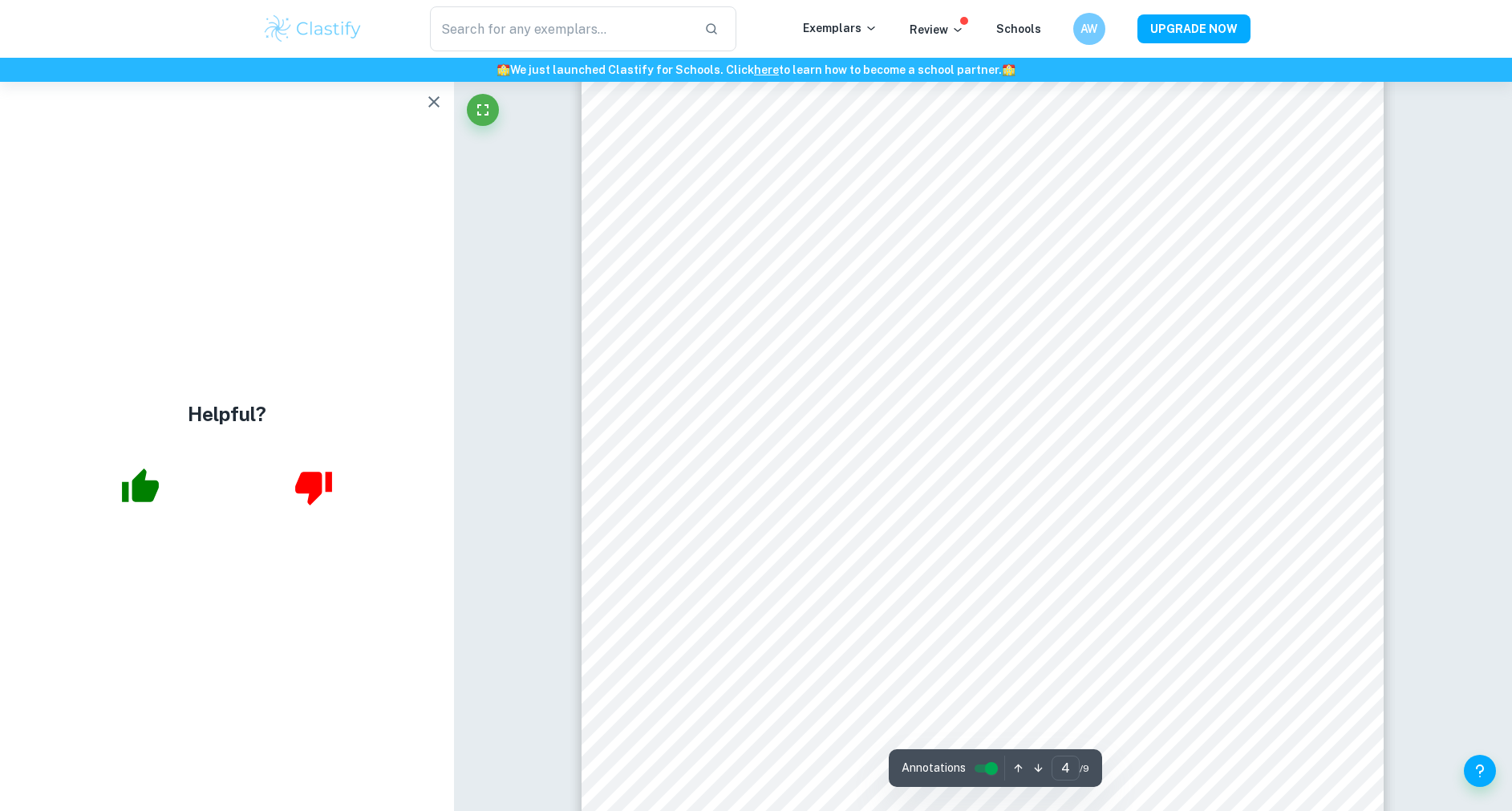 scroll, scrollTop: 3369, scrollLeft: 0, axis: vertical 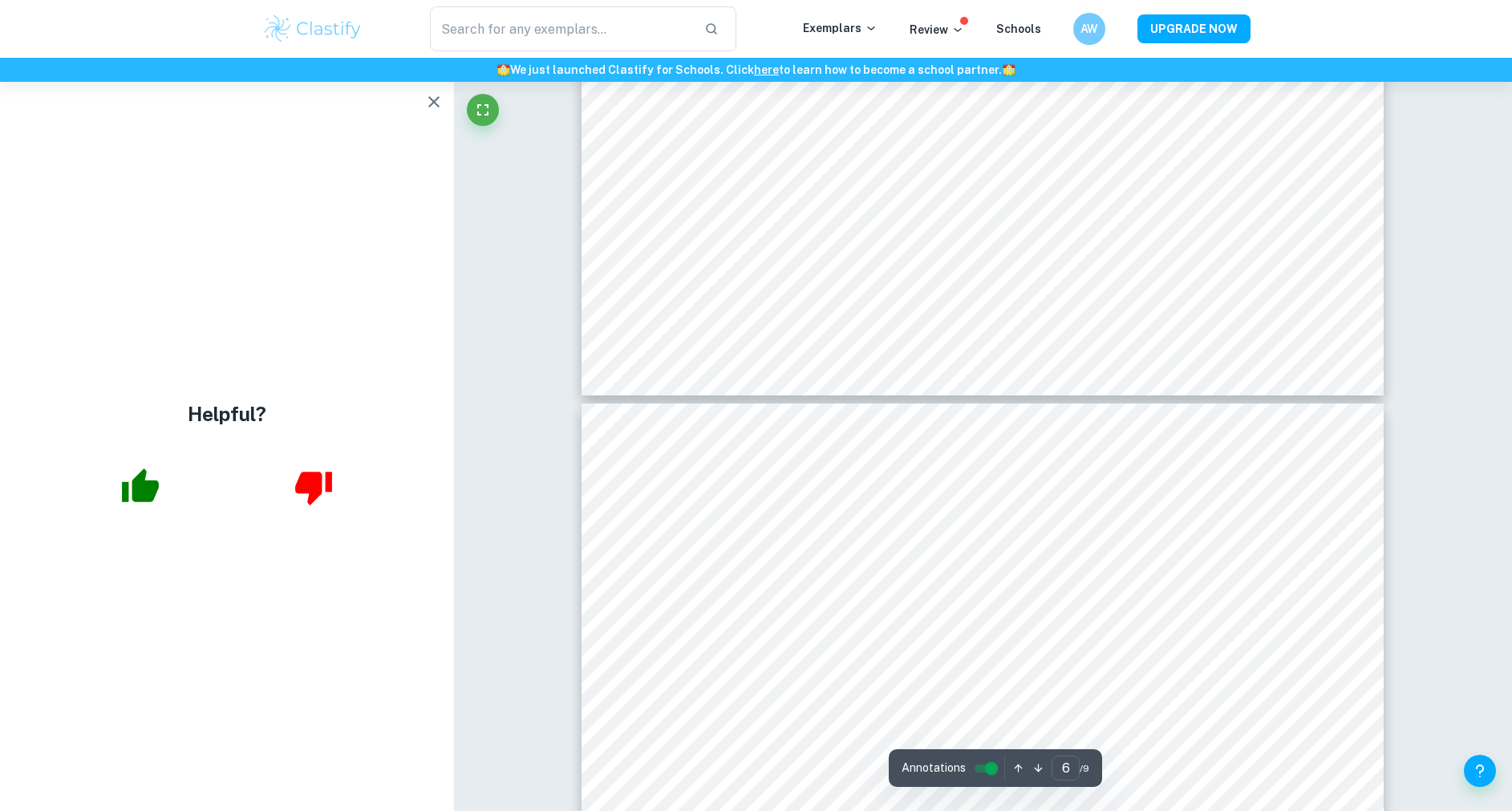 type on "7" 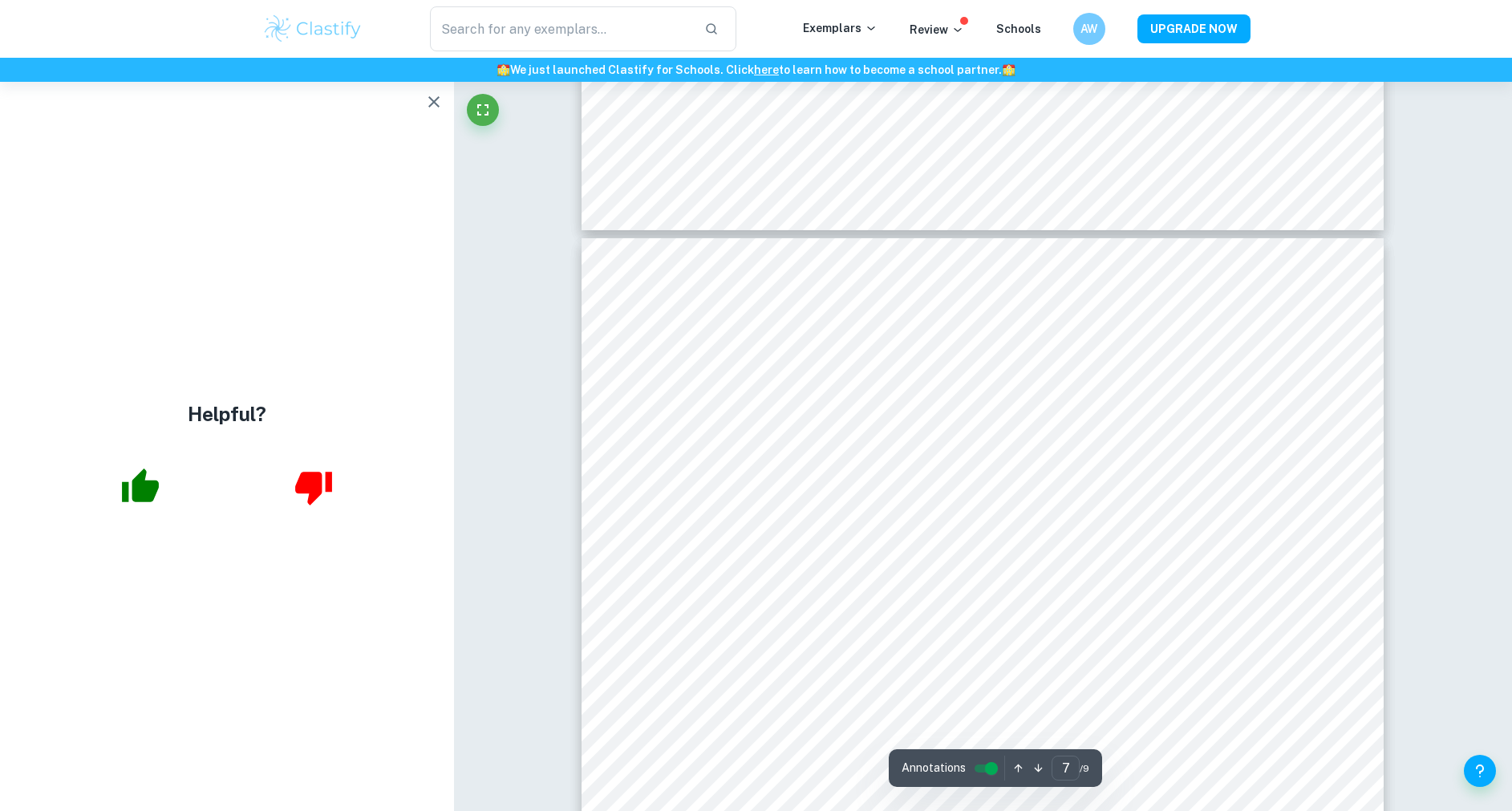 scroll, scrollTop: 6413, scrollLeft: 0, axis: vertical 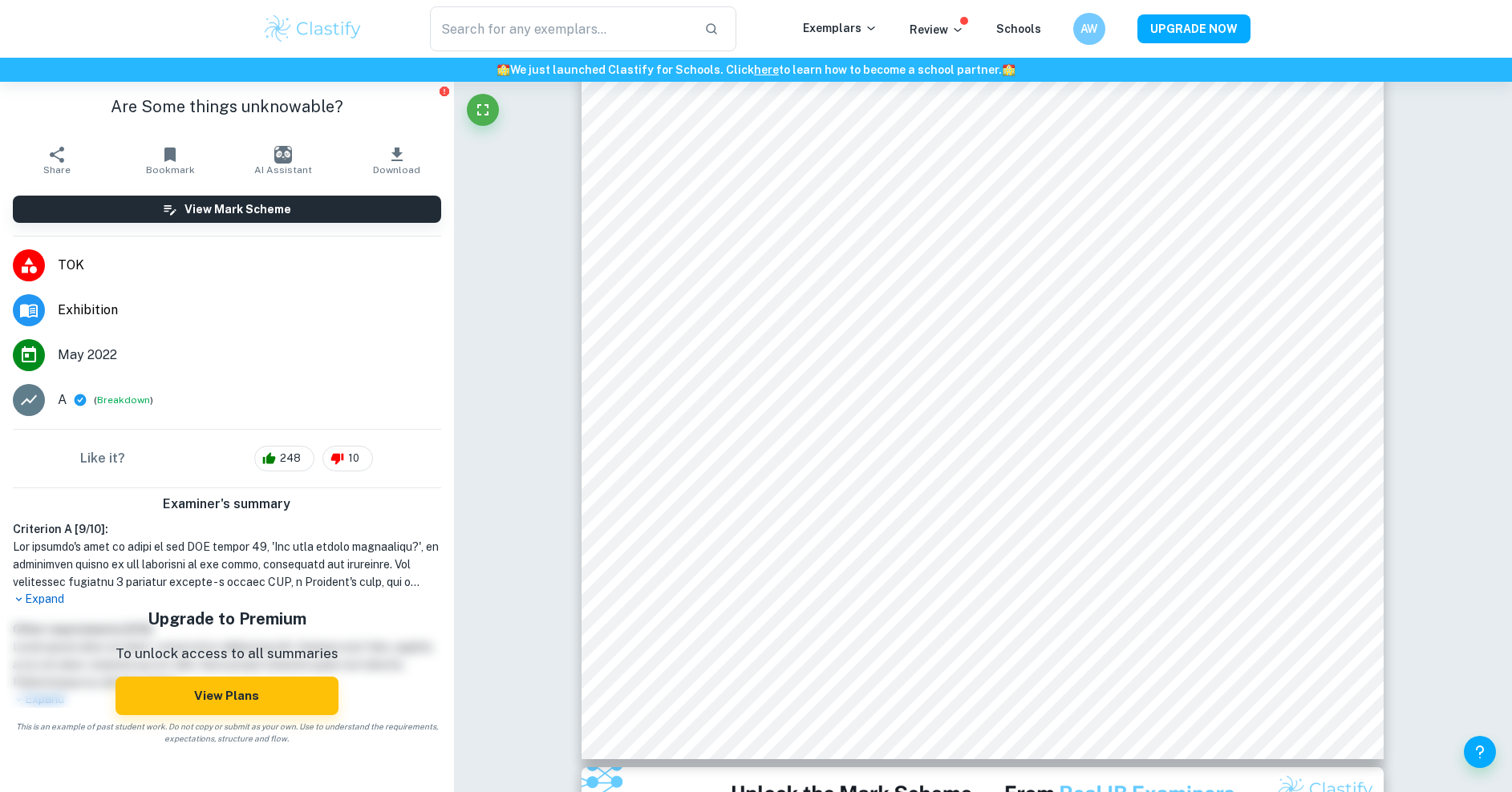 type on "3" 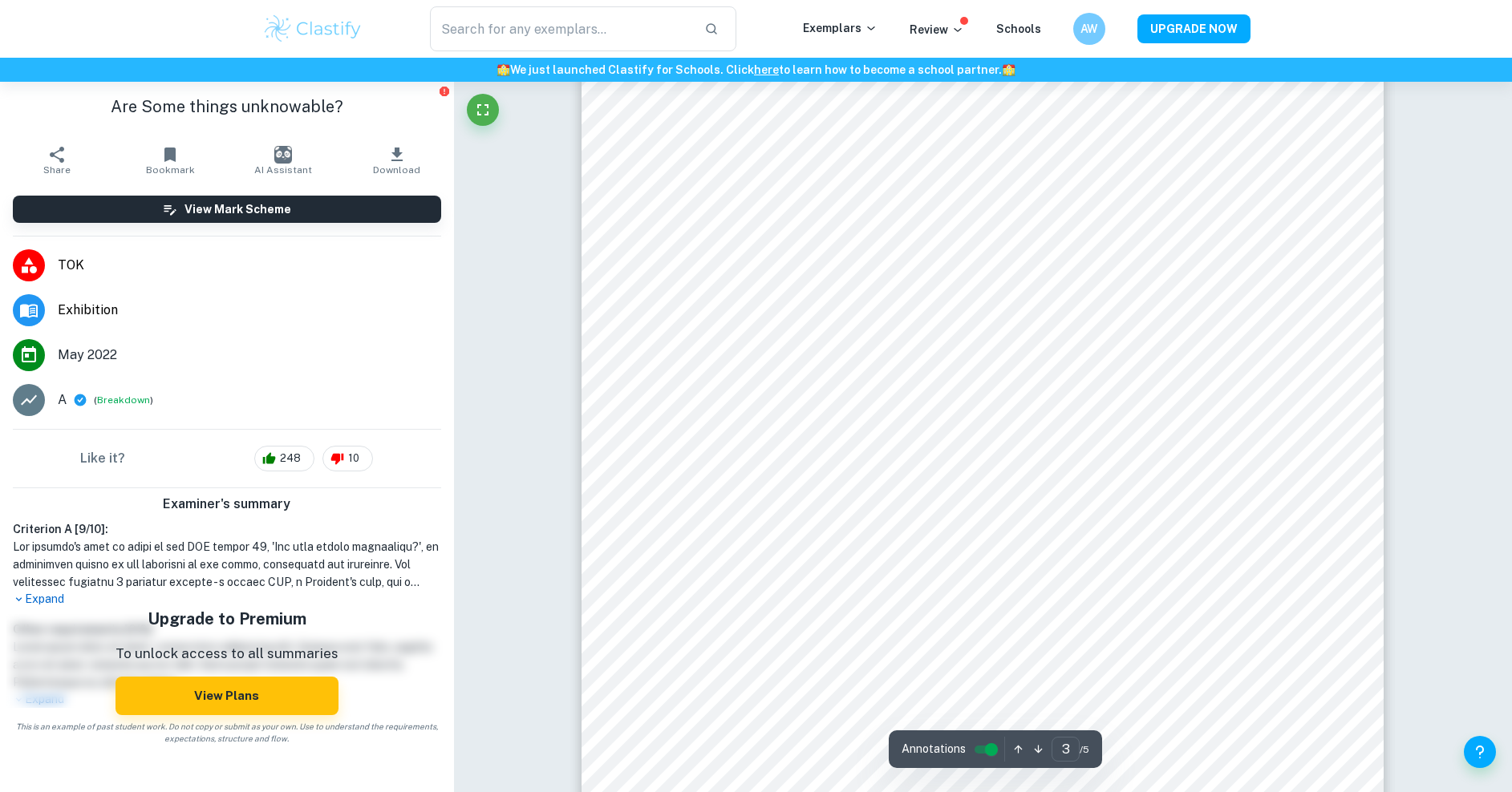 scroll, scrollTop: 2487, scrollLeft: 0, axis: vertical 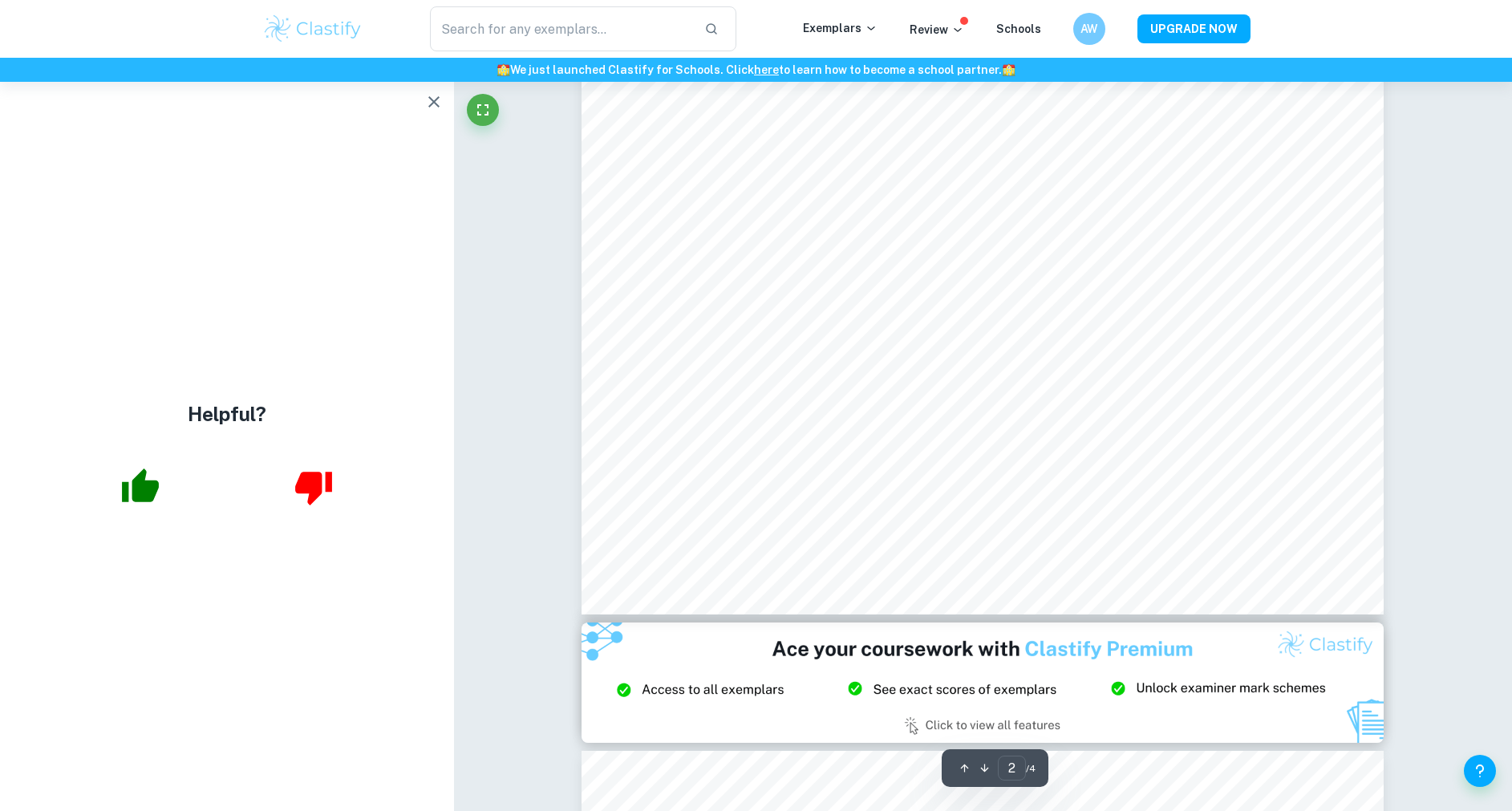 type on "1" 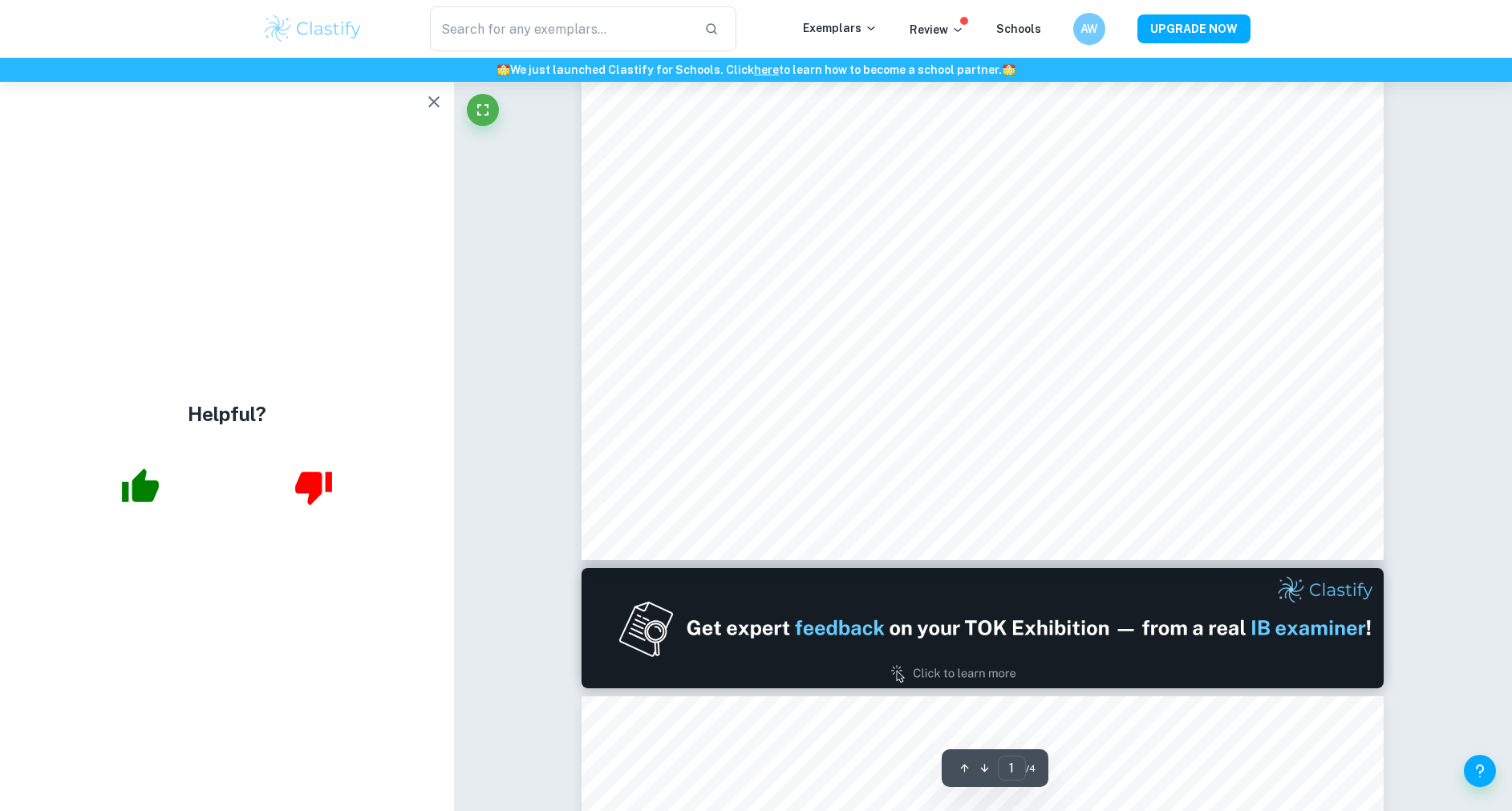 scroll, scrollTop: 0, scrollLeft: 0, axis: both 